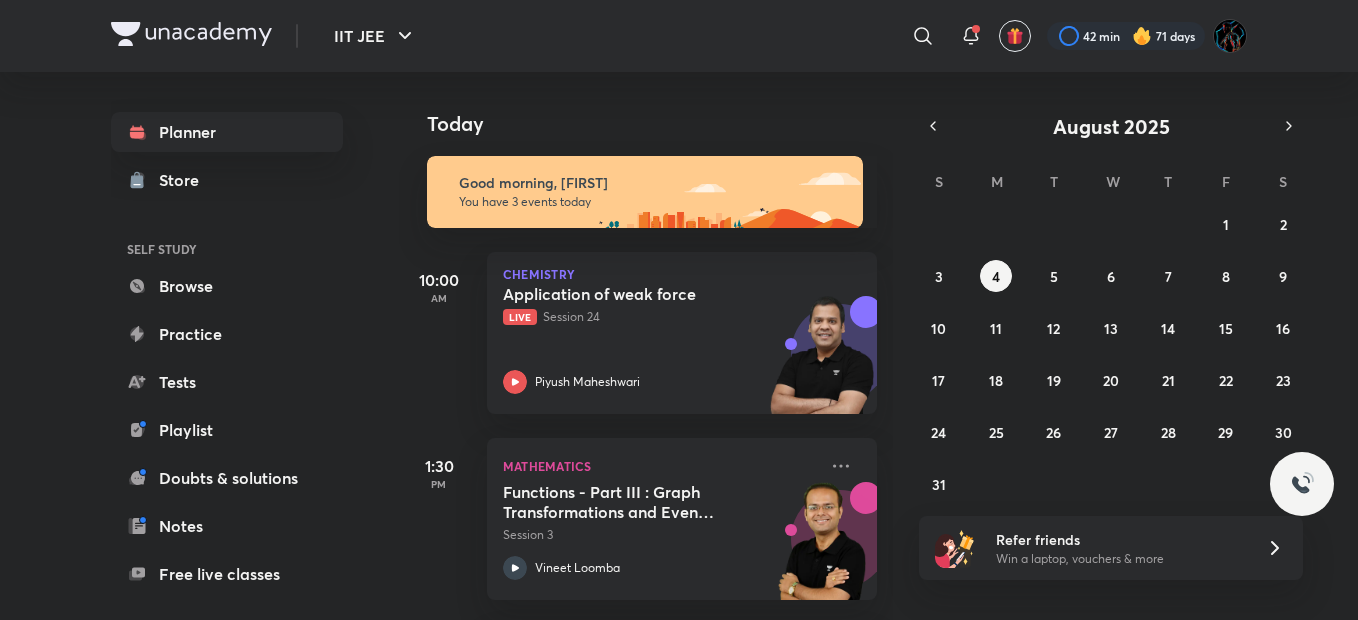 scroll, scrollTop: 0, scrollLeft: 0, axis: both 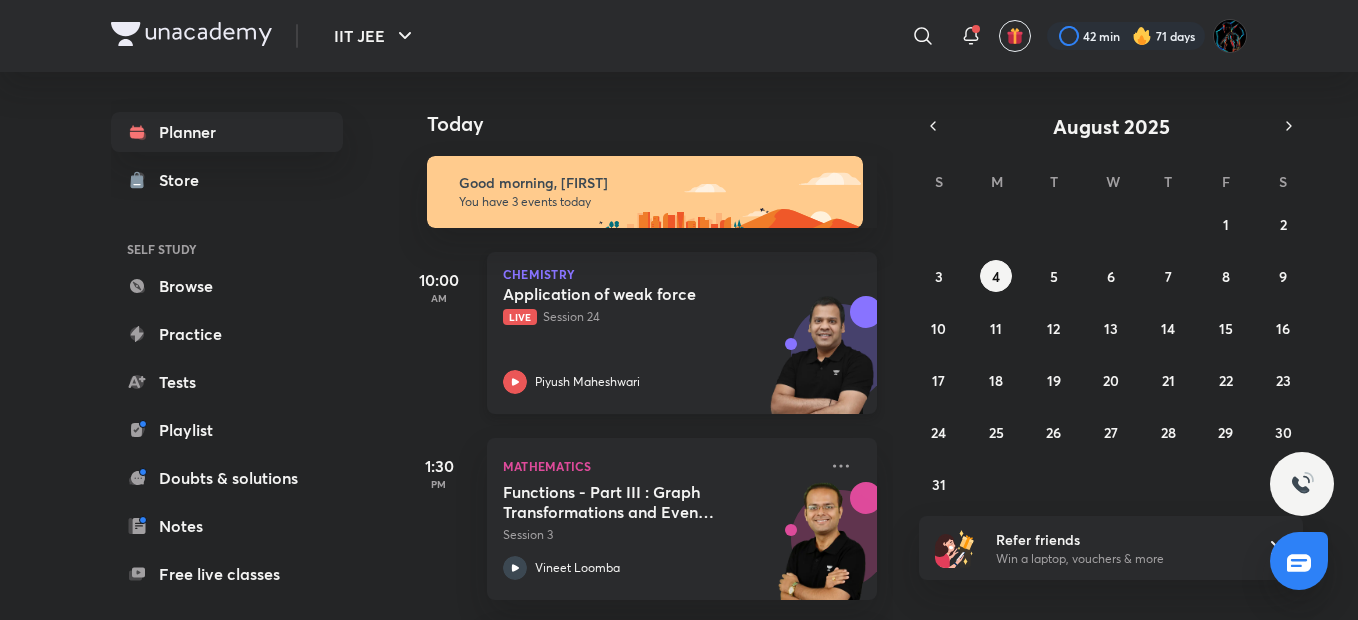 click on "[TOPIC] Live Session [DURATION] [FIRST] [LAST]" at bounding box center (660, 339) 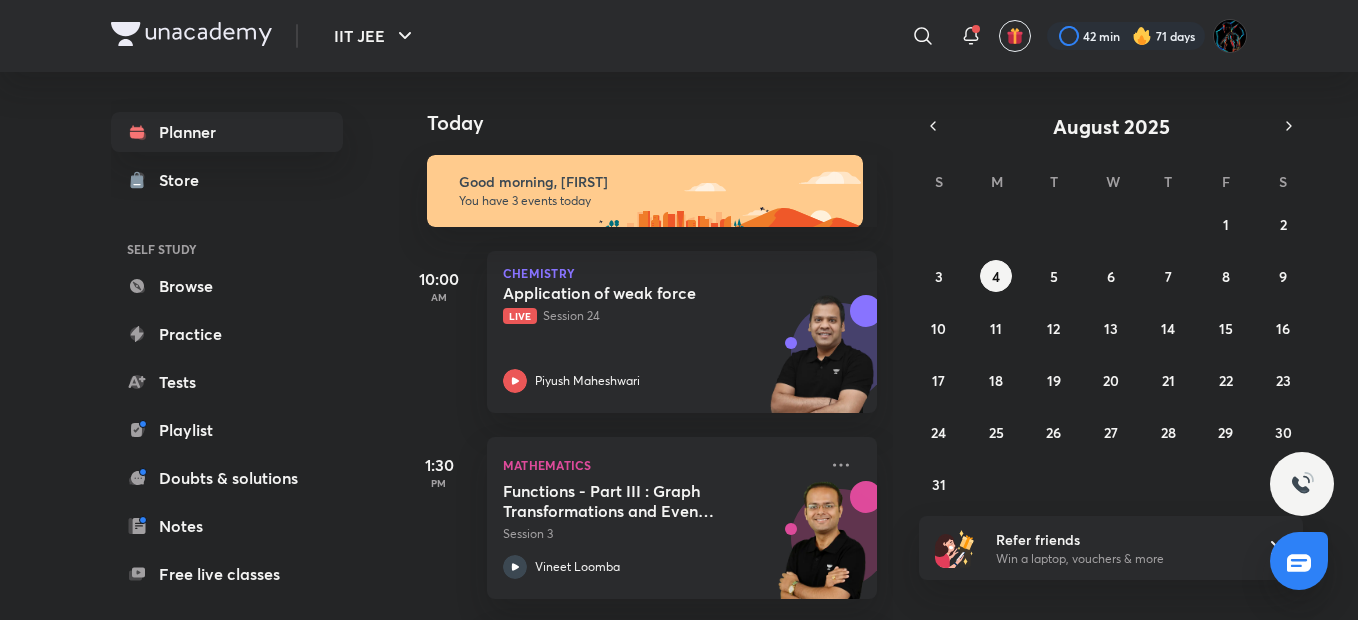 scroll, scrollTop: 0, scrollLeft: 0, axis: both 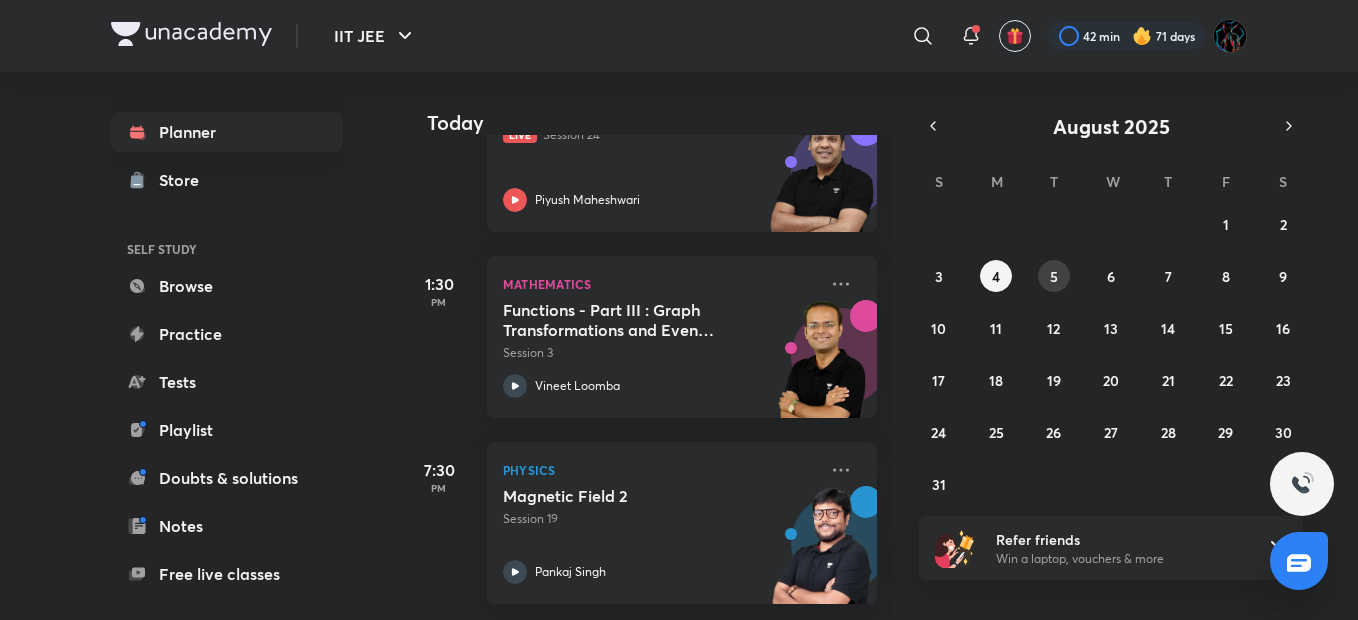 click on "5" at bounding box center (1054, 276) 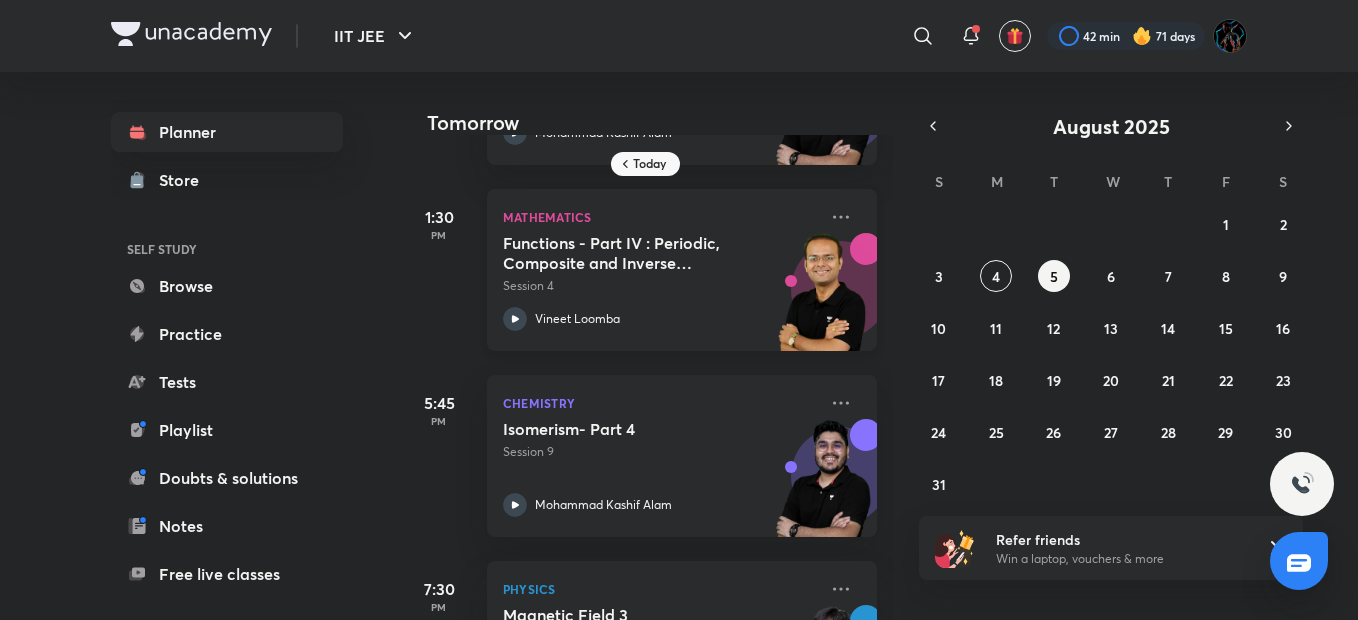 scroll, scrollTop: 291, scrollLeft: 0, axis: vertical 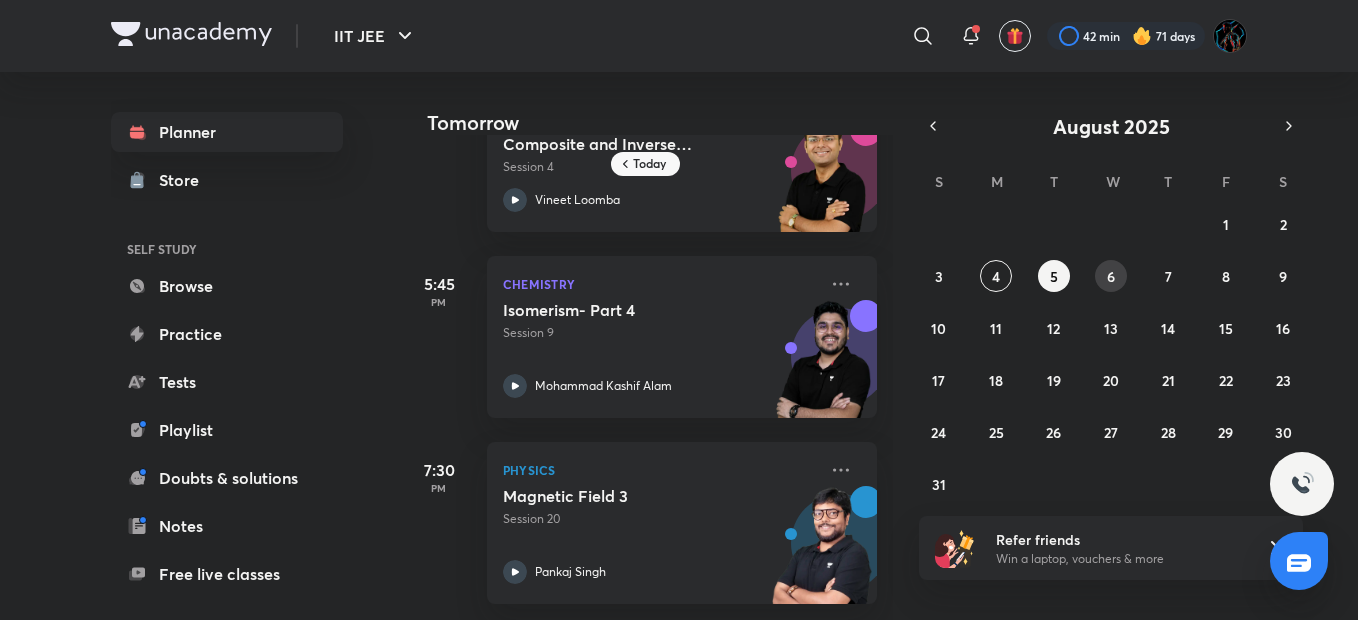 click on "6" at bounding box center [1111, 276] 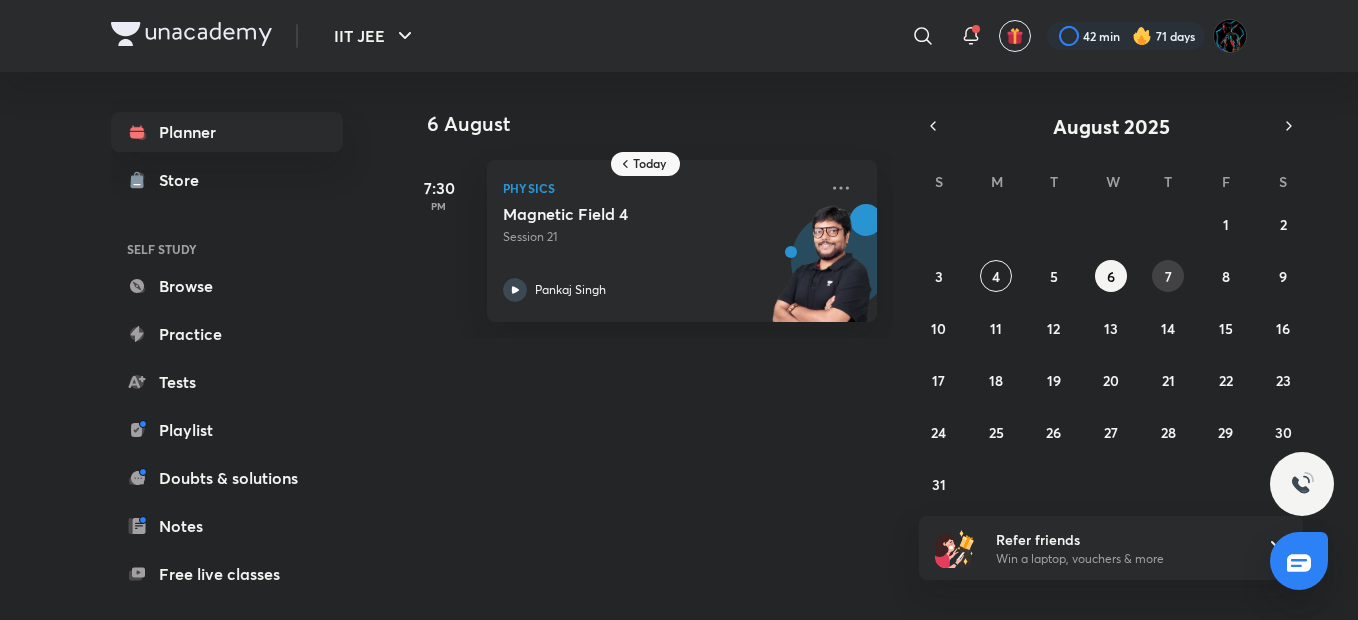 click on "7" at bounding box center (1168, 276) 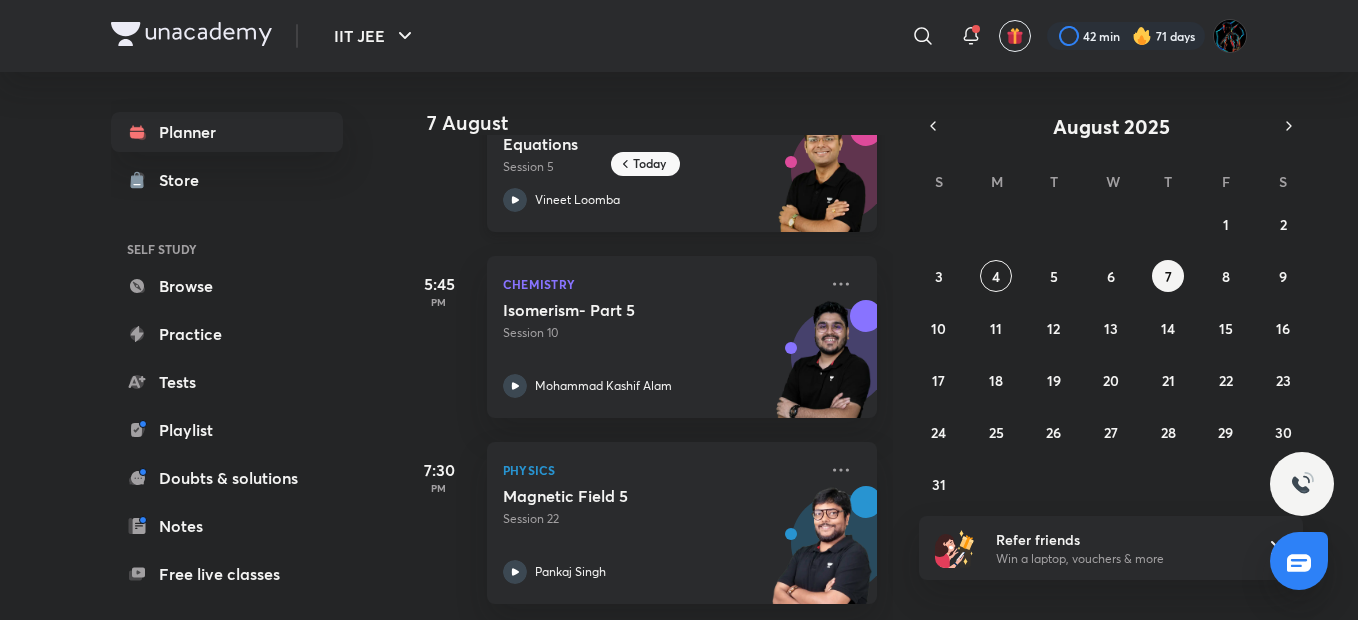 scroll, scrollTop: 0, scrollLeft: 0, axis: both 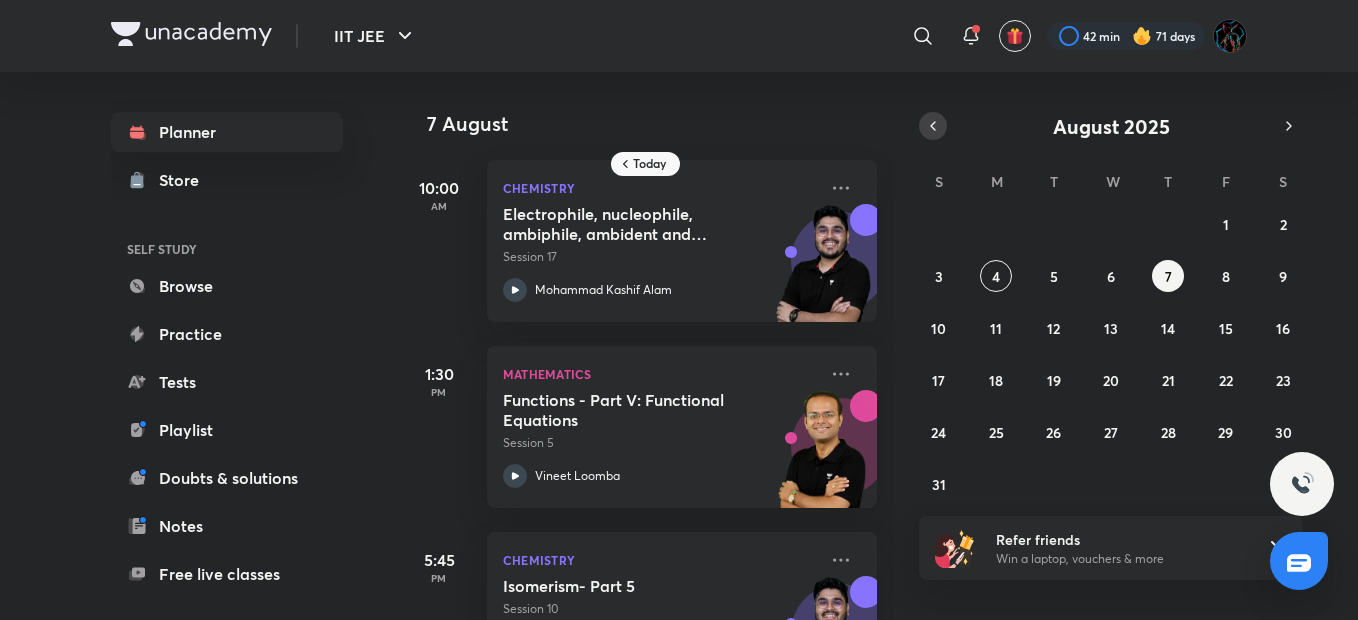 click 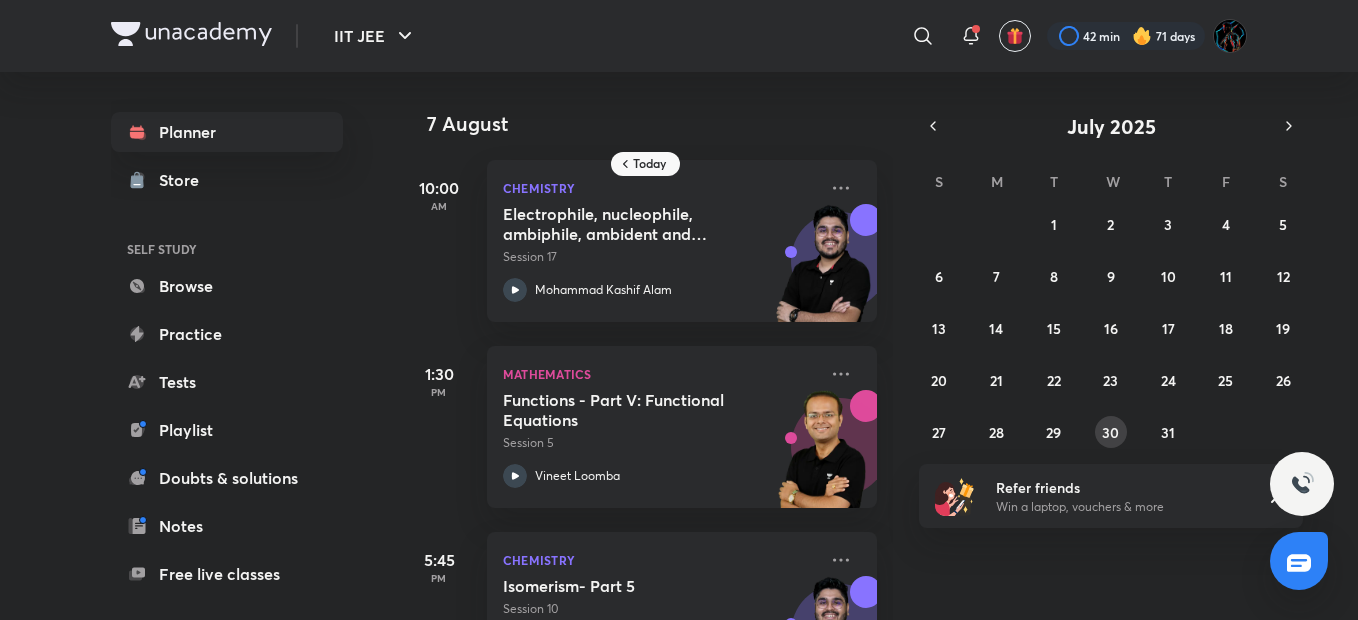 click on "30" at bounding box center (1110, 432) 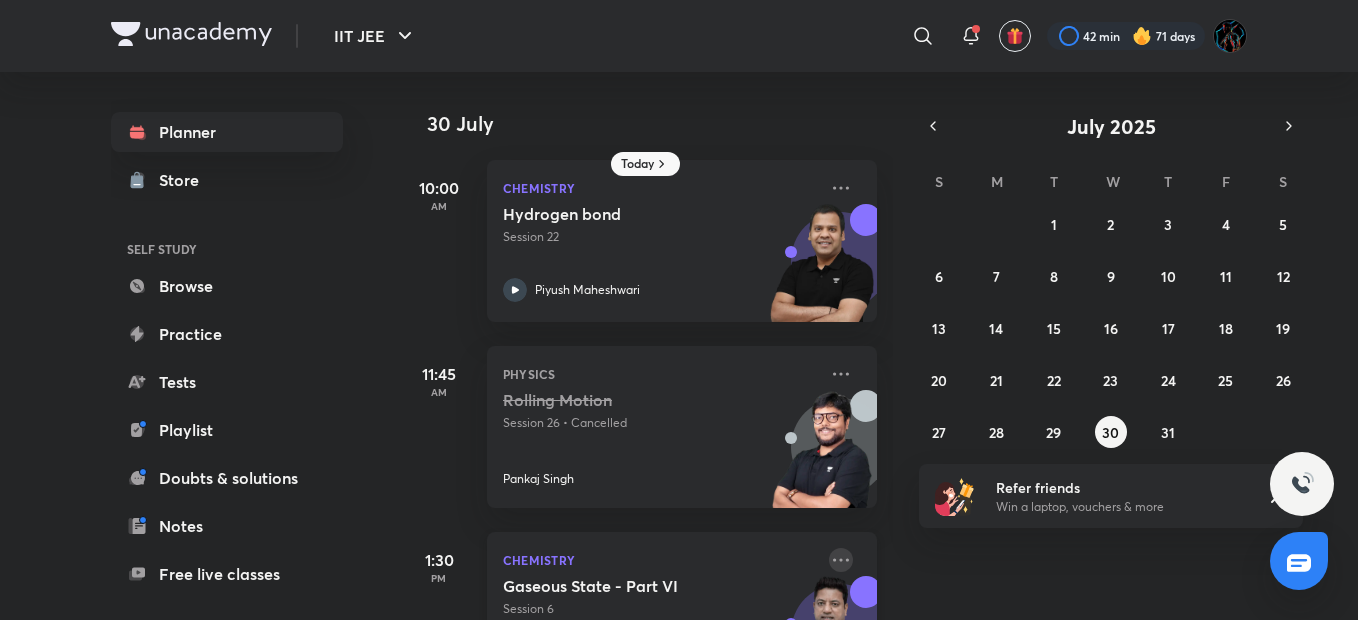 click 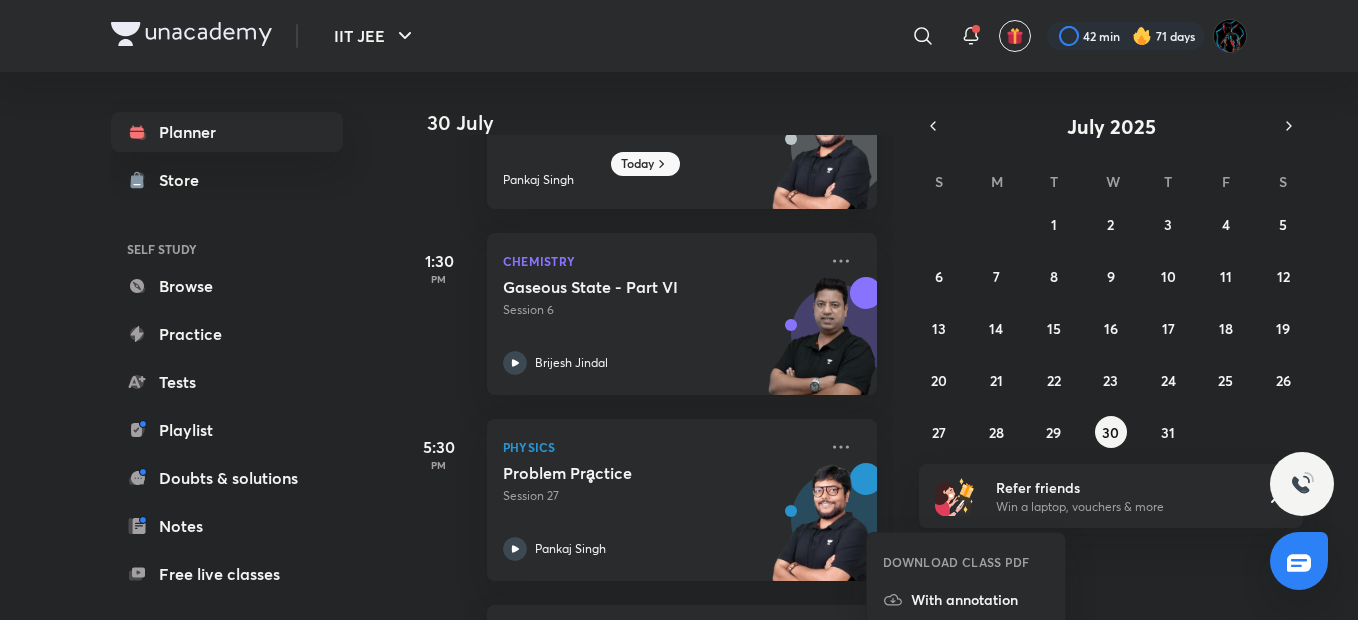 scroll, scrollTop: 477, scrollLeft: 0, axis: vertical 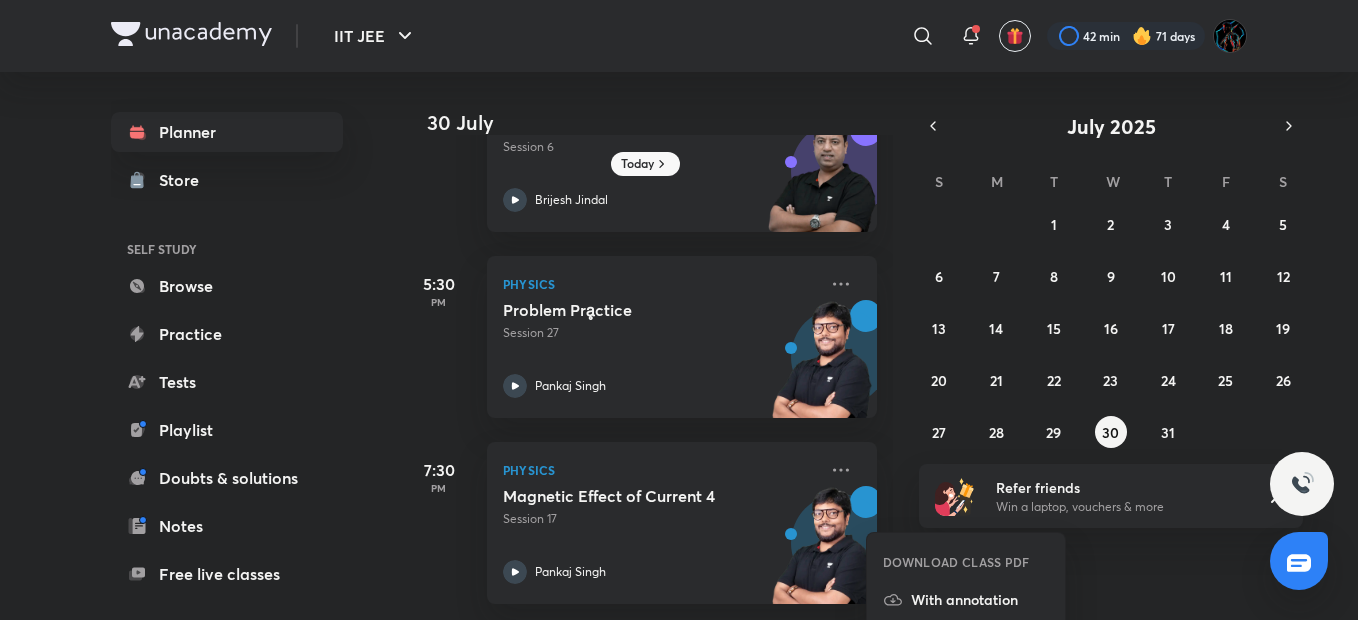 click on "30 July 10:00 AM Chemistry Hydrogen bond Session 22 Piyush Maheshwari 11:45 AM Physics Rolling Motion Session 26 • Cancelled Pankaj Singh 1:30 PM Chemistry Gaseous State - Part VI Session 6 Brijesh Jindal 5:30 PM Physics Problem Prḁctice Session 27 Pankaj Singh 7:30 PM Physics Magnetic Effect of Current 4 Session 17 Pankaj Singh" at bounding box center [876, 346] 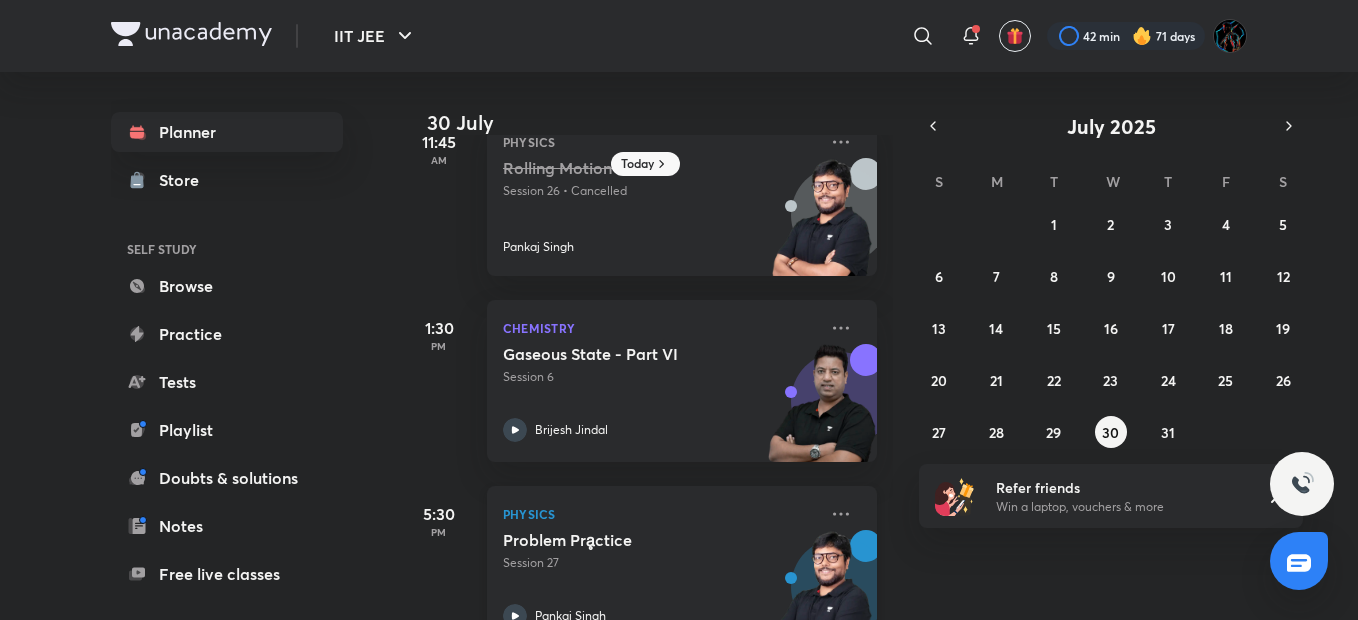 scroll, scrollTop: 230, scrollLeft: 0, axis: vertical 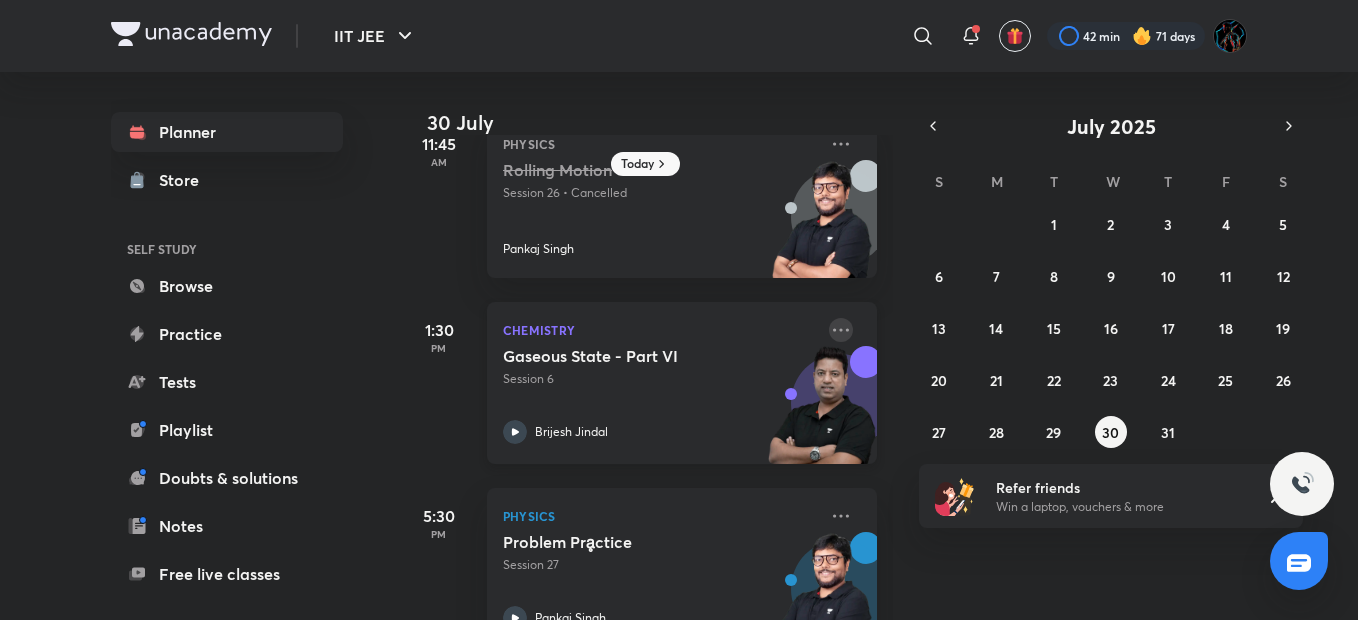 click 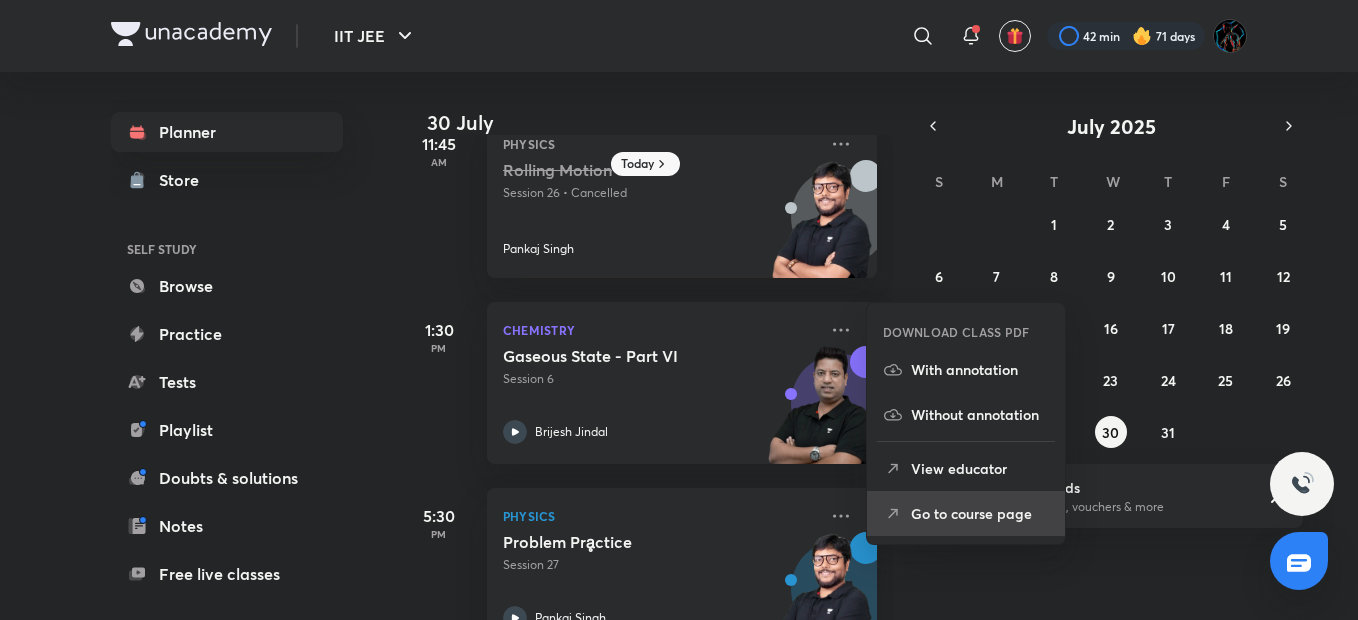 click on "Go to course page" at bounding box center [980, 513] 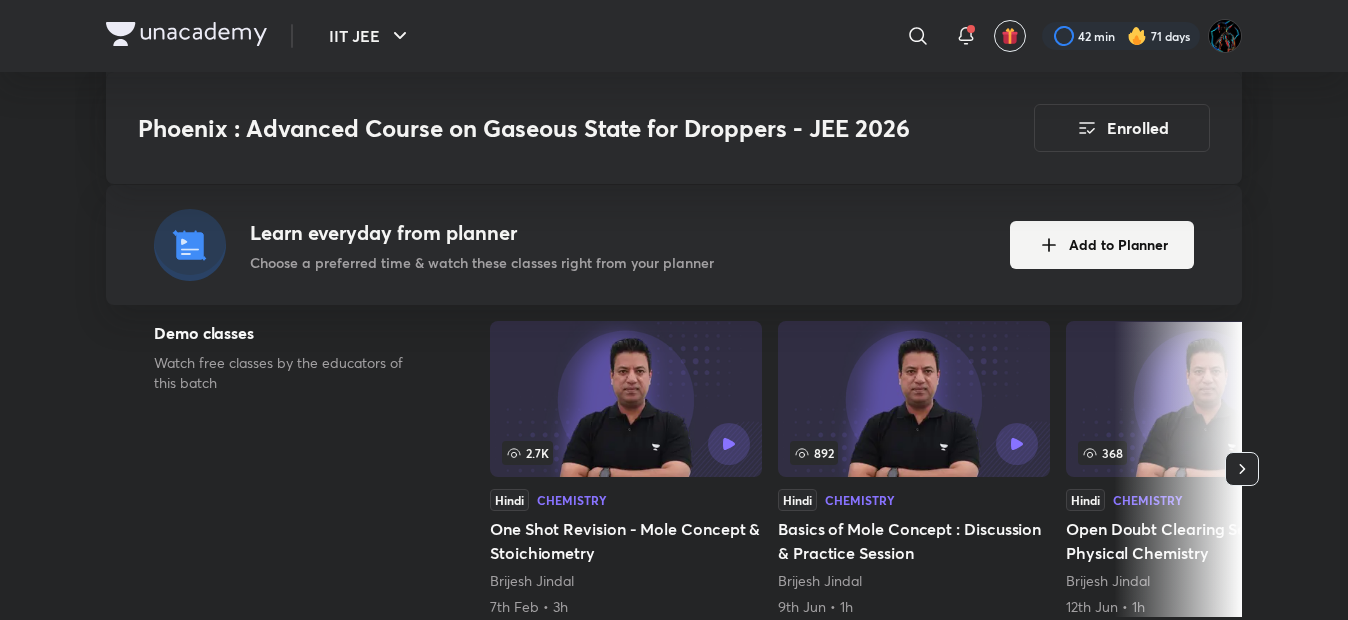 scroll, scrollTop: 477, scrollLeft: 0, axis: vertical 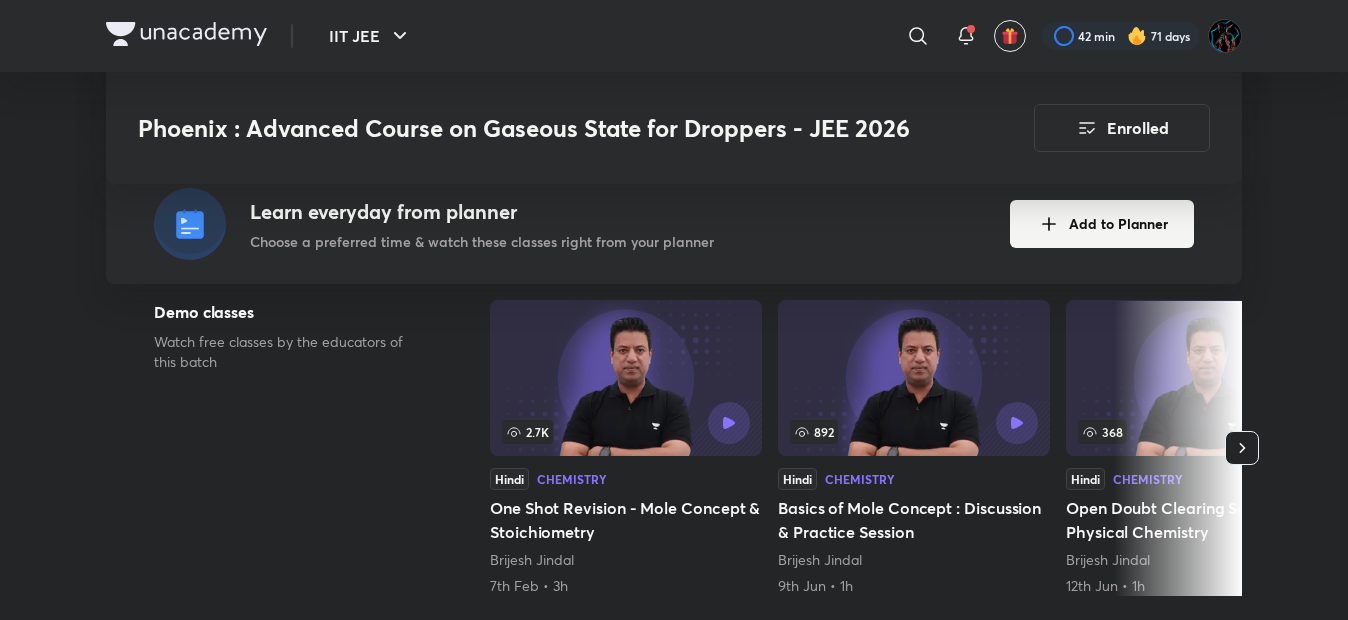 click 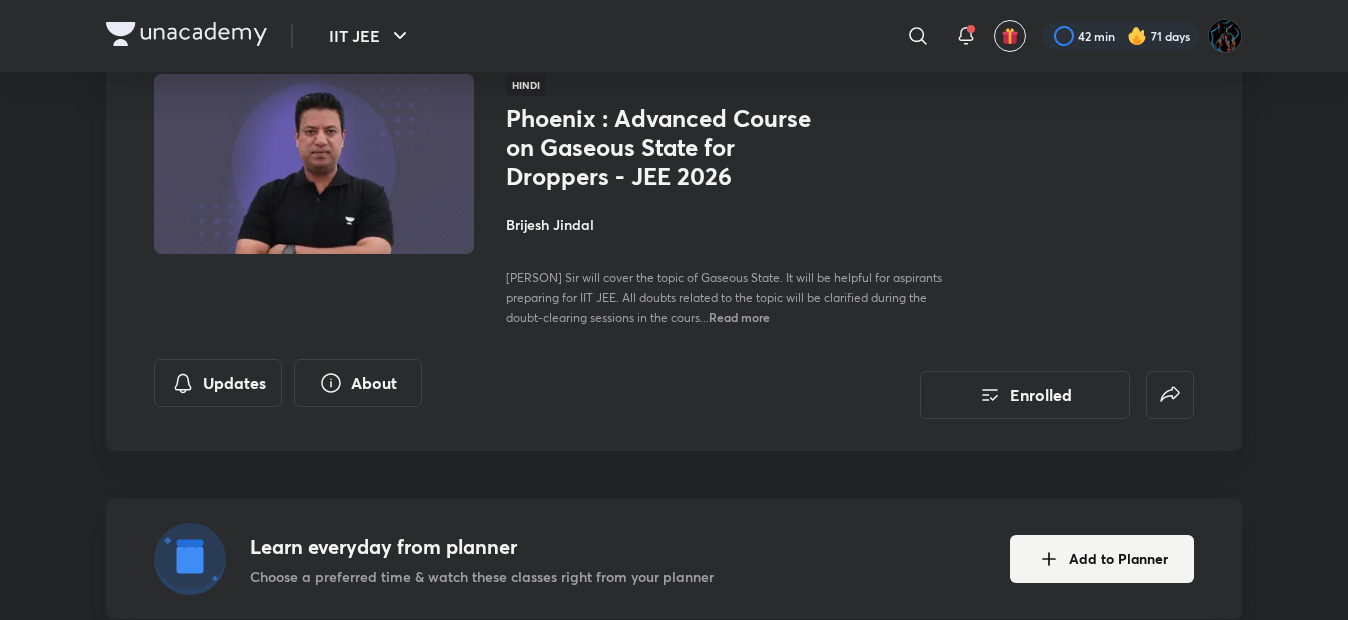 scroll, scrollTop: 0, scrollLeft: 0, axis: both 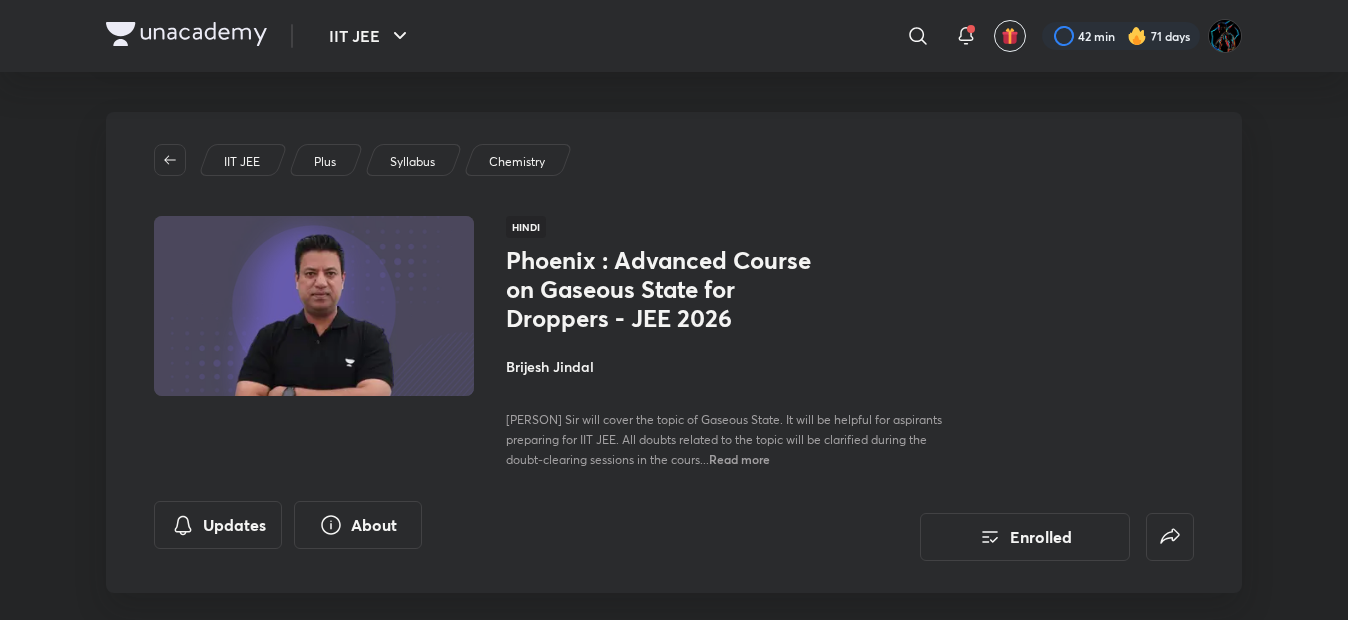 click on "Brijesh Jindal" at bounding box center [730, 366] 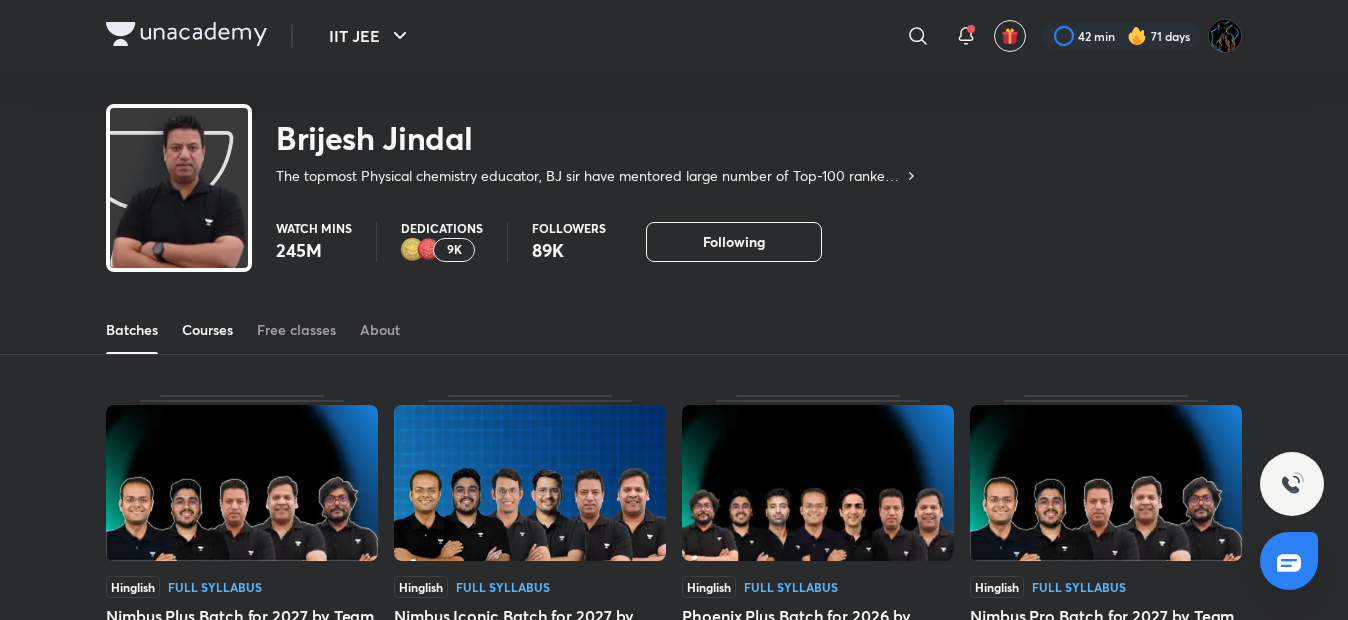 click on "Courses" at bounding box center [207, 330] 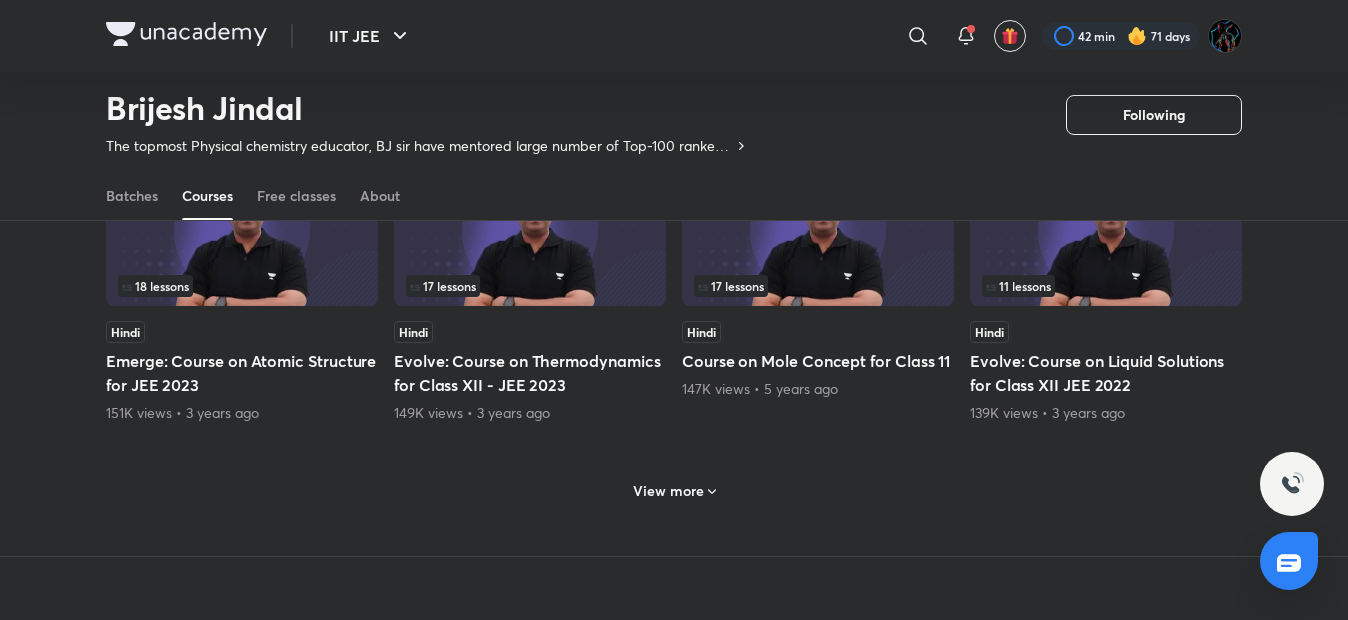 scroll, scrollTop: 0, scrollLeft: 0, axis: both 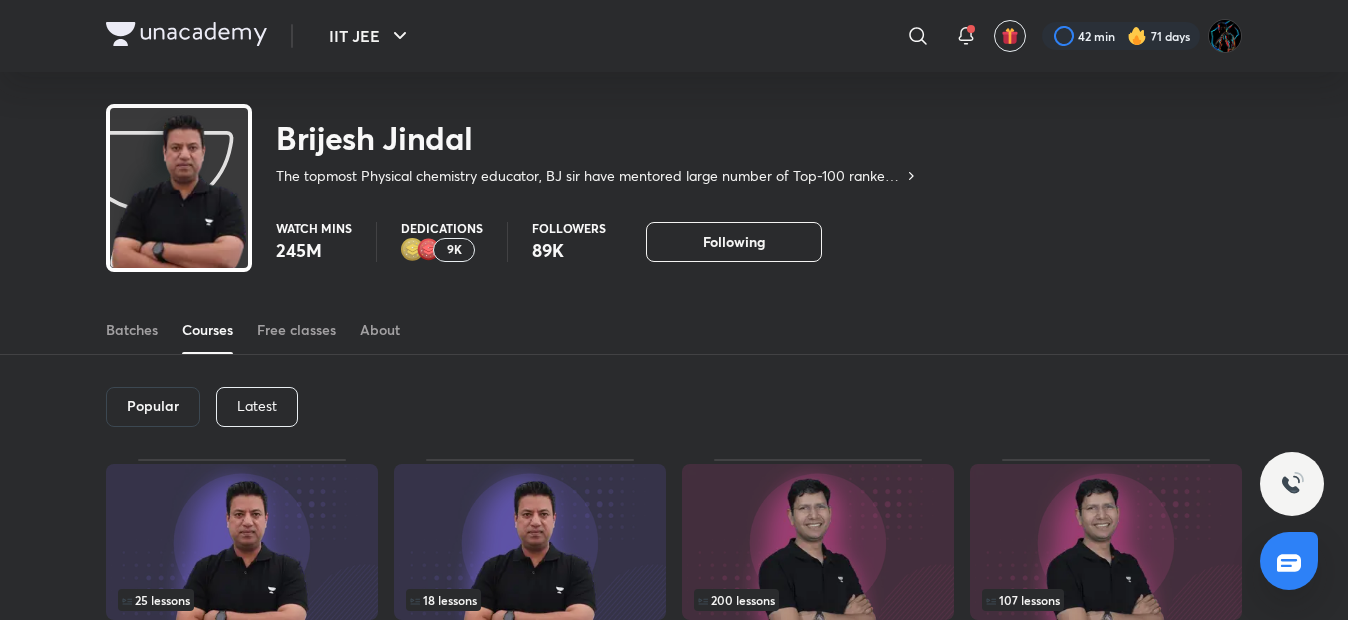 click on "Popular" at bounding box center (153, 407) 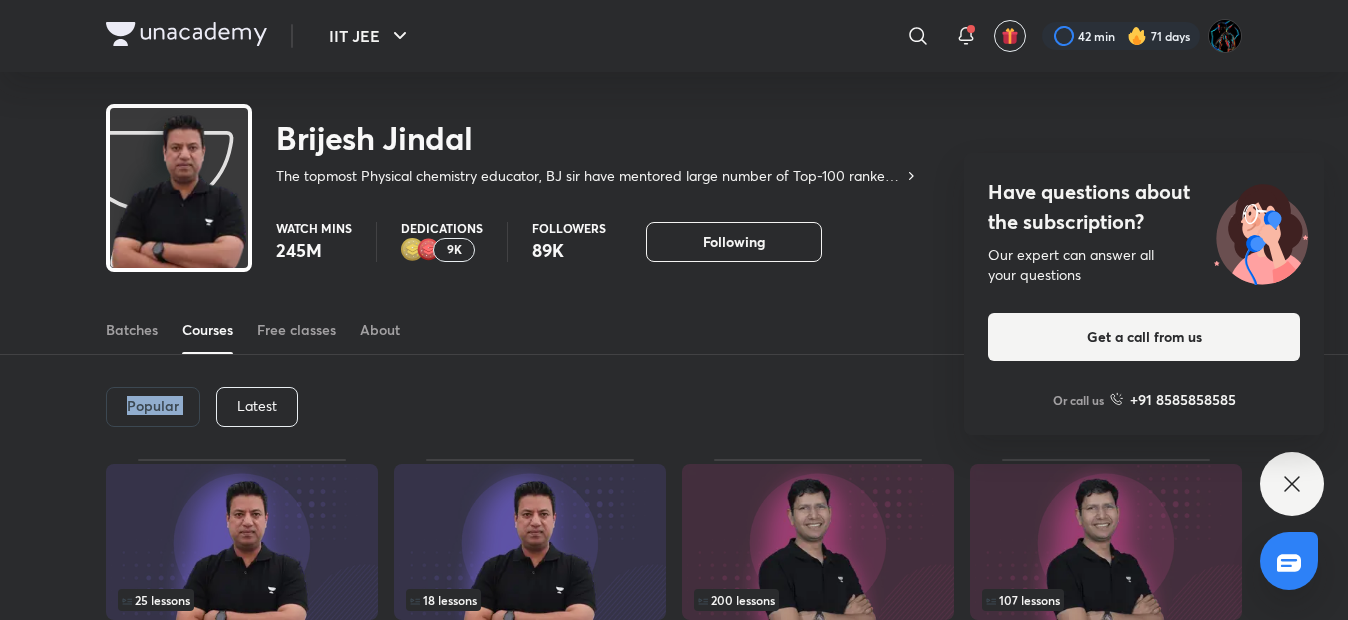 drag, startPoint x: 161, startPoint y: 417, endPoint x: 101, endPoint y: 402, distance: 61.846584 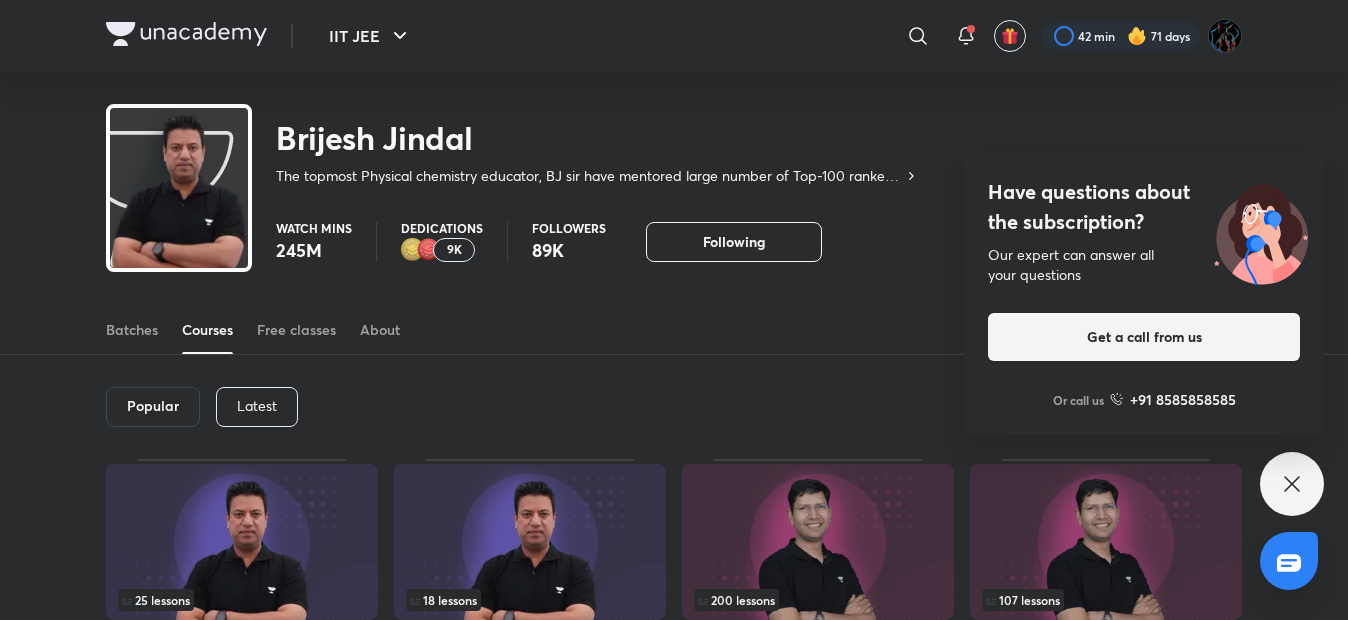 click on "Popular" at bounding box center [153, 407] 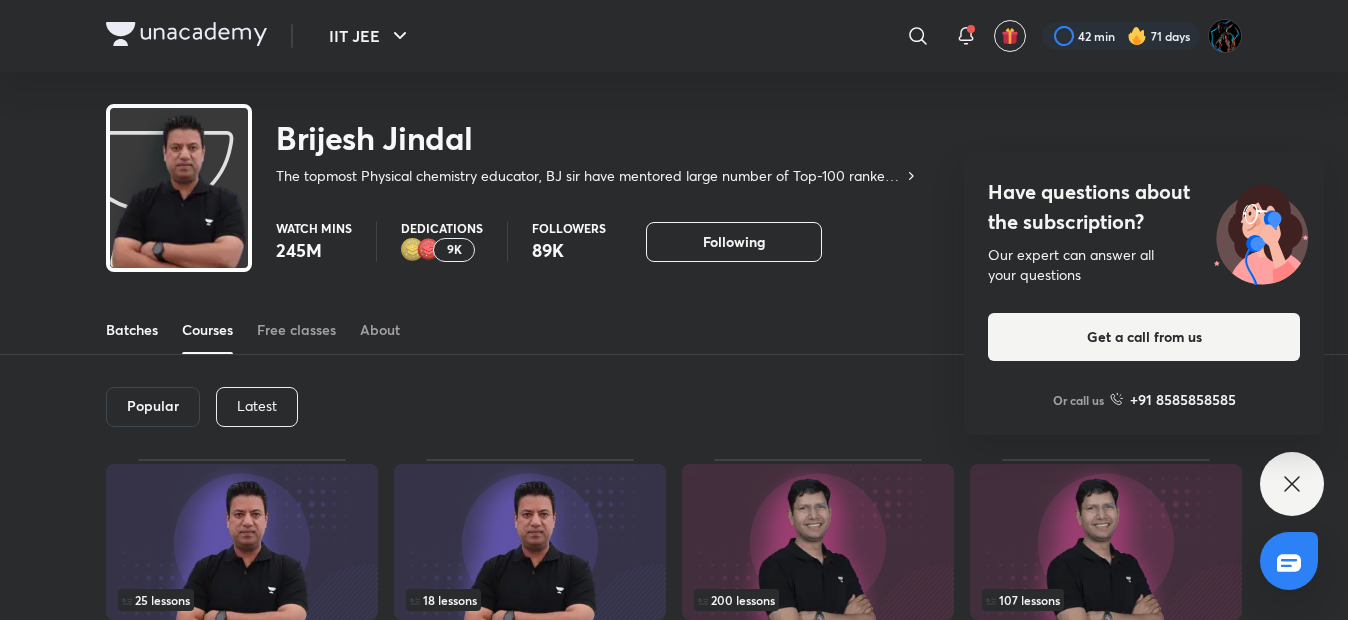 click on "Batches" at bounding box center [132, 330] 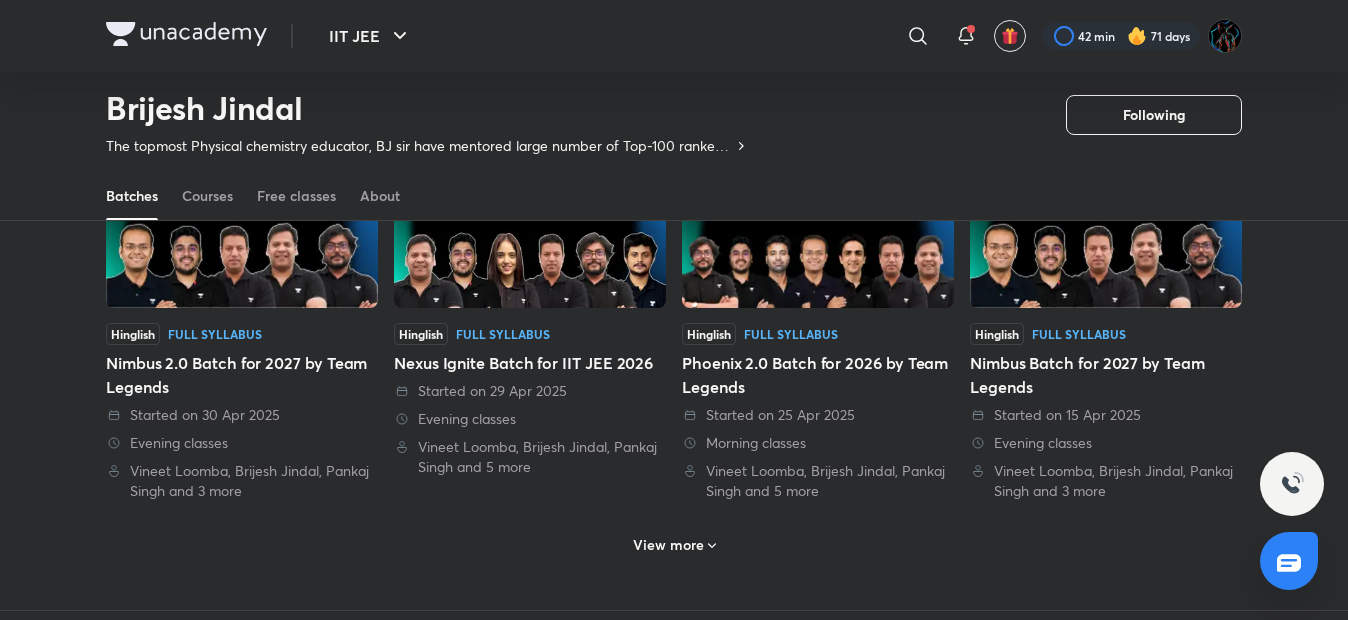 scroll, scrollTop: 946, scrollLeft: 0, axis: vertical 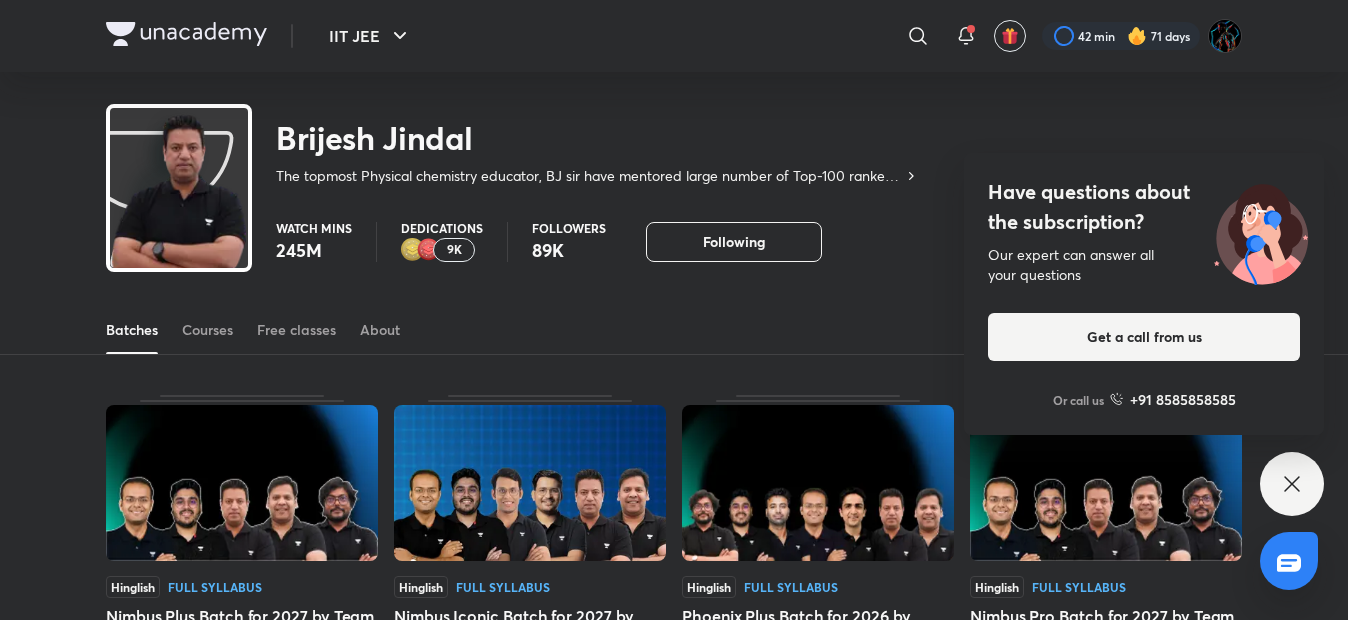 click on "Brijesh Jindal The topmost Physical chemistry educator, BJ sir have mentored large number of Top-100 rankers including AIR-1 in his 16 years of experience." at bounding box center (512, 145) 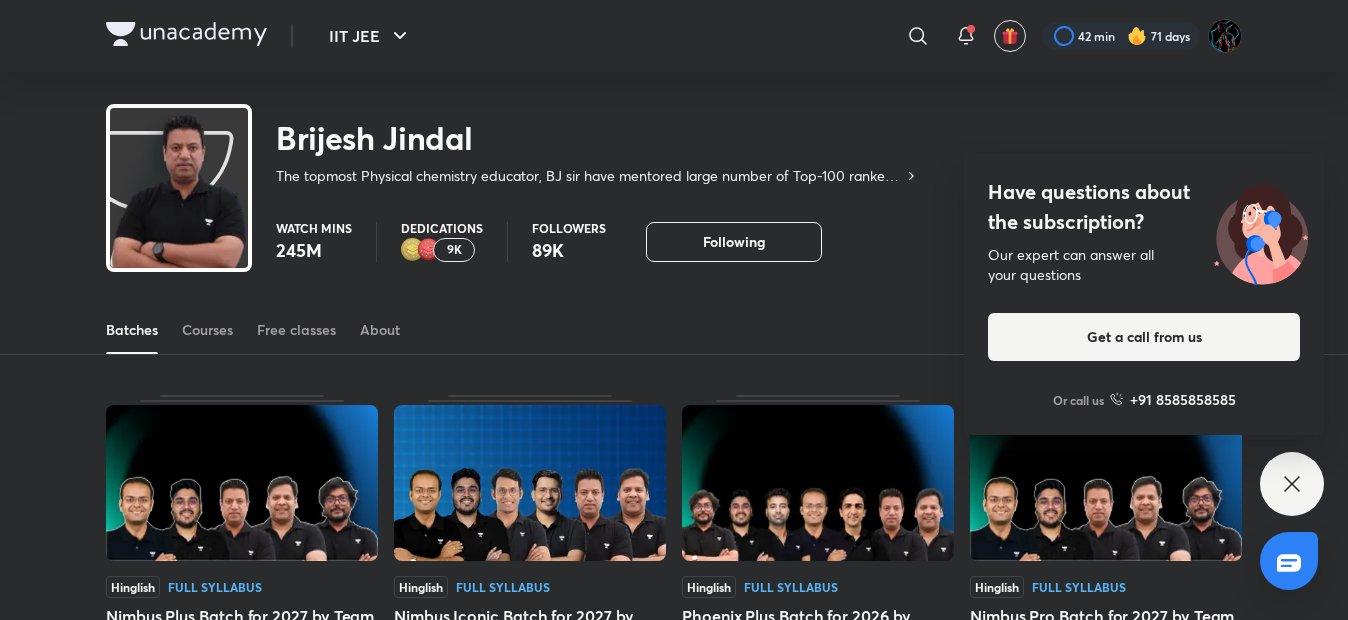drag, startPoint x: 160, startPoint y: 181, endPoint x: 148, endPoint y: 153, distance: 30.463093 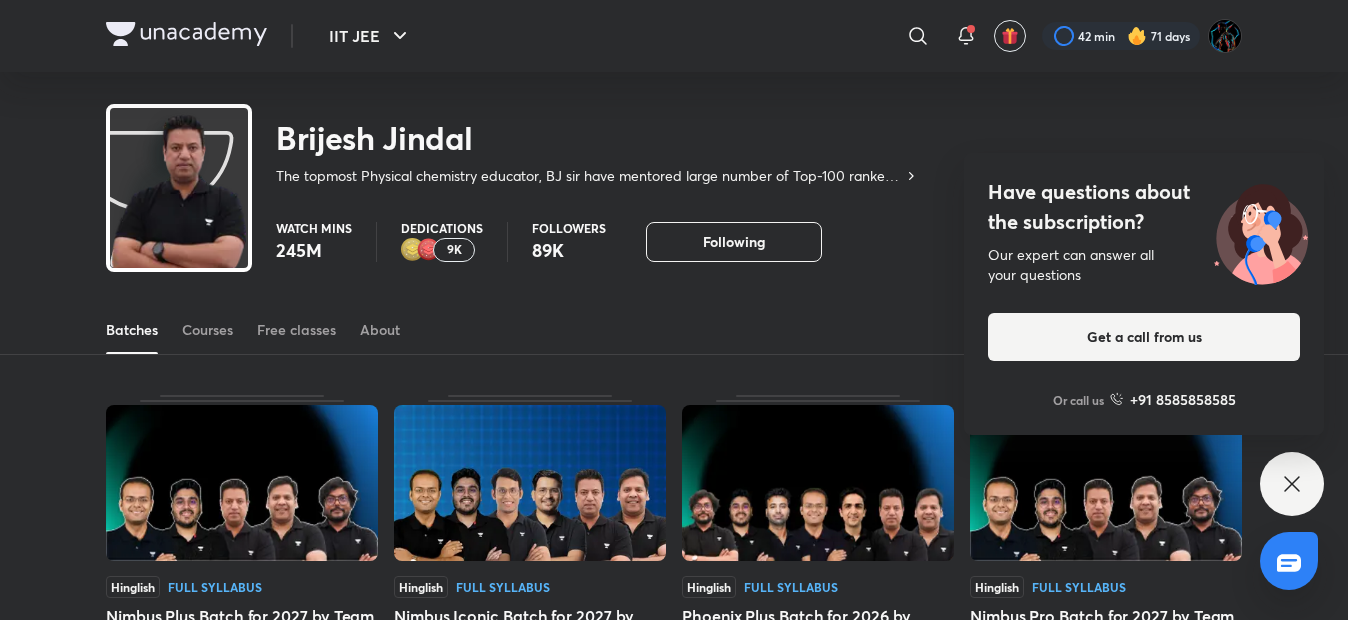 drag, startPoint x: 148, startPoint y: 153, endPoint x: 318, endPoint y: 246, distance: 193.77565 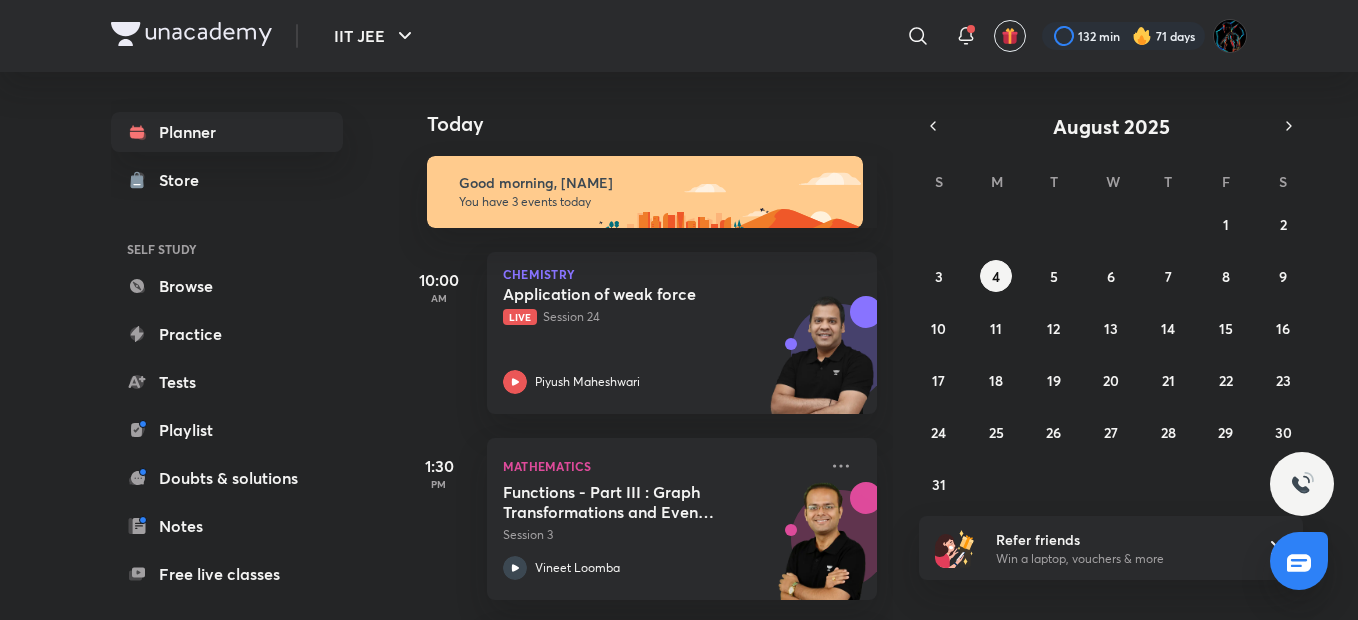 scroll, scrollTop: 0, scrollLeft: 0, axis: both 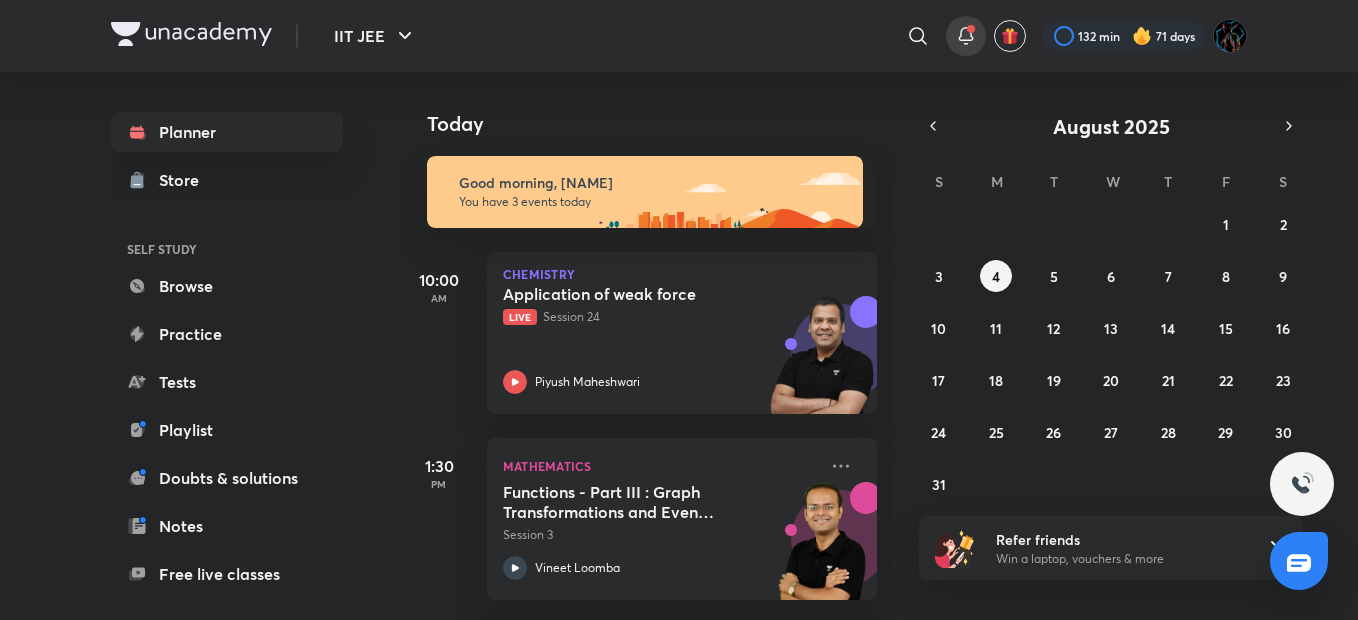 click 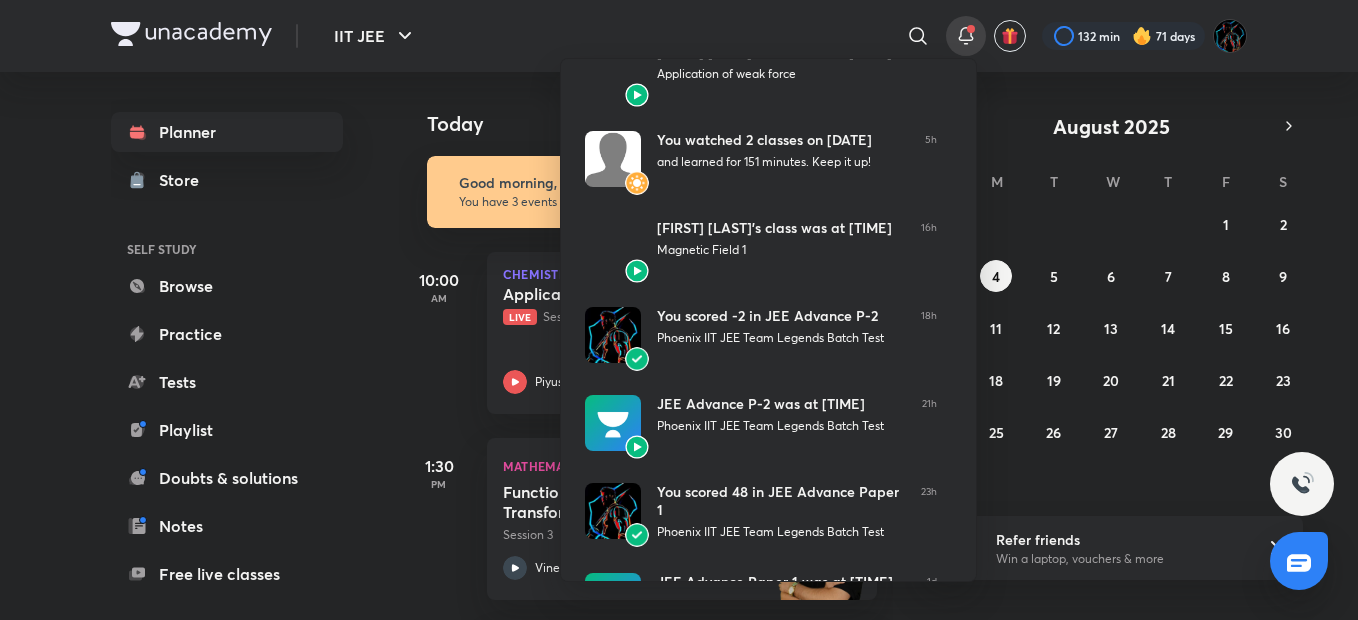 scroll, scrollTop: 0, scrollLeft: 0, axis: both 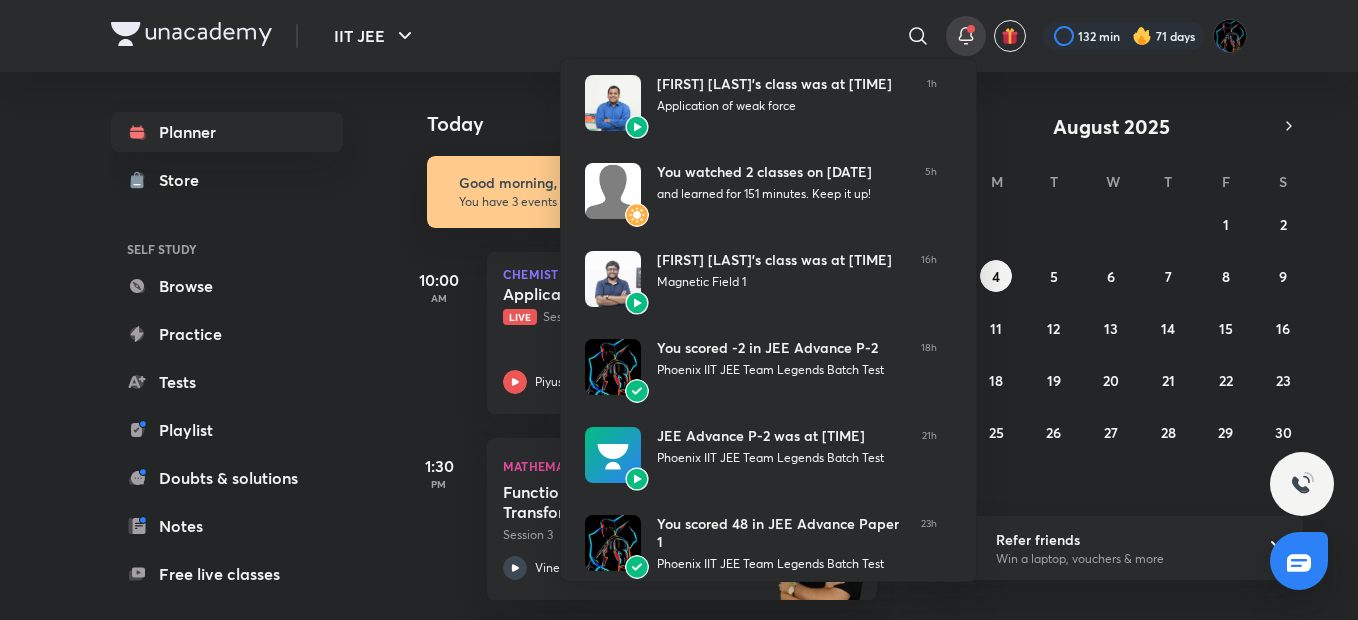 click at bounding box center (679, 310) 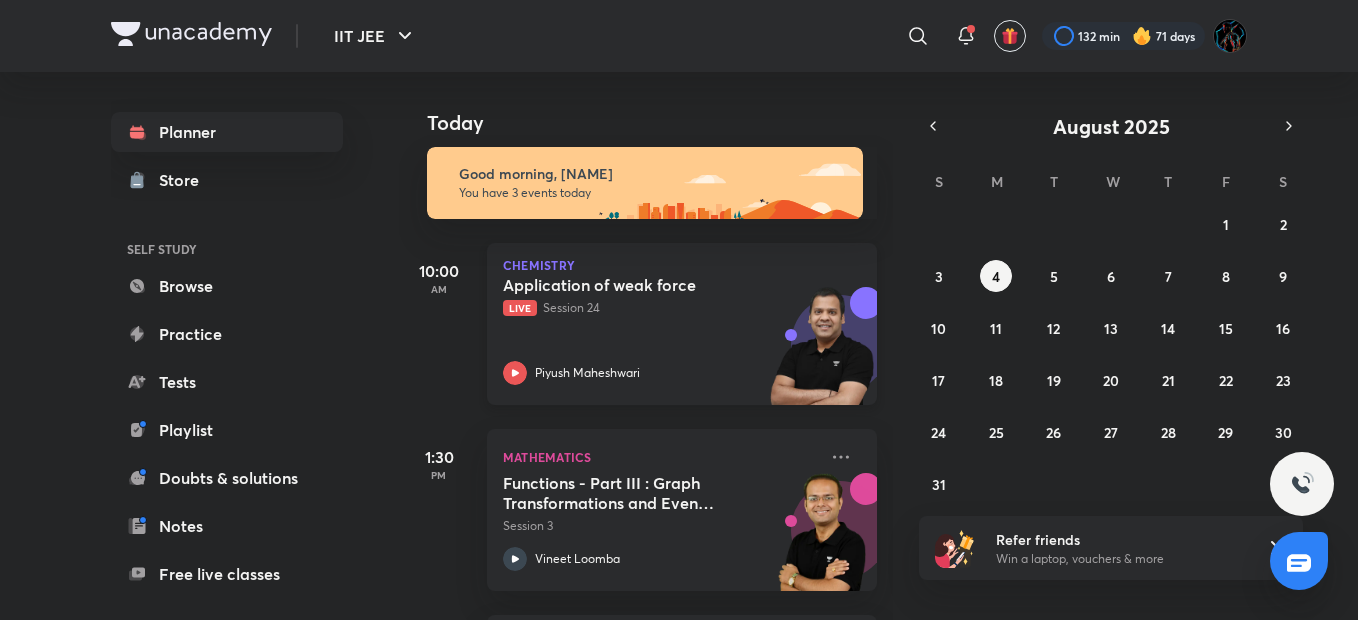 scroll, scrollTop: 0, scrollLeft: 0, axis: both 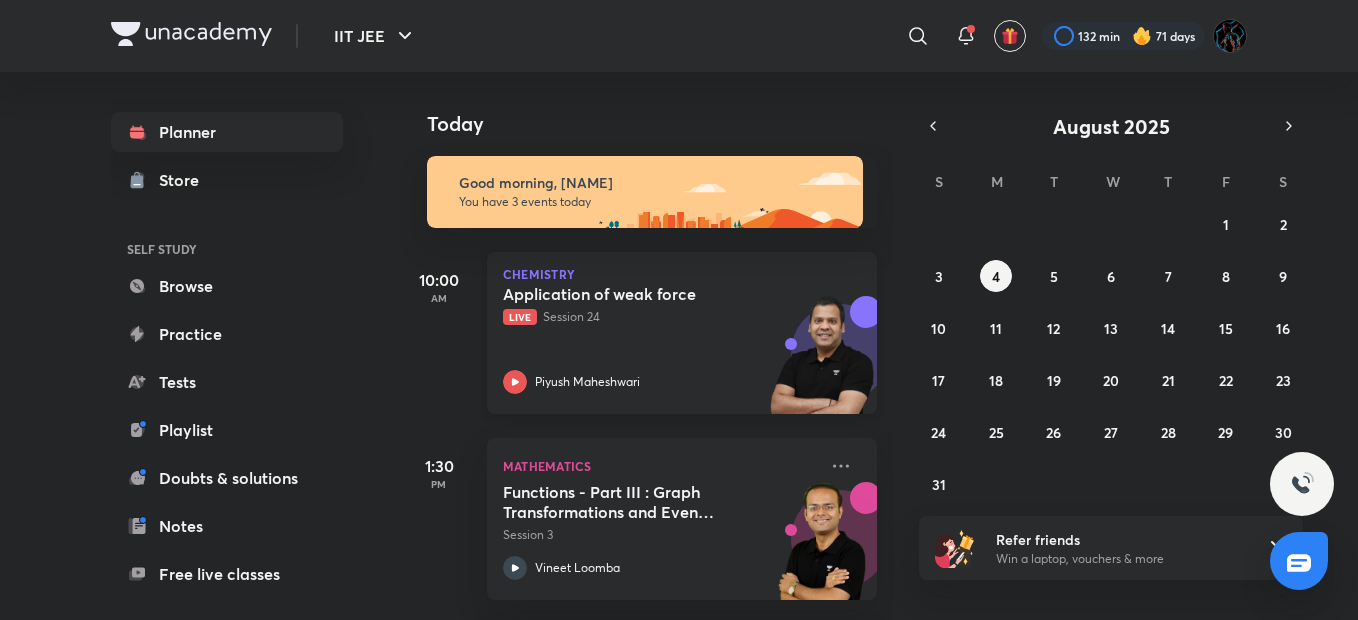 click on "Application of weak force Live Session 24 Piyush Maheshwari" at bounding box center (660, 339) 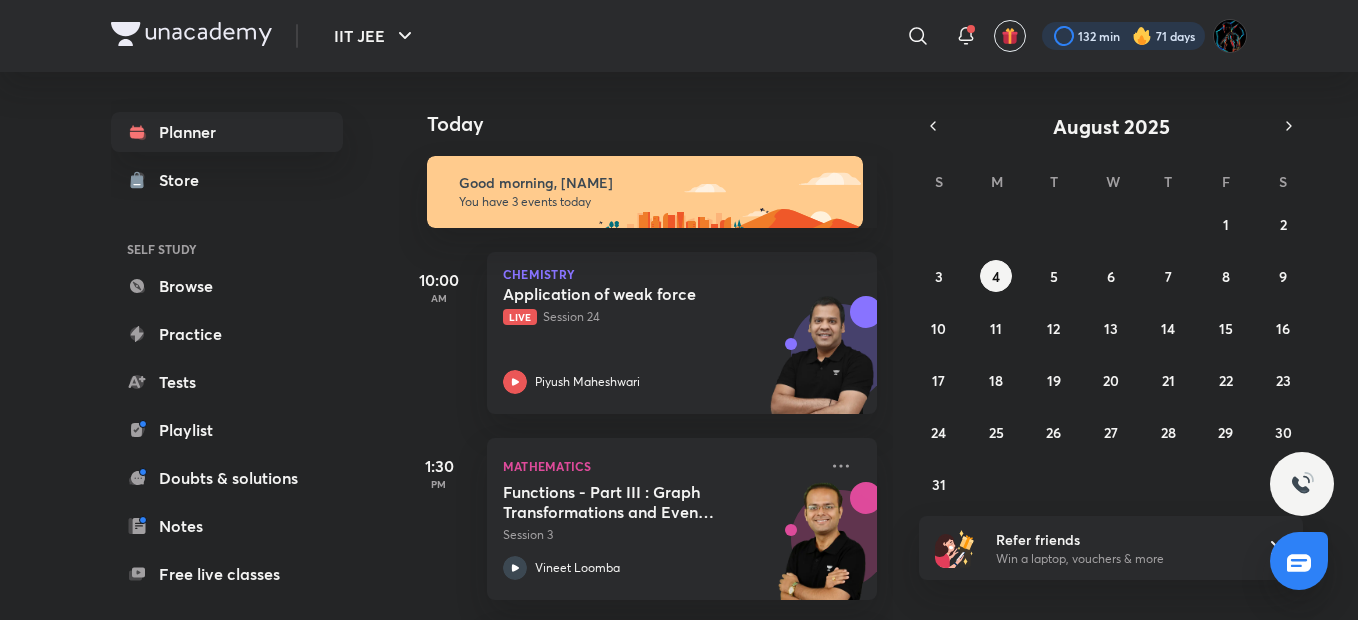 click at bounding box center [1123, 36] 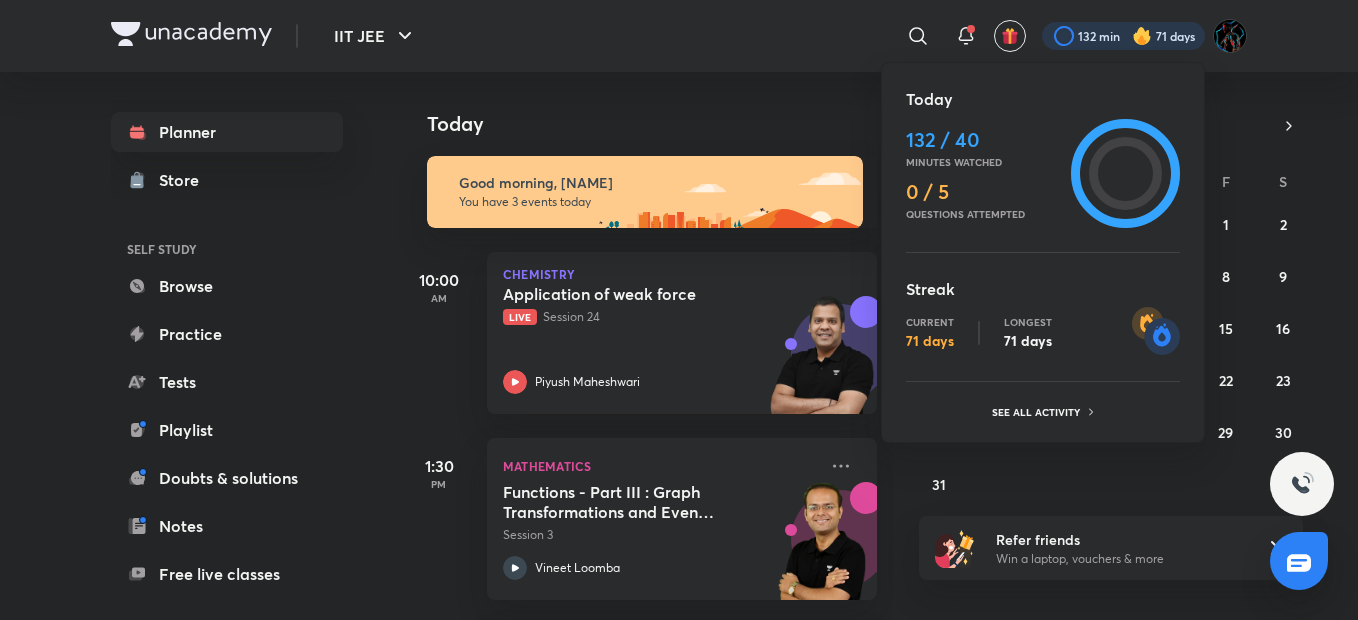 click at bounding box center (679, 310) 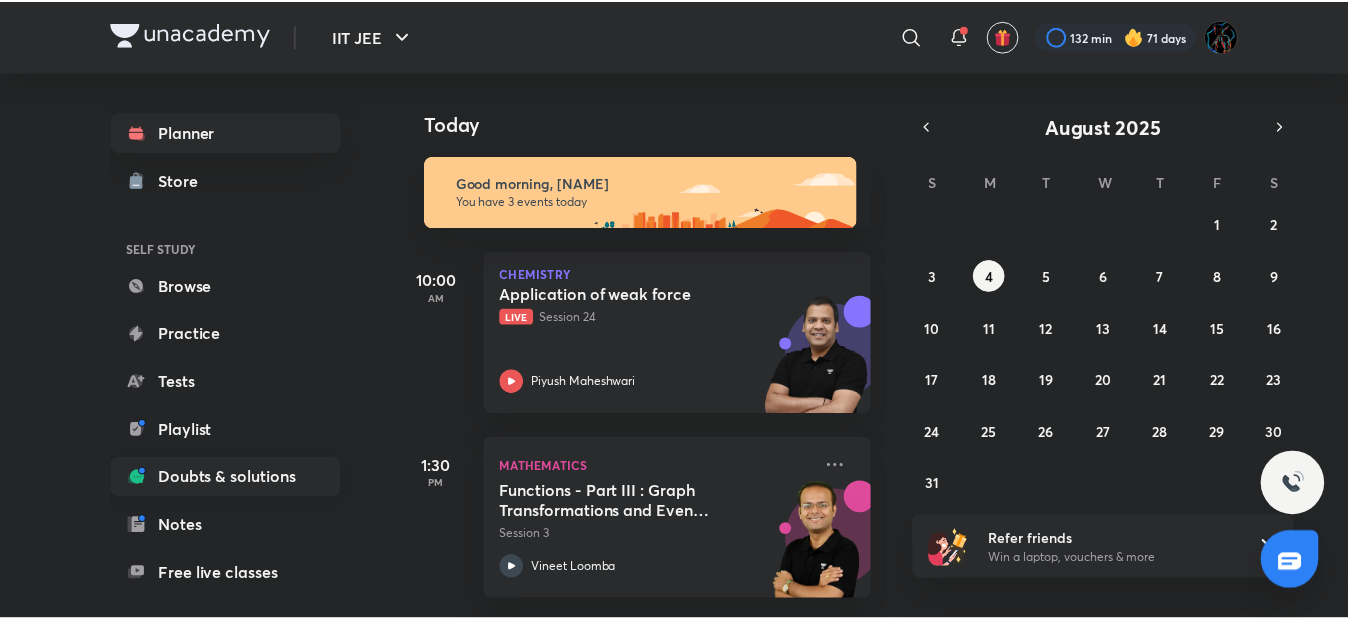 scroll, scrollTop: 184, scrollLeft: 0, axis: vertical 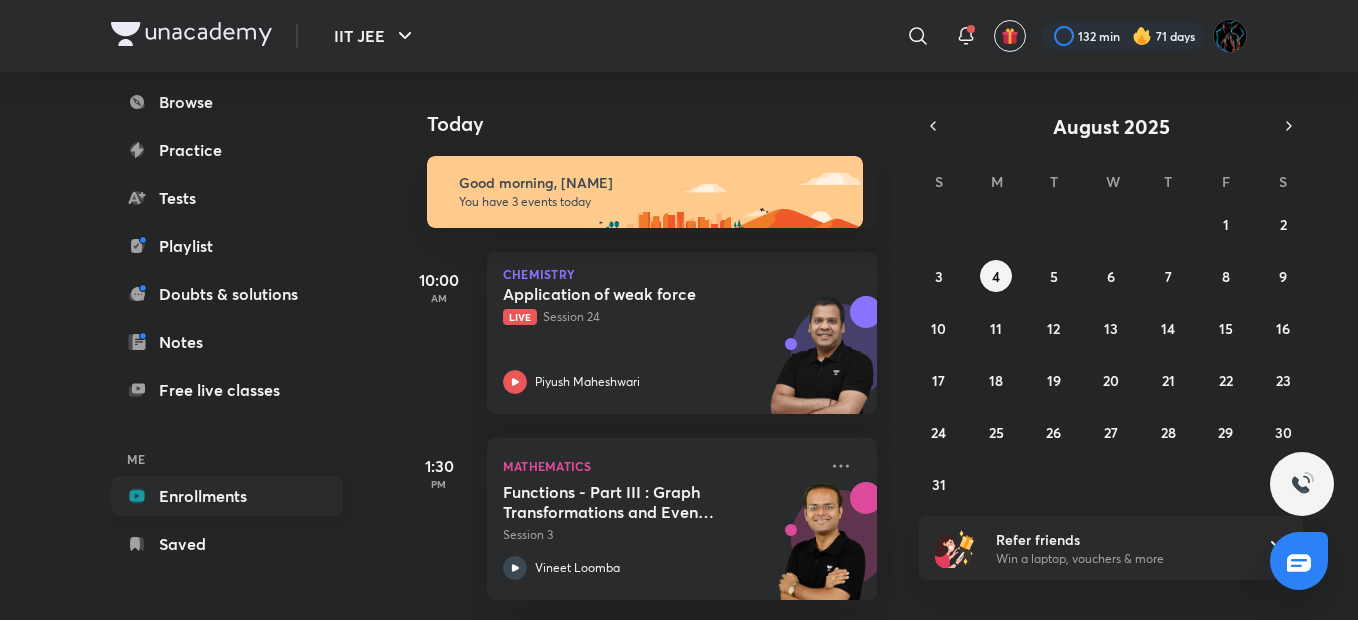 click on "Enrollments" at bounding box center [227, 496] 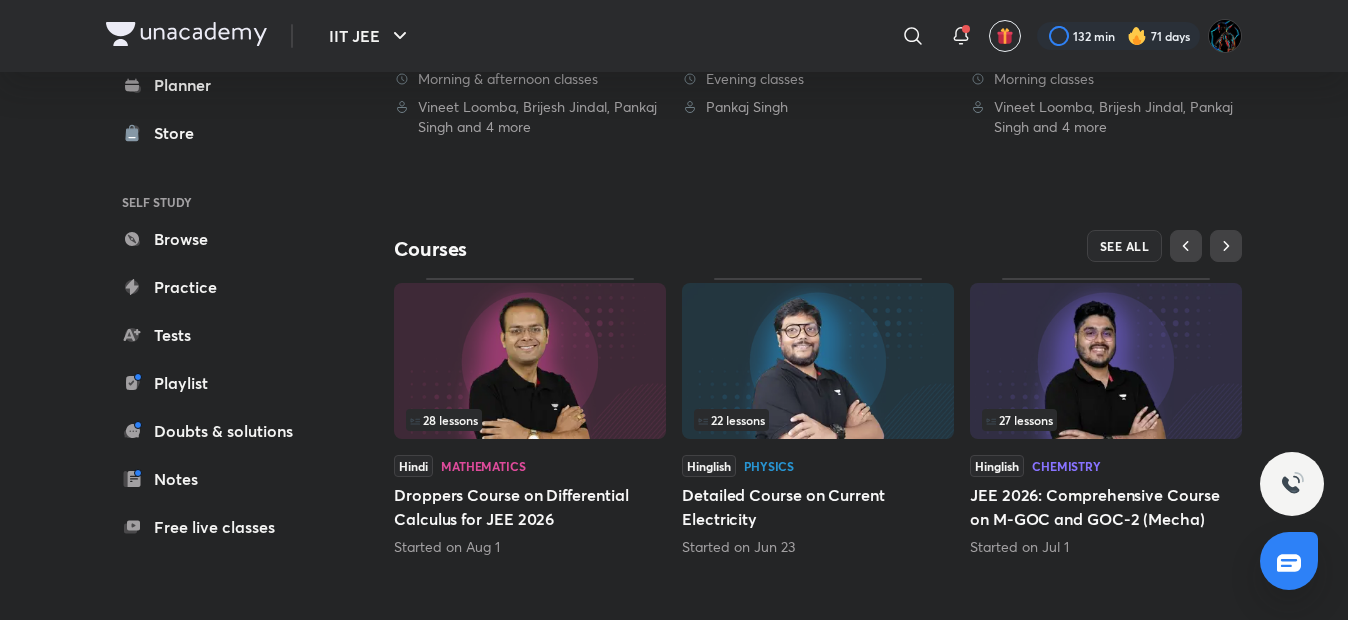 scroll, scrollTop: 756, scrollLeft: 0, axis: vertical 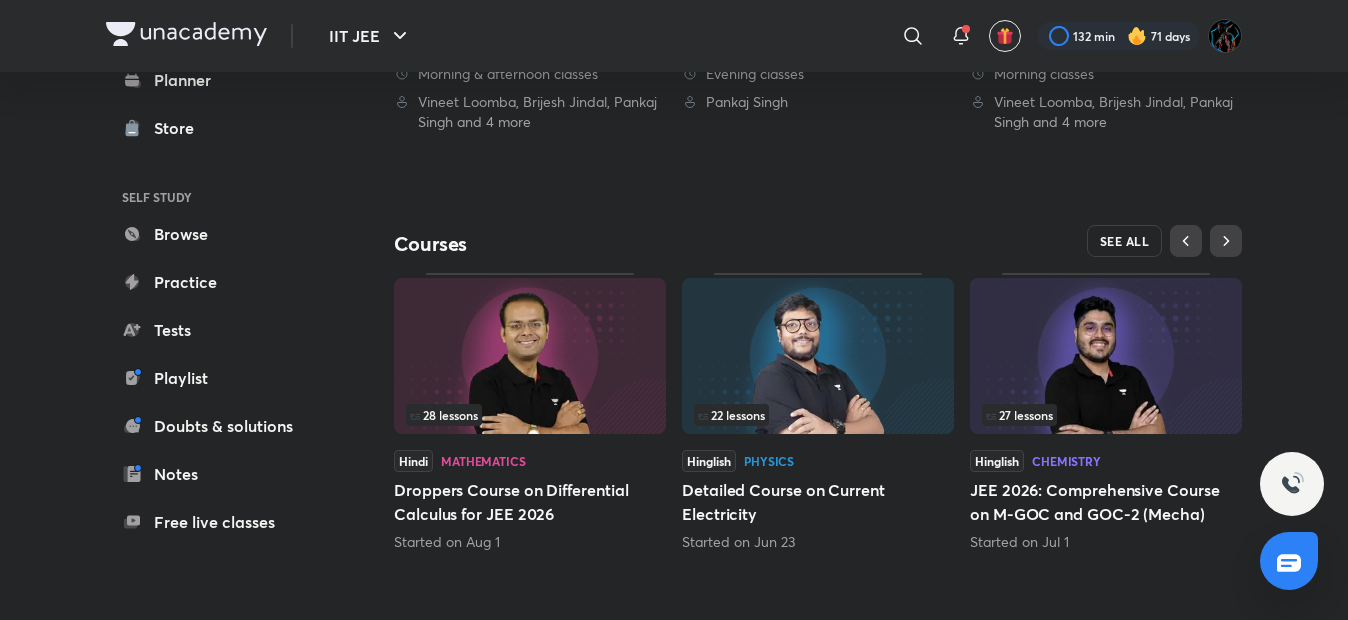 click on "SEE ALL" at bounding box center (1125, 241) 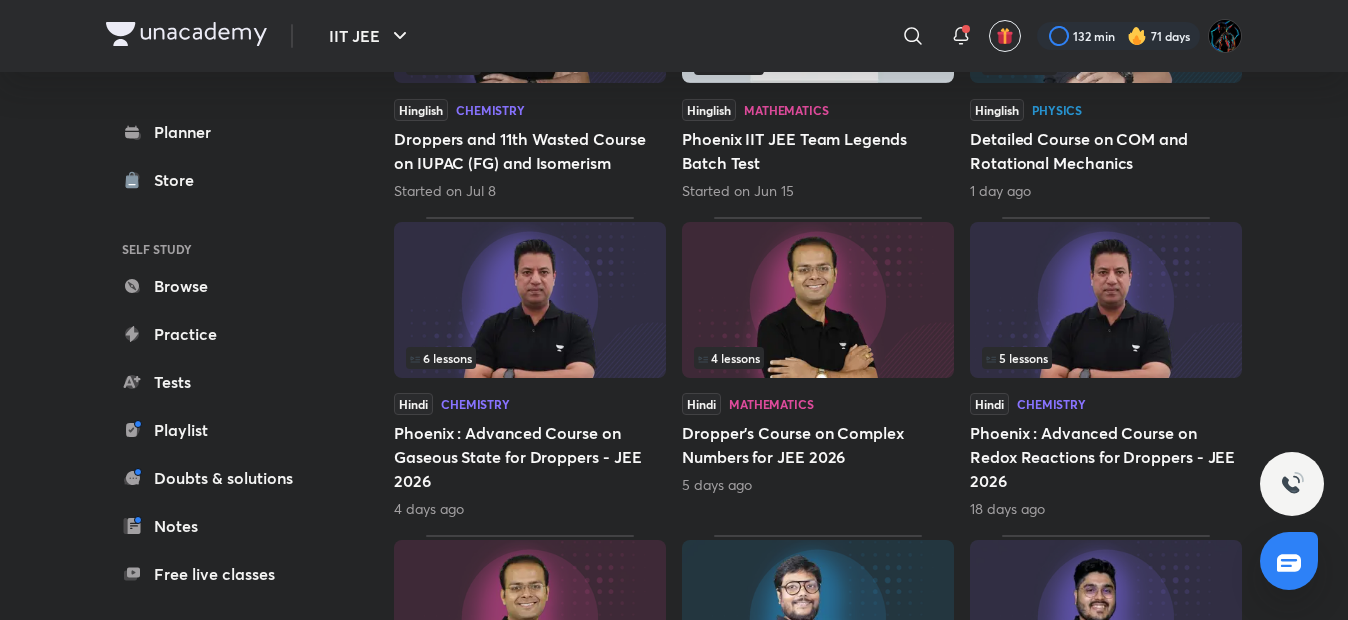 scroll, scrollTop: 0, scrollLeft: 0, axis: both 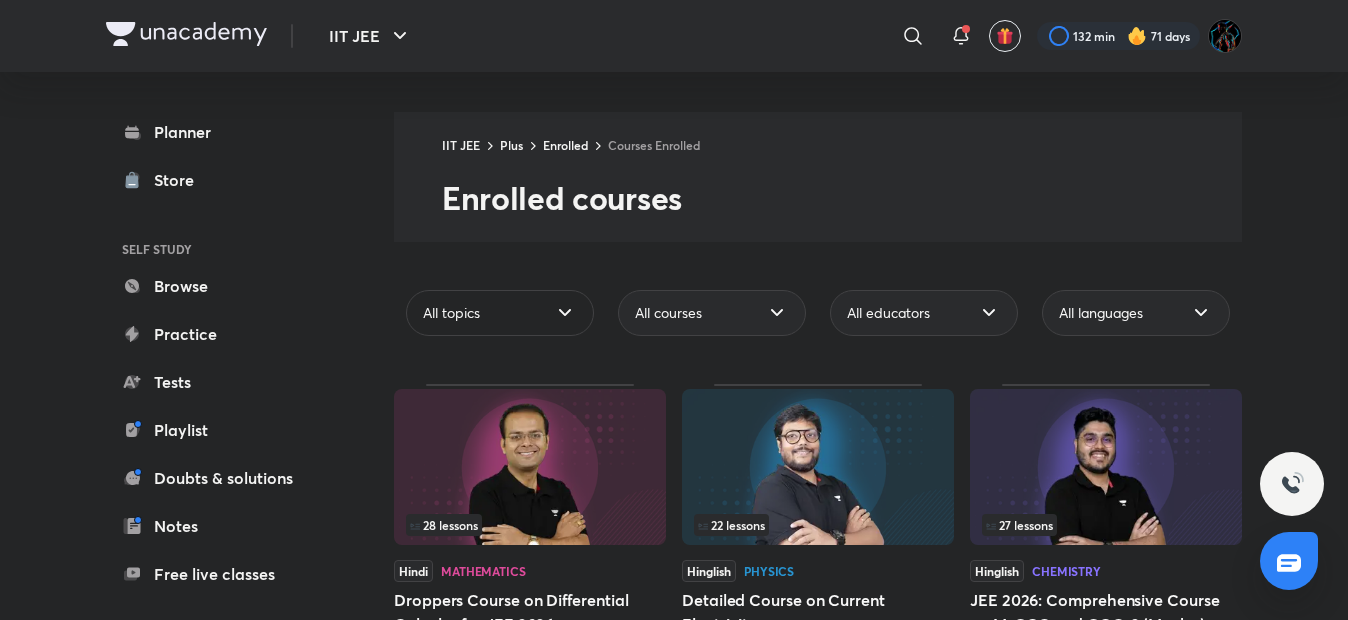 click 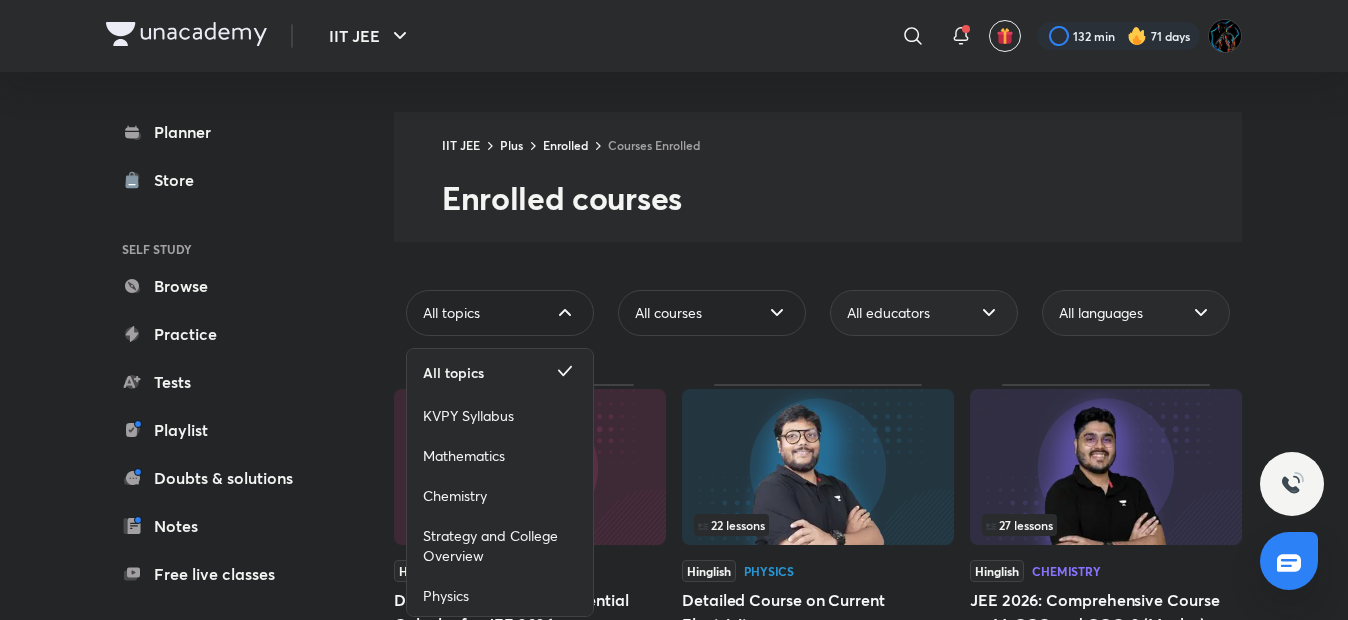 click on "All courses" at bounding box center (712, 313) 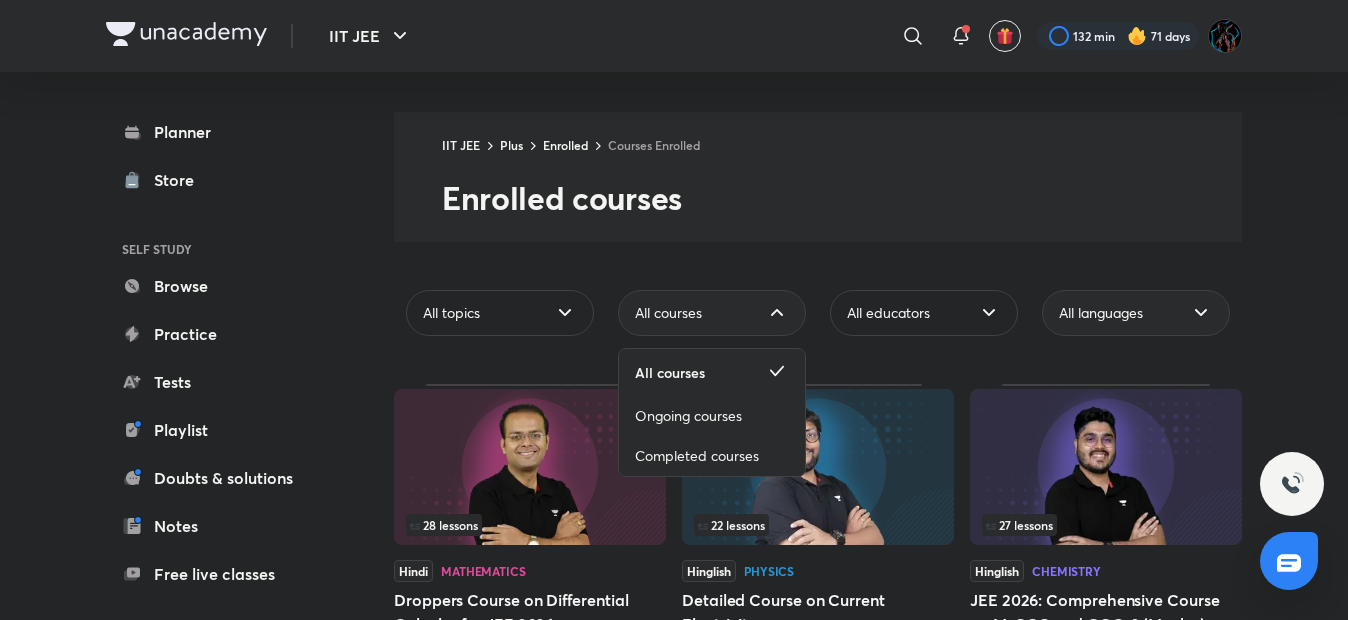click on "All educators" at bounding box center (888, 313) 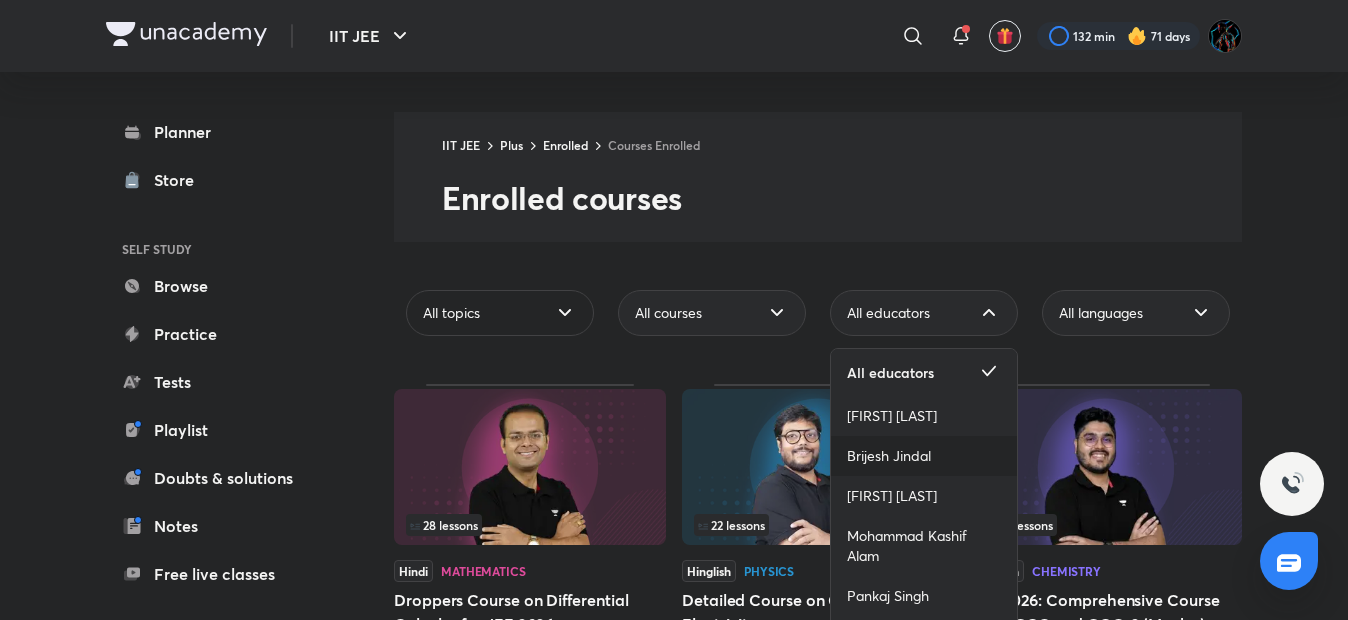 click on "Brijesh Jindal" at bounding box center (889, 456) 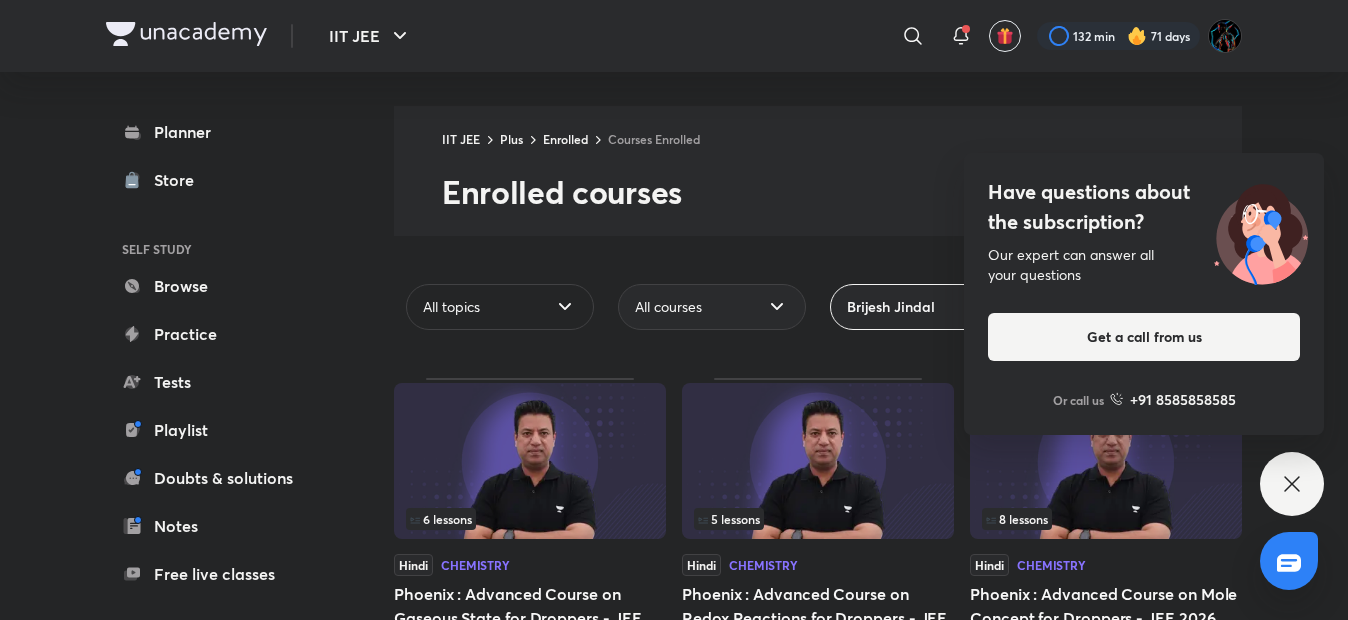 scroll, scrollTop: 0, scrollLeft: 0, axis: both 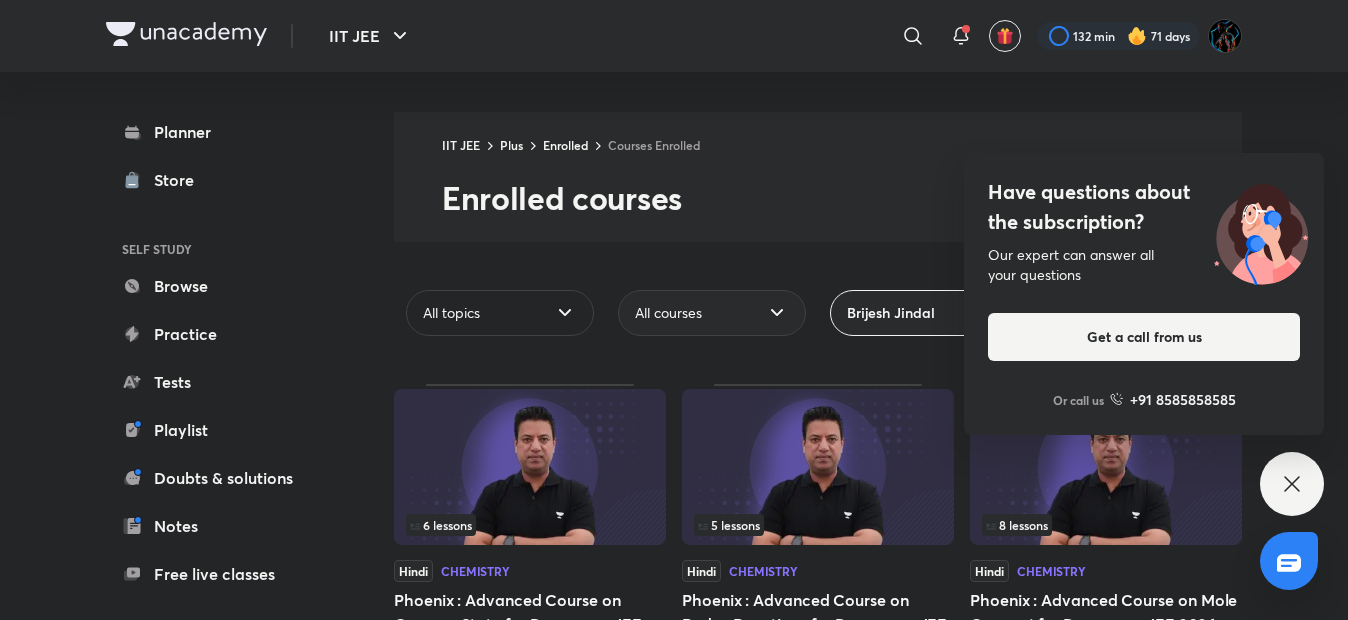 click on "Enrolled courses" at bounding box center (842, 198) 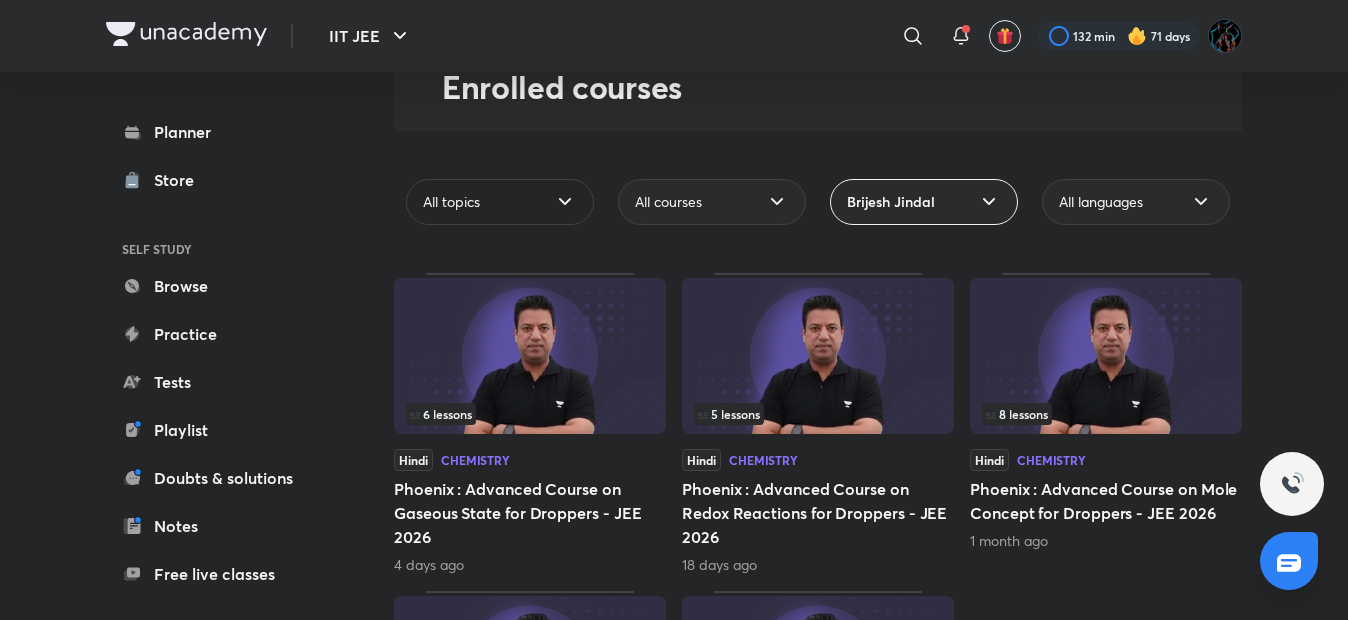scroll, scrollTop: 0, scrollLeft: 0, axis: both 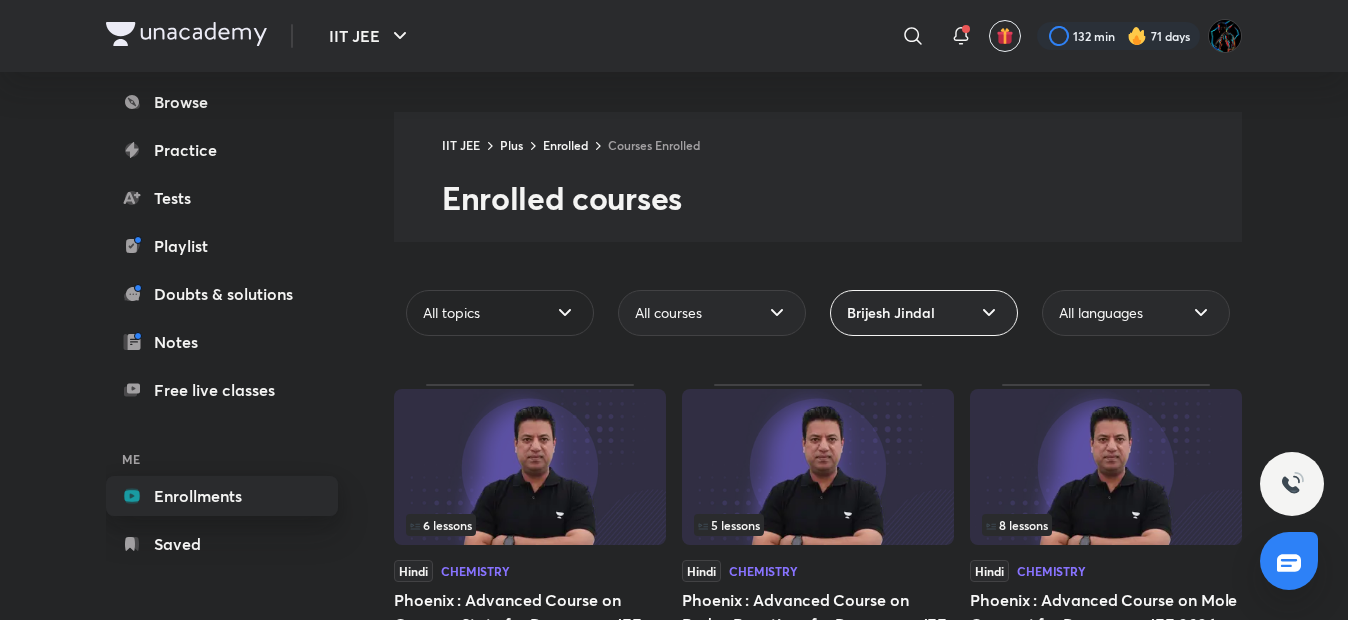 click on "Enrollments" at bounding box center [222, 496] 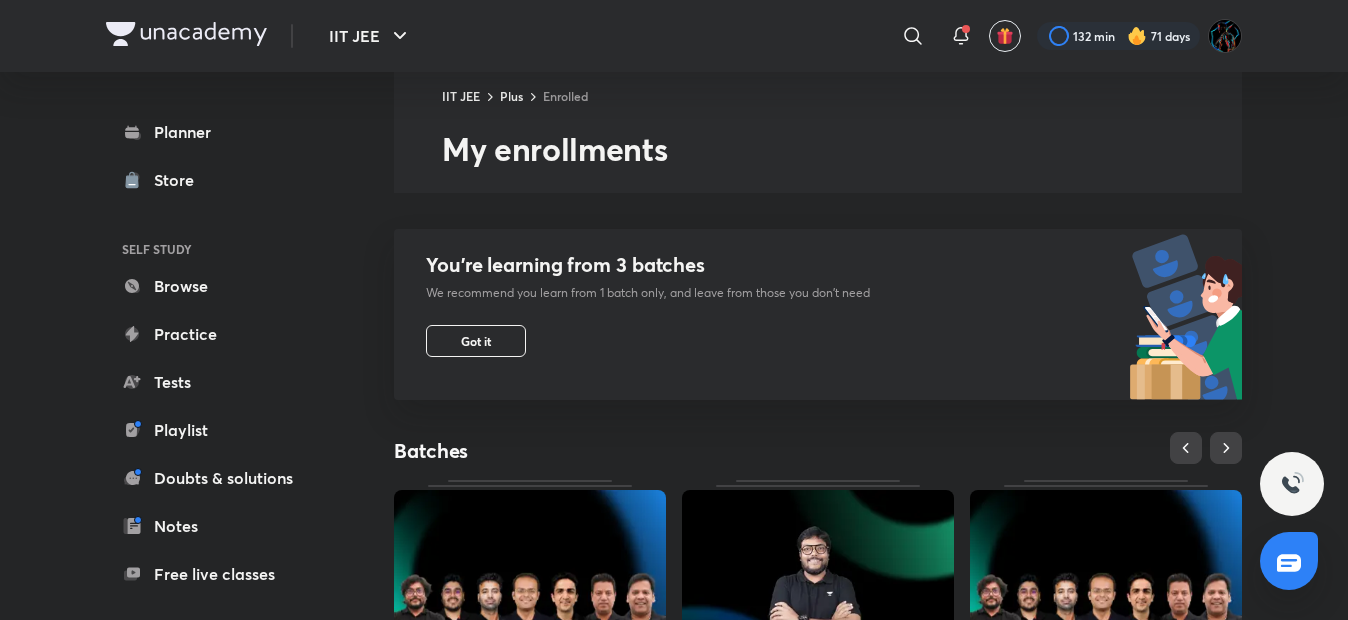 scroll, scrollTop: 347, scrollLeft: 0, axis: vertical 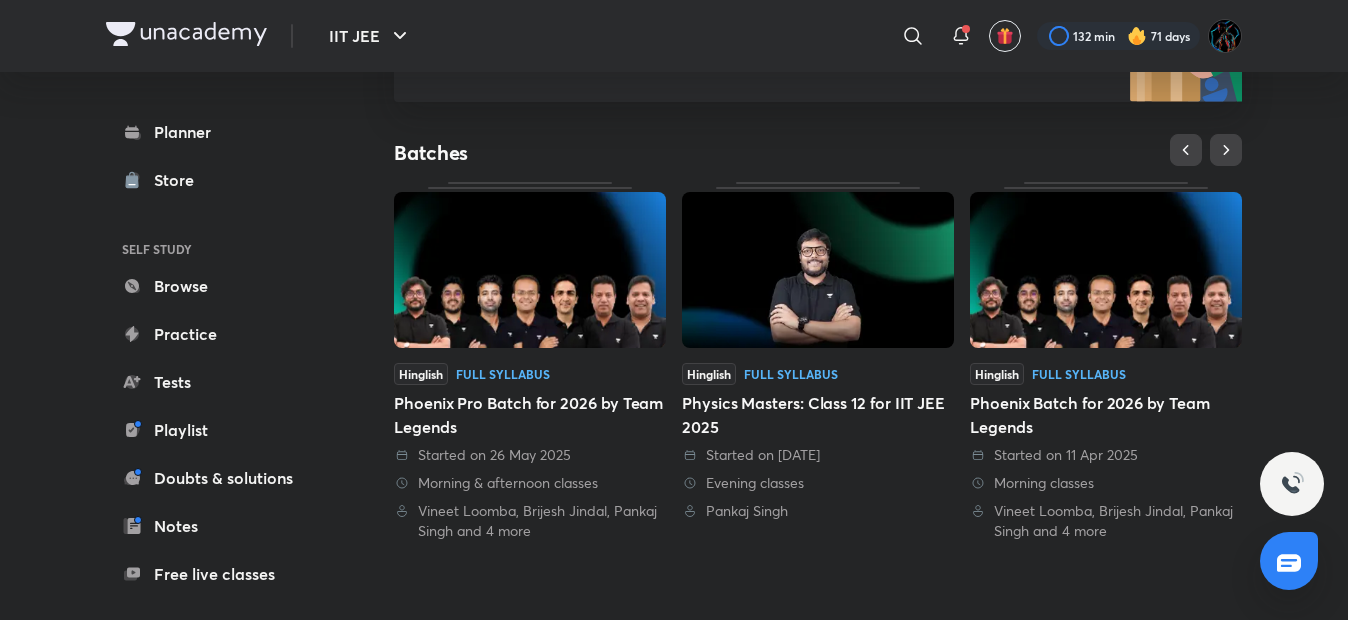 click at bounding box center [1106, 270] 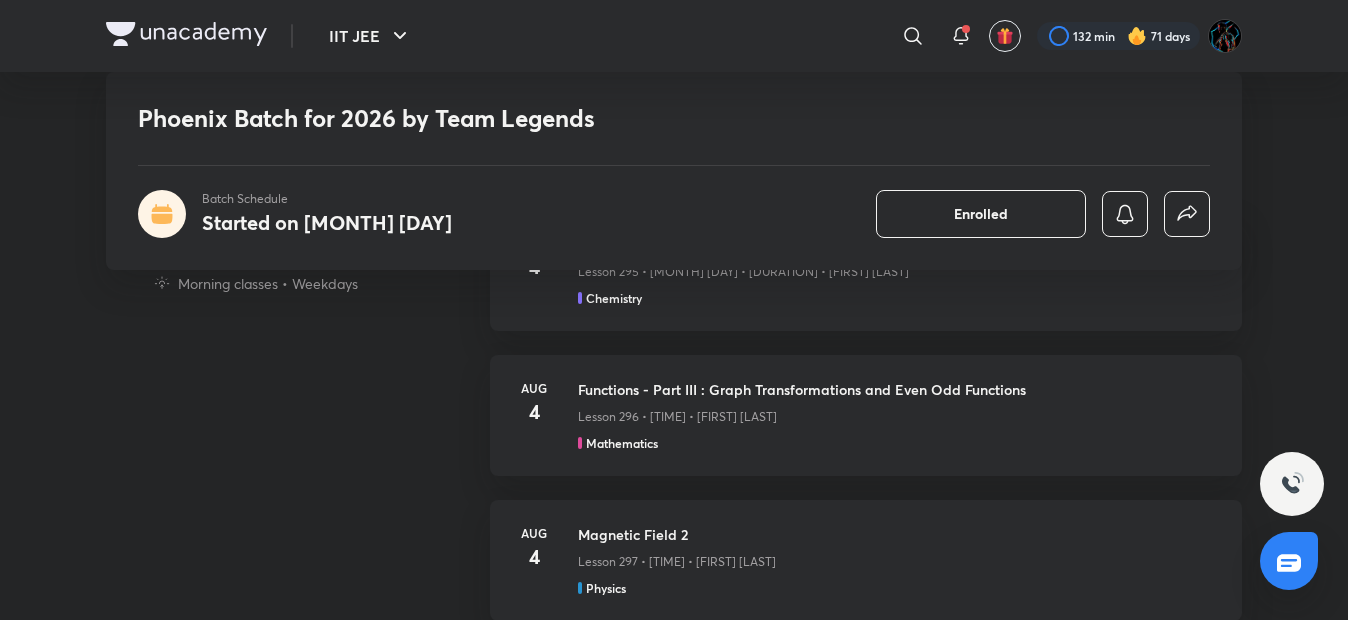 scroll, scrollTop: 1227, scrollLeft: 0, axis: vertical 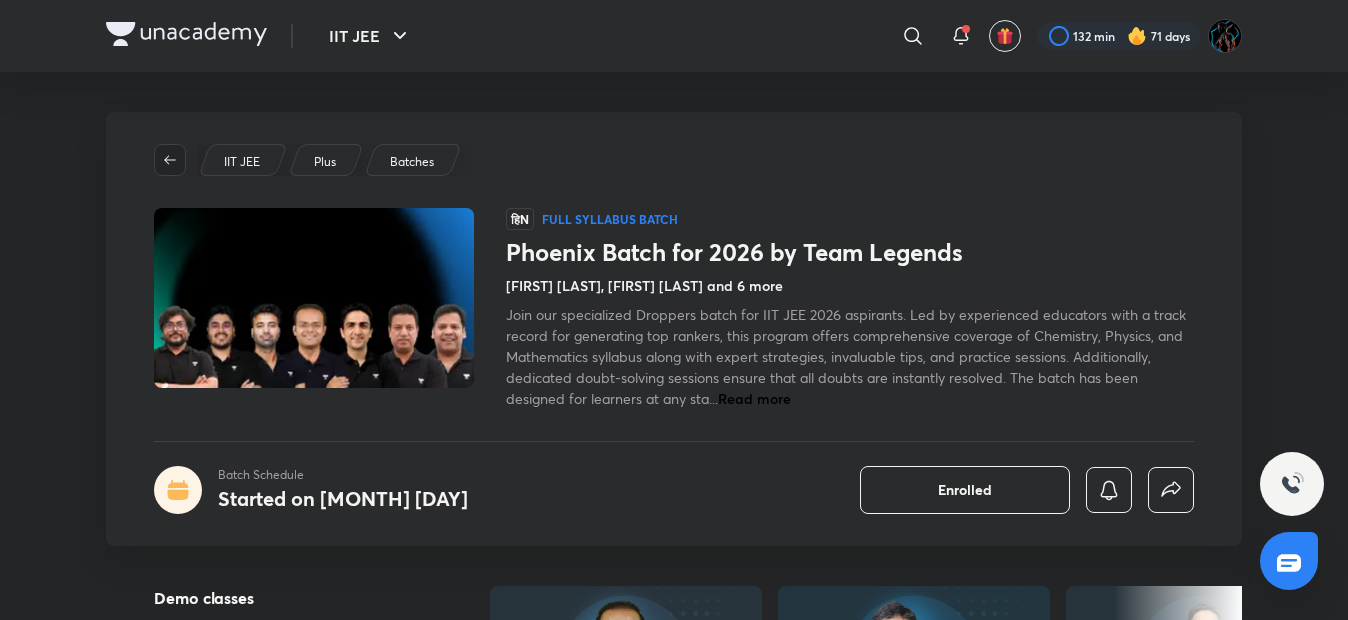 click at bounding box center [170, 160] 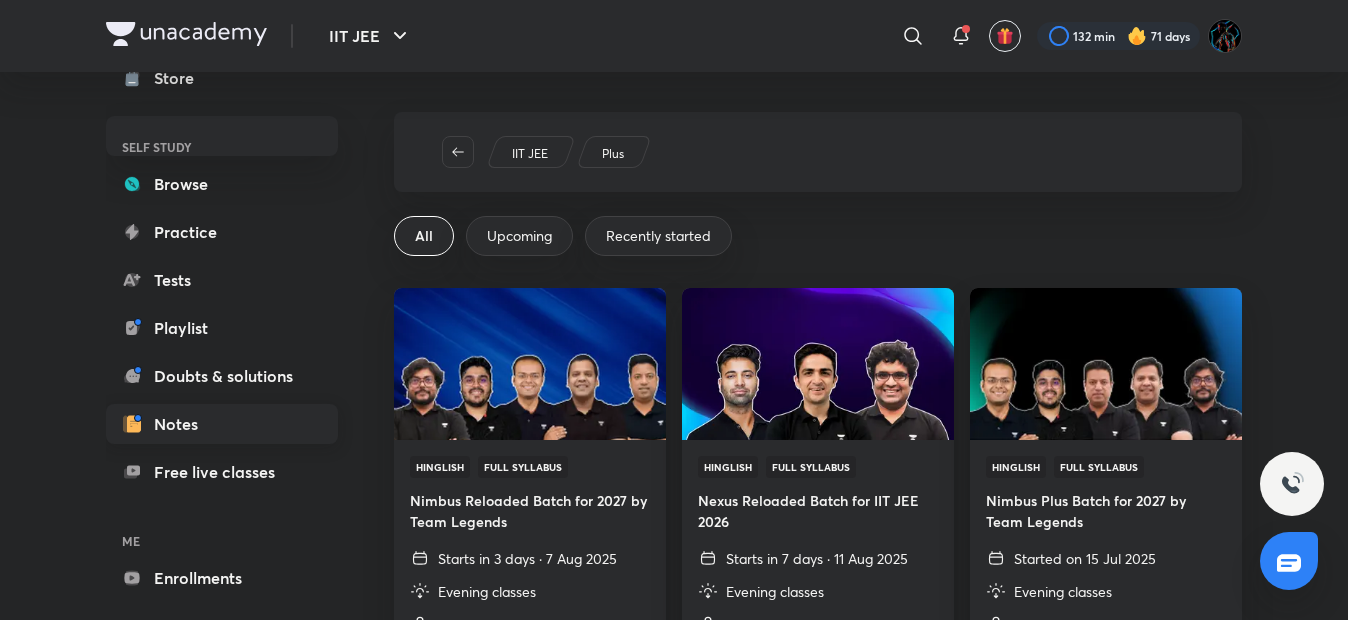 scroll, scrollTop: 184, scrollLeft: 0, axis: vertical 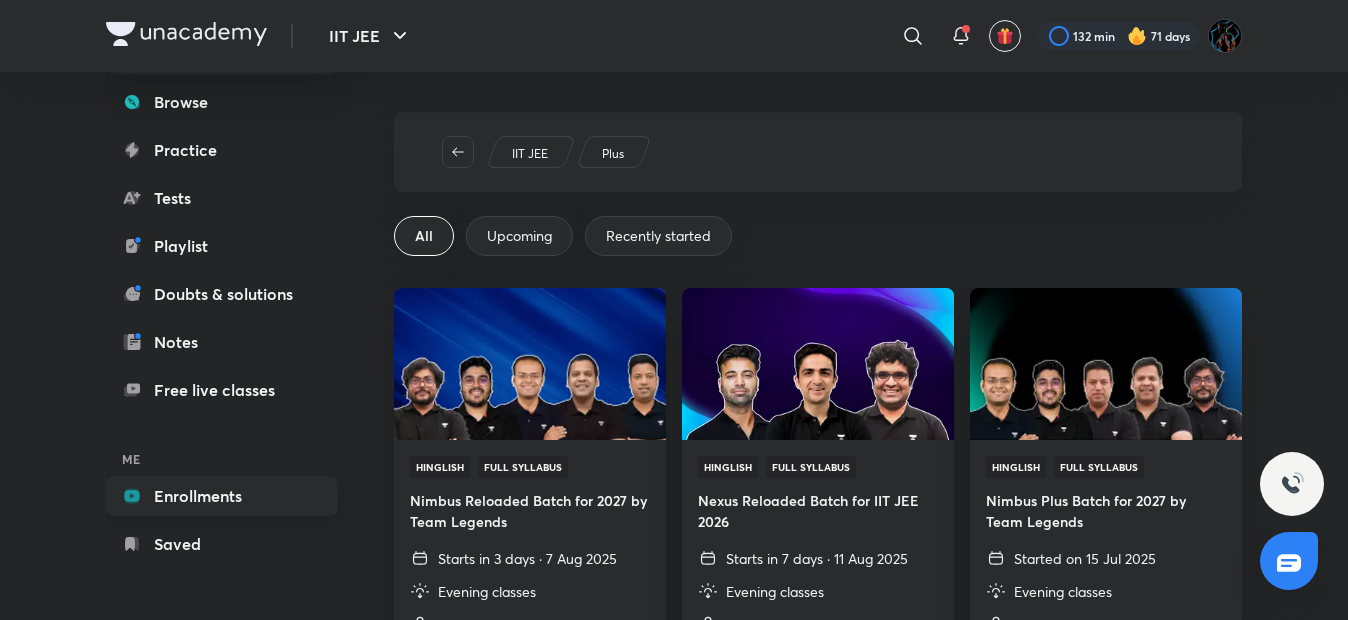 click on "Enrollments" at bounding box center (222, 496) 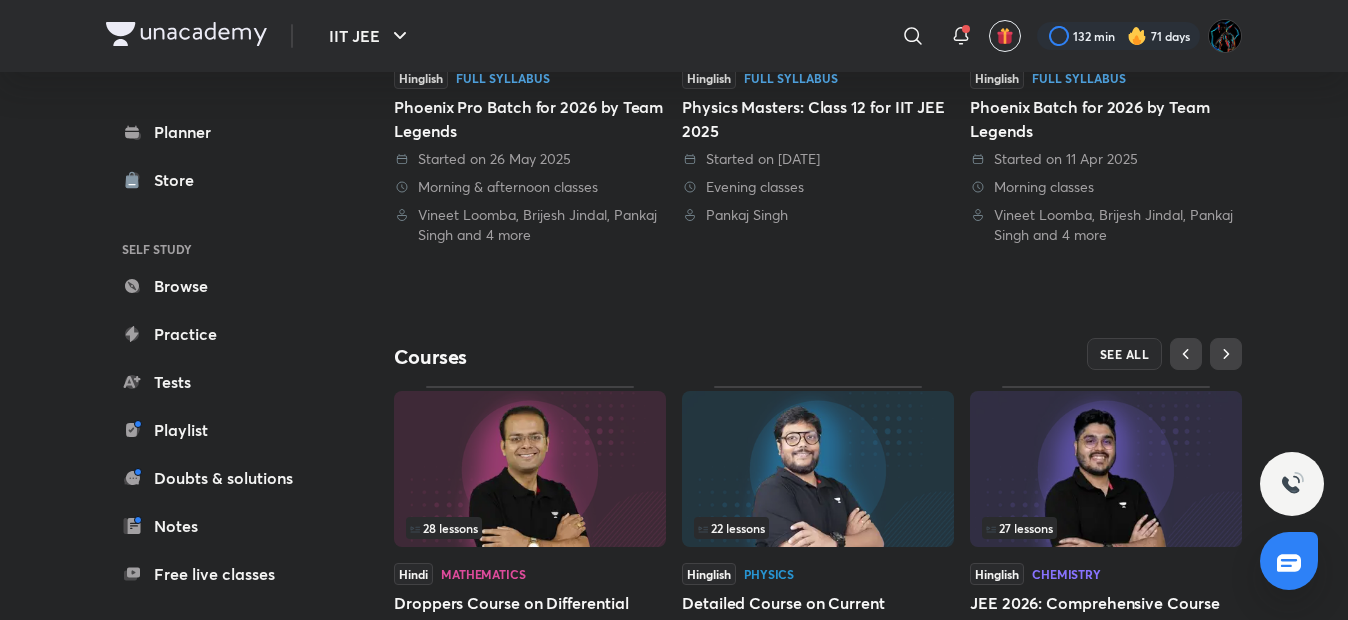 scroll, scrollTop: 687, scrollLeft: 0, axis: vertical 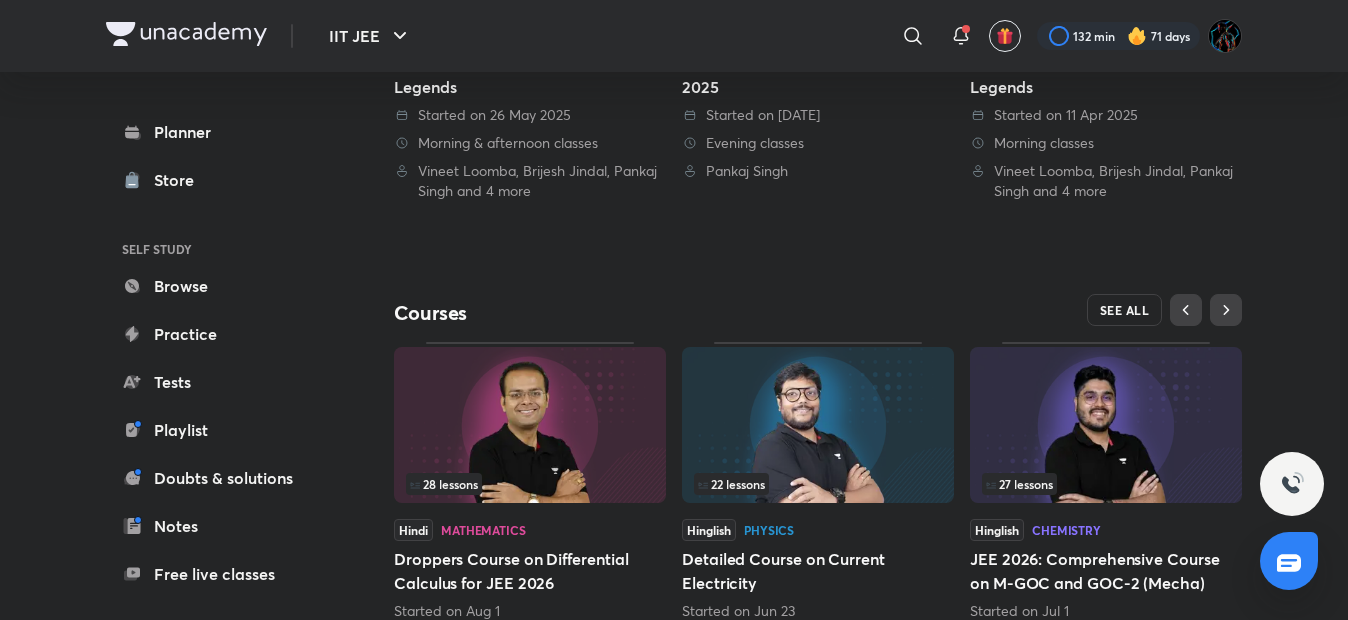 click on "SEE ALL" at bounding box center [1125, 310] 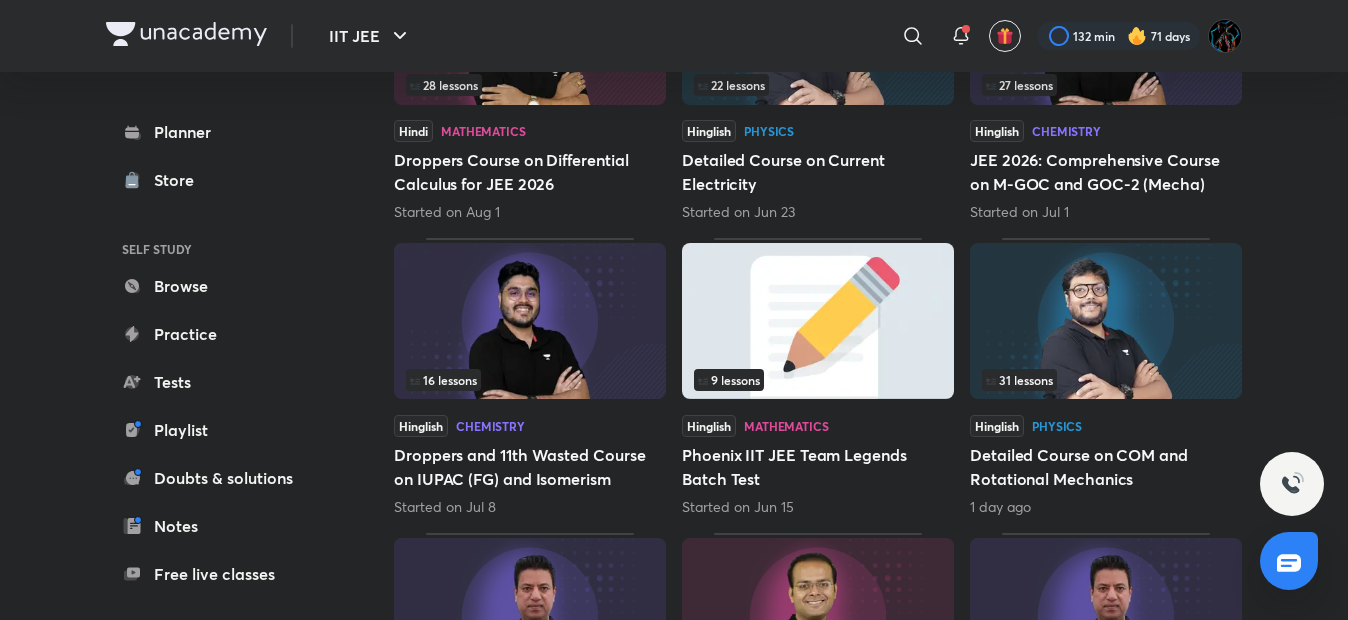 scroll, scrollTop: 0, scrollLeft: 0, axis: both 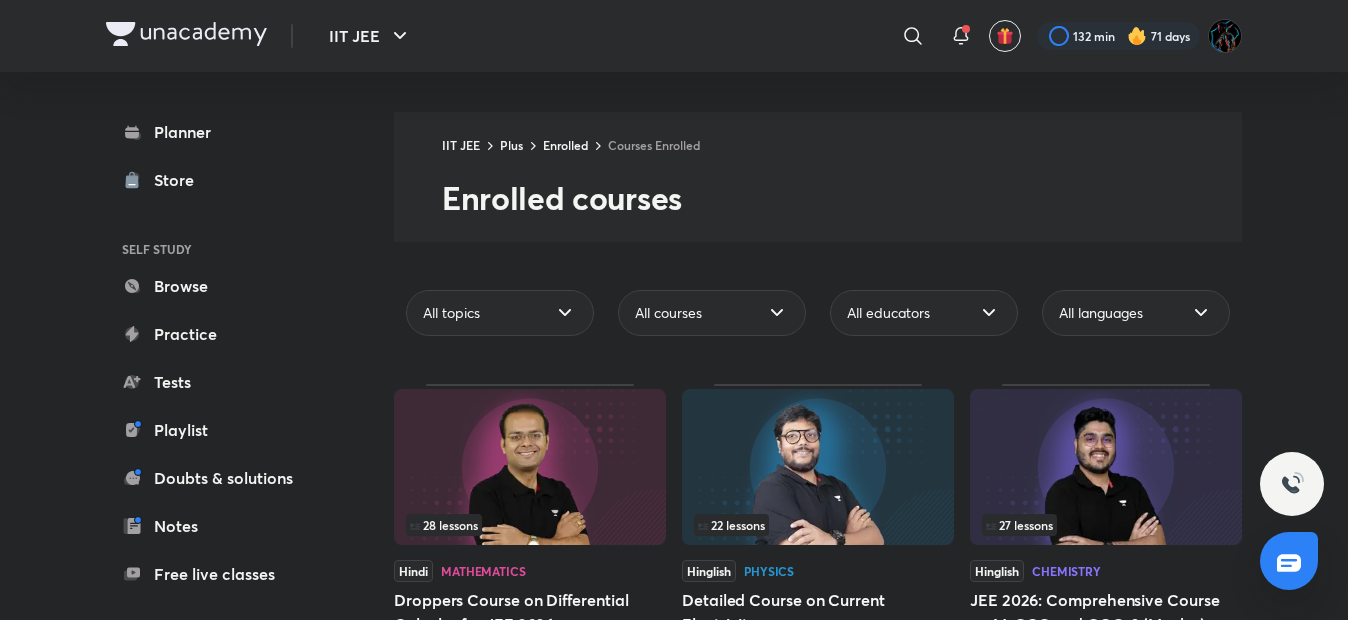 click at bounding box center [186, 34] 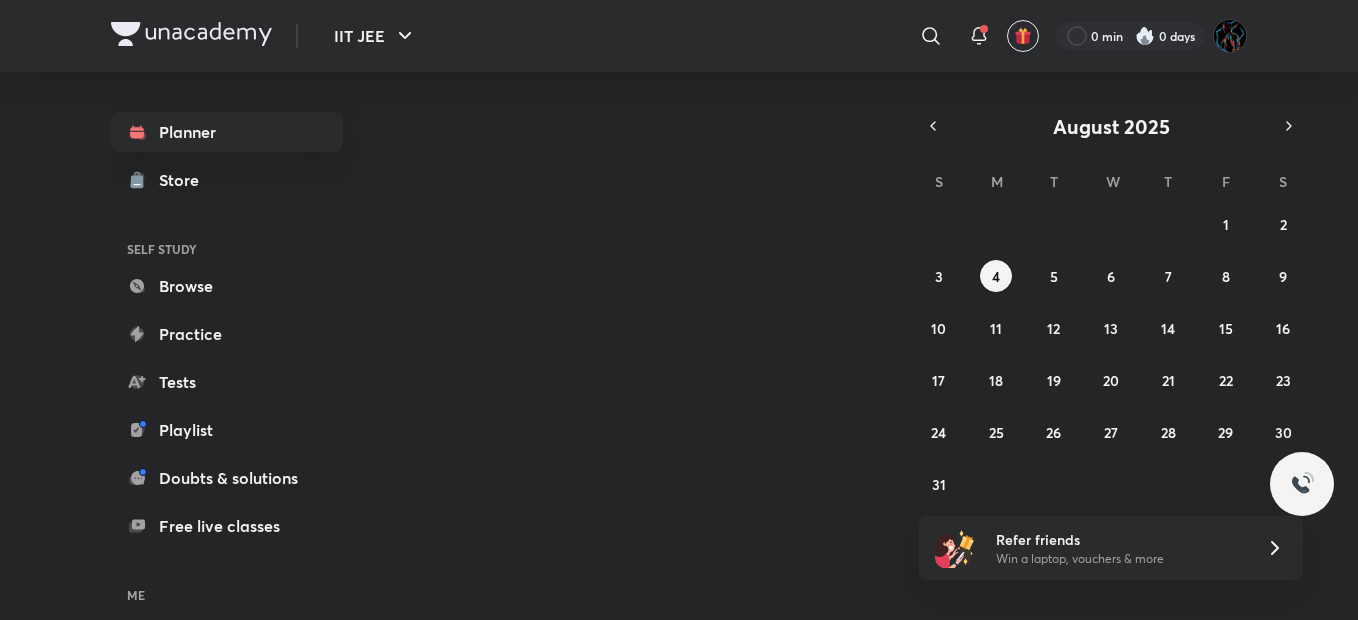 scroll, scrollTop: 0, scrollLeft: 0, axis: both 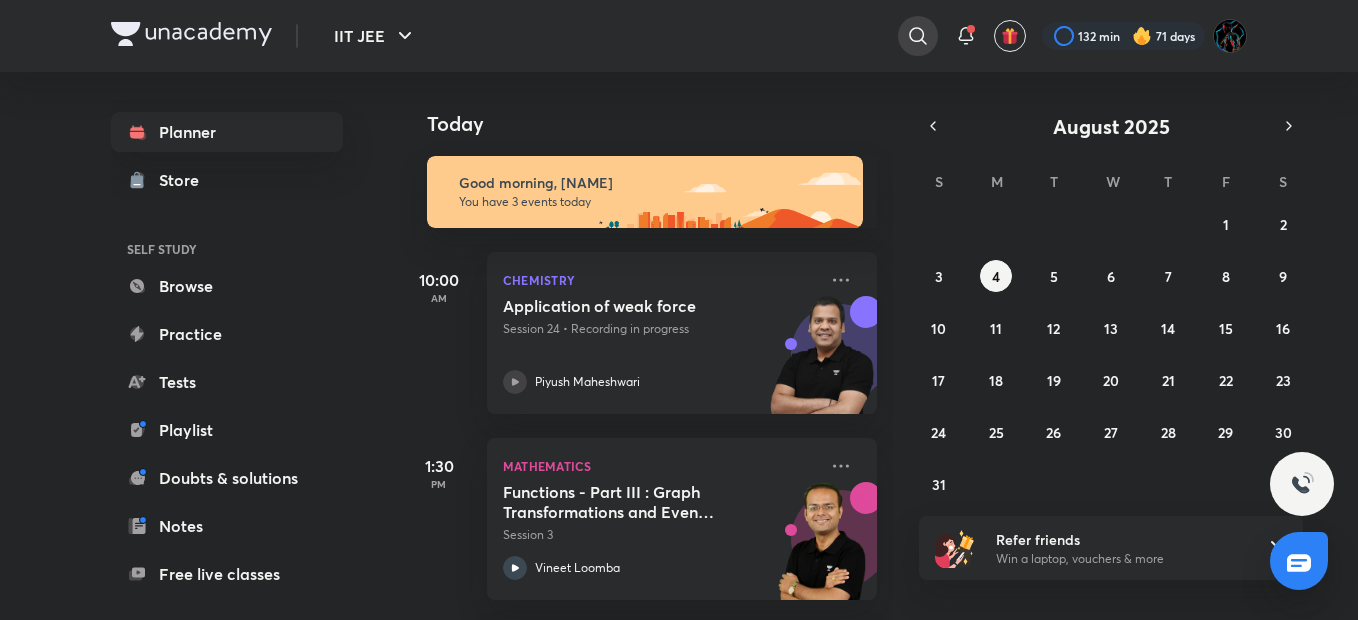 click 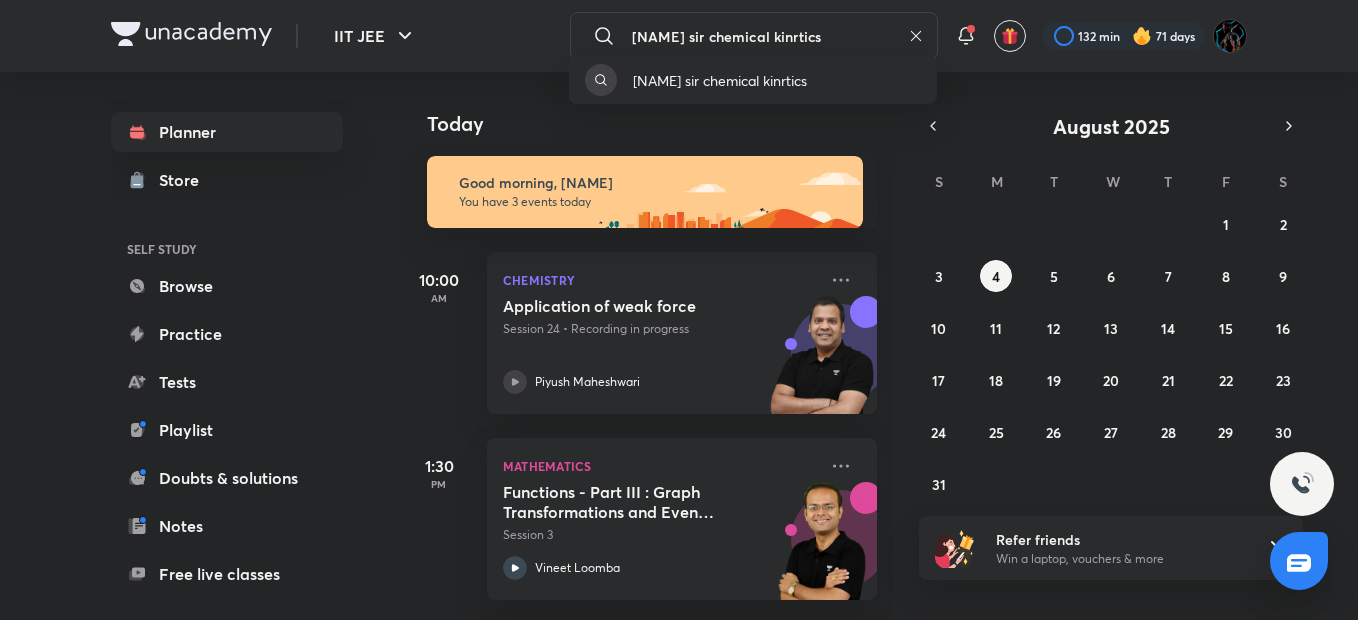 click on "[NAME] sir chemical kinrtics" at bounding box center [679, 310] 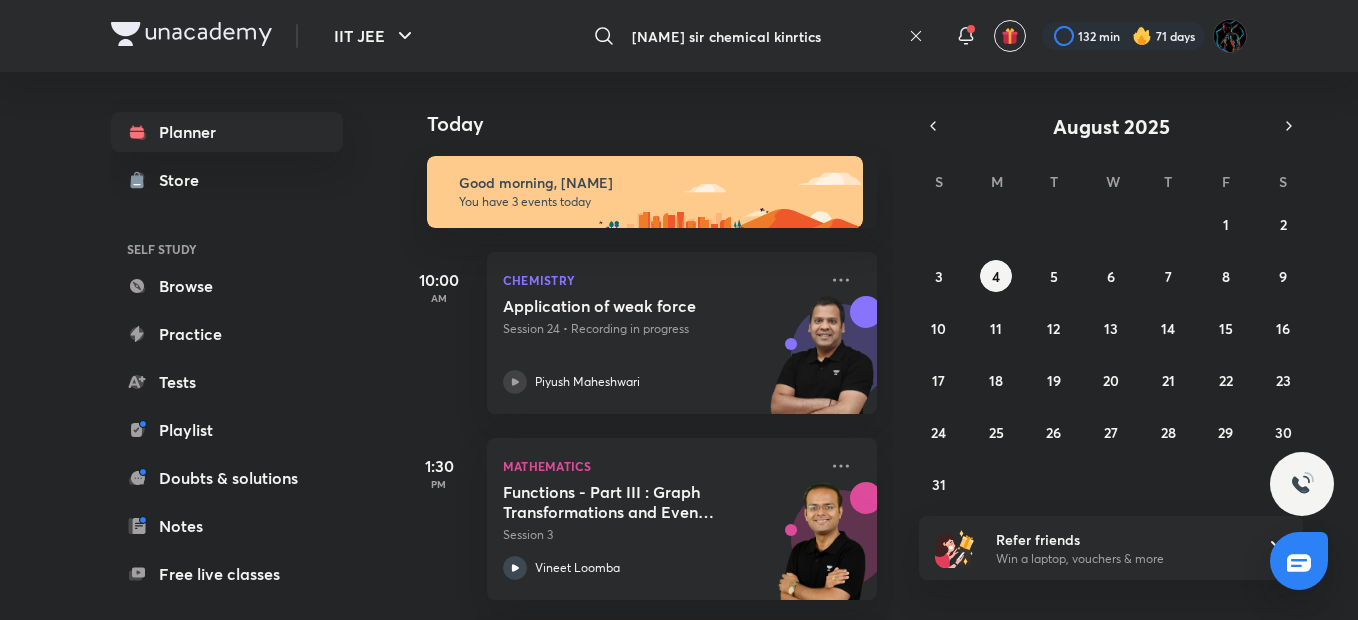click on "[NAME] sir chemical kinrtics" at bounding box center [762, 36] 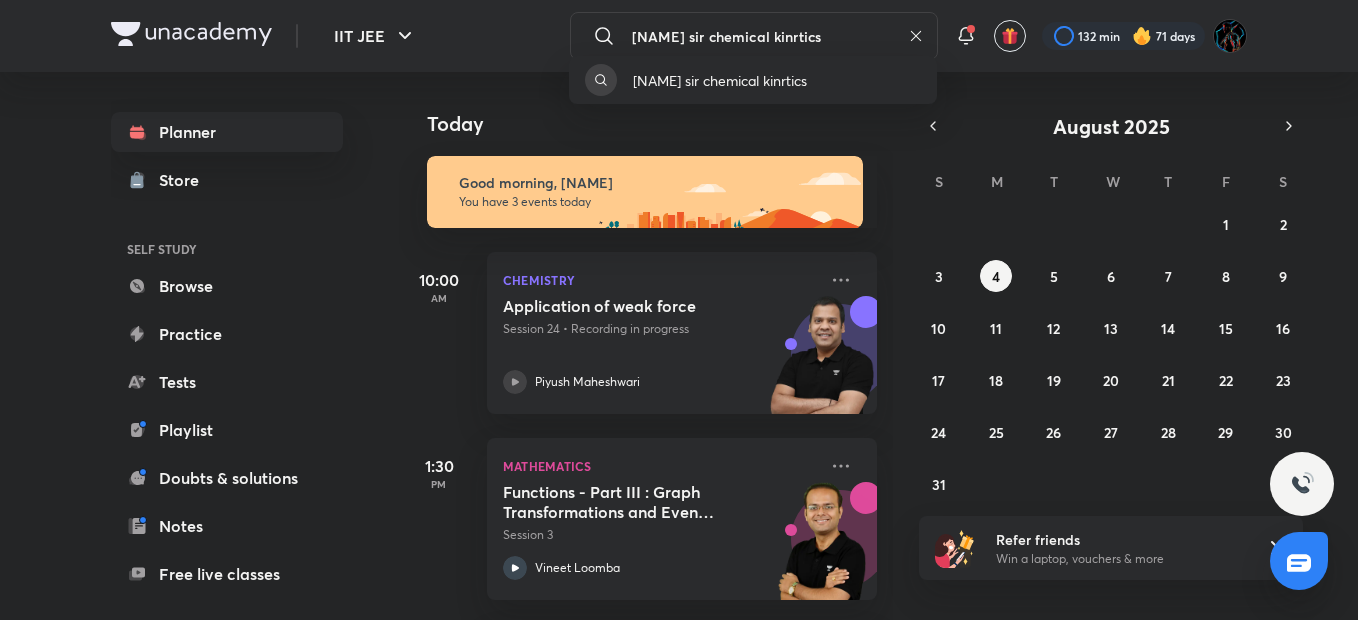 click on "[NAME] sir chemical kinrtics" at bounding box center (679, 310) 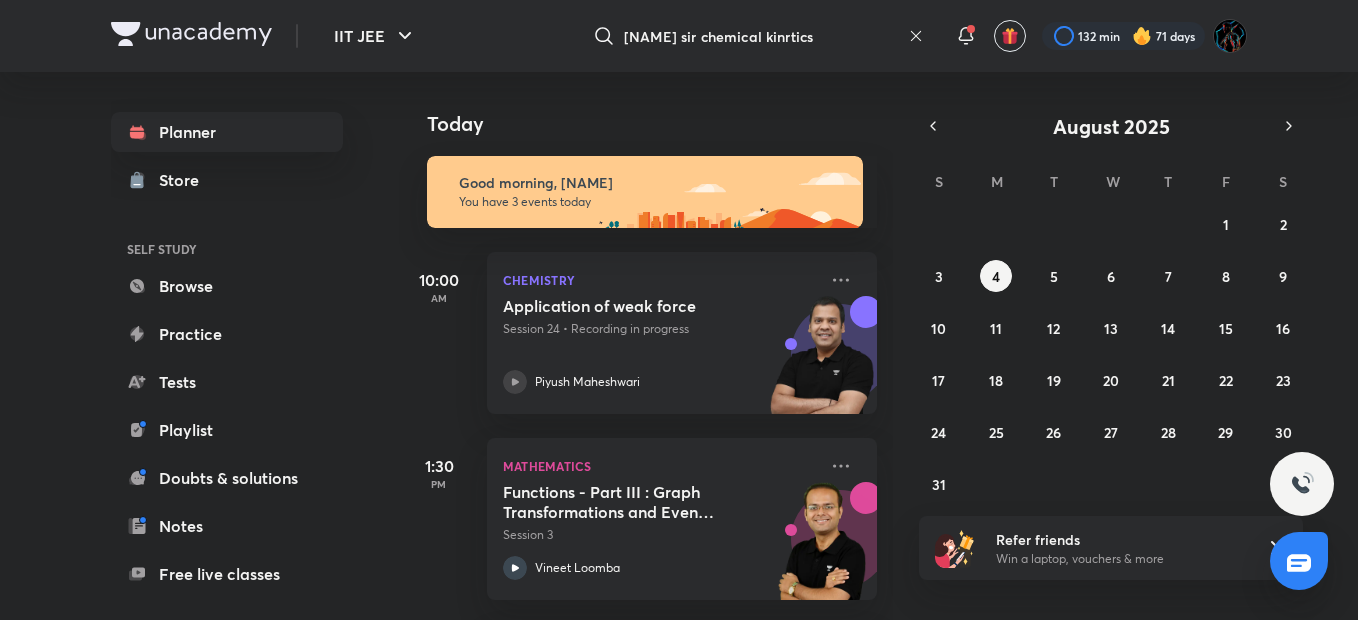 click on "[NAME] sir chemical kinrtics" at bounding box center (762, 36) 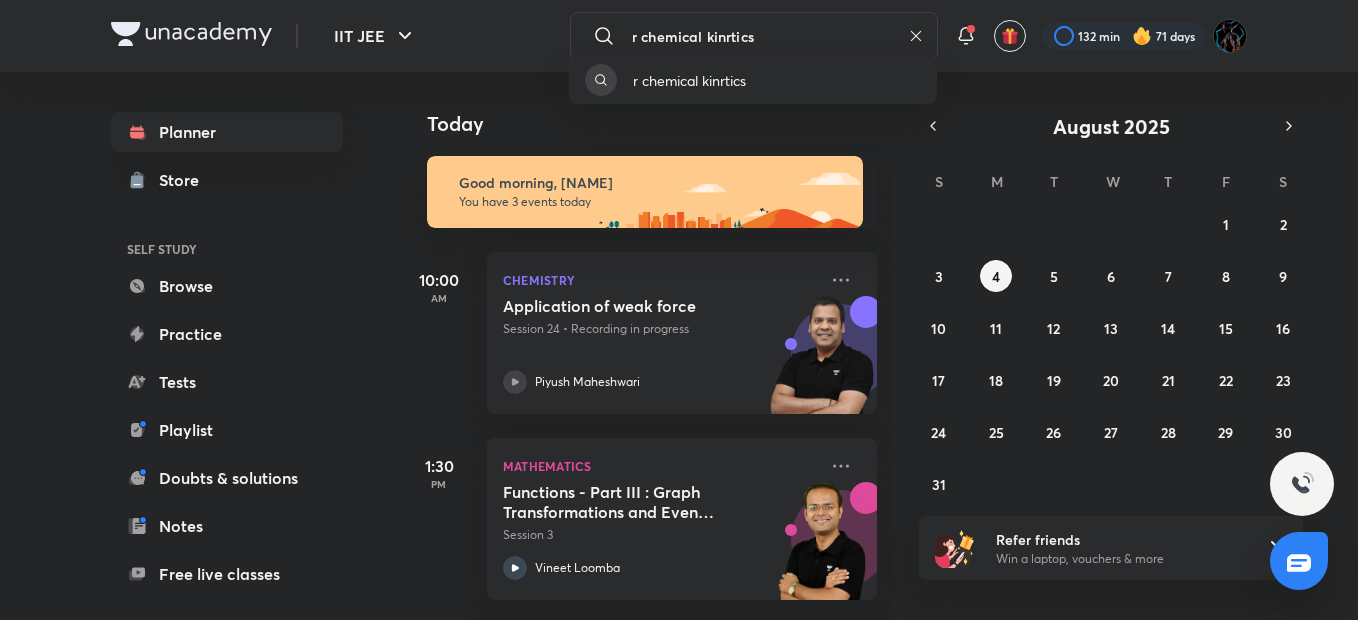 click on "r chemical kinrtics" at bounding box center [679, 310] 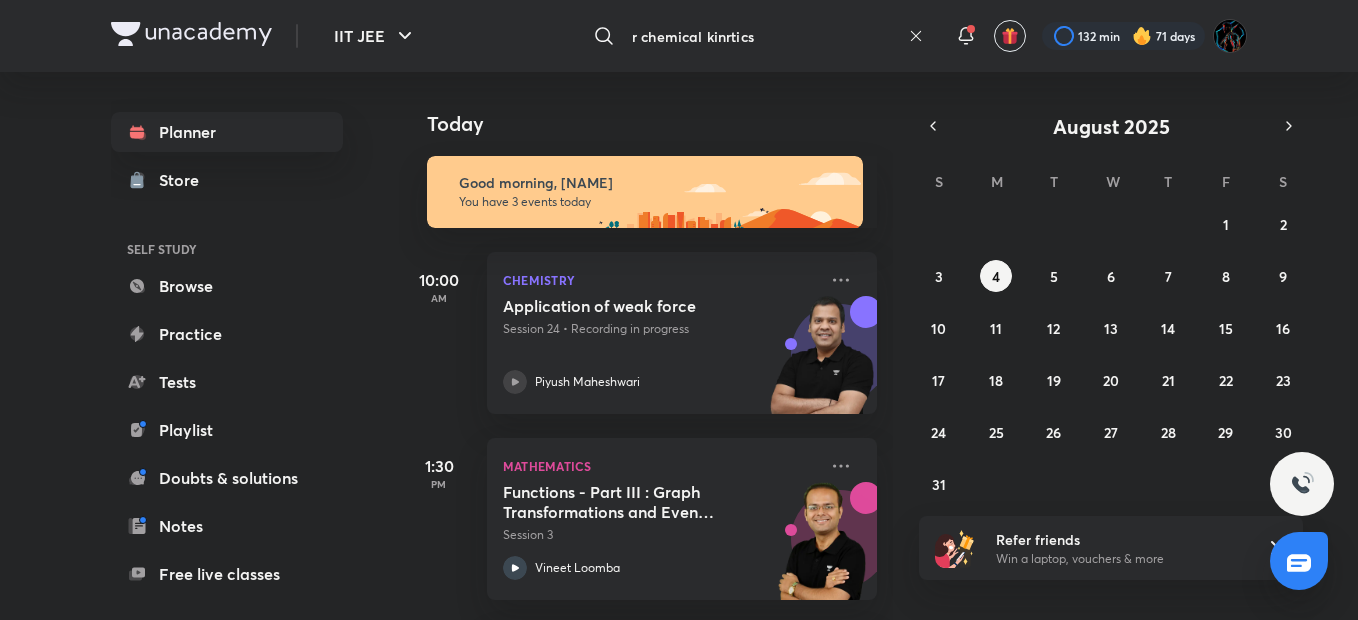 click on "r chemical kinrtics" at bounding box center [762, 36] 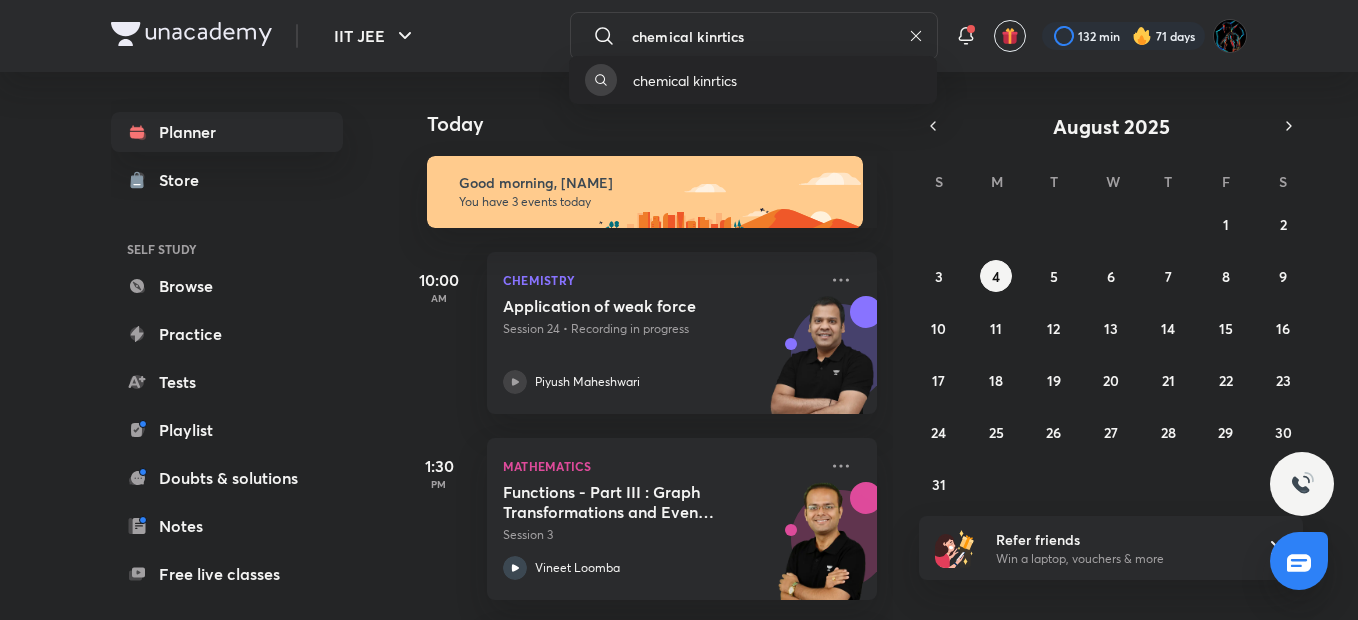 type on "chemical kinrtics" 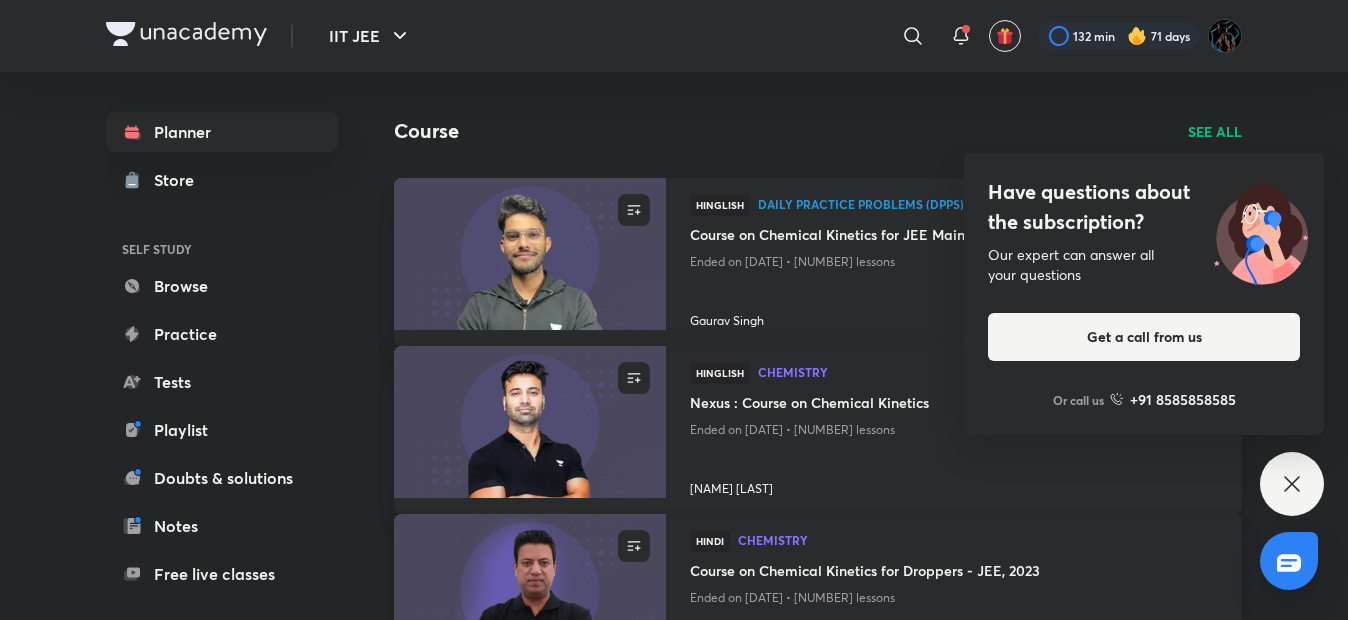 scroll, scrollTop: 0, scrollLeft: 0, axis: both 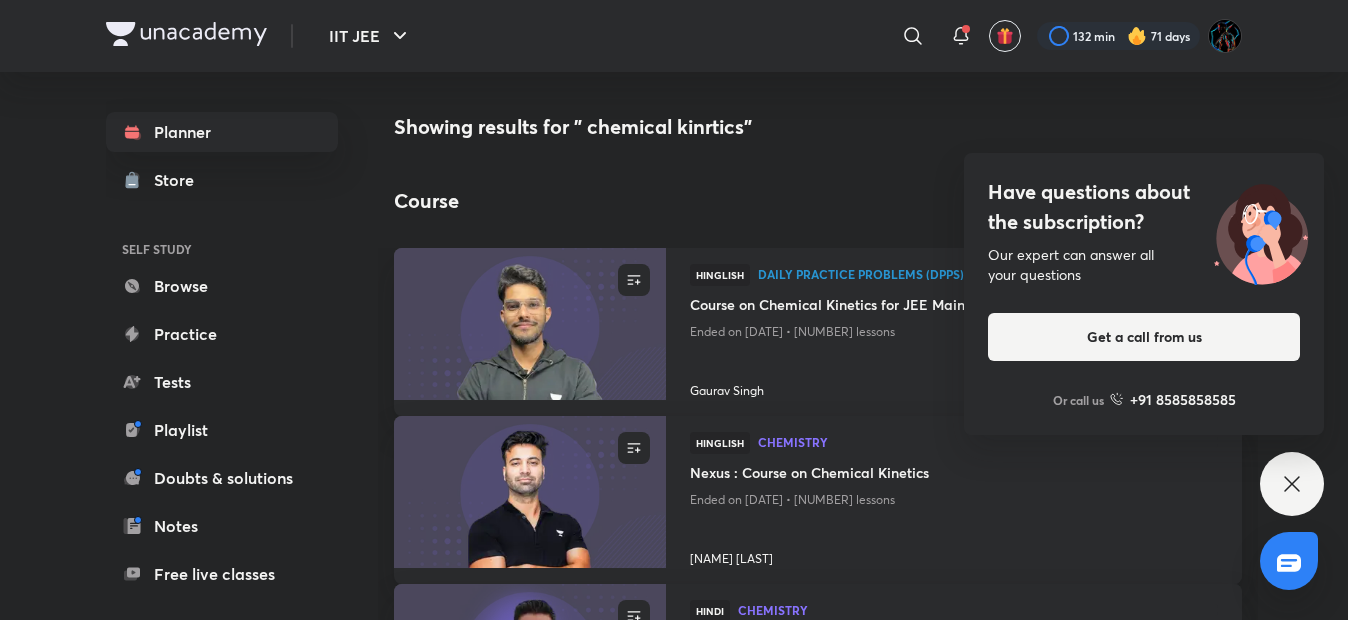 click at bounding box center [186, 34] 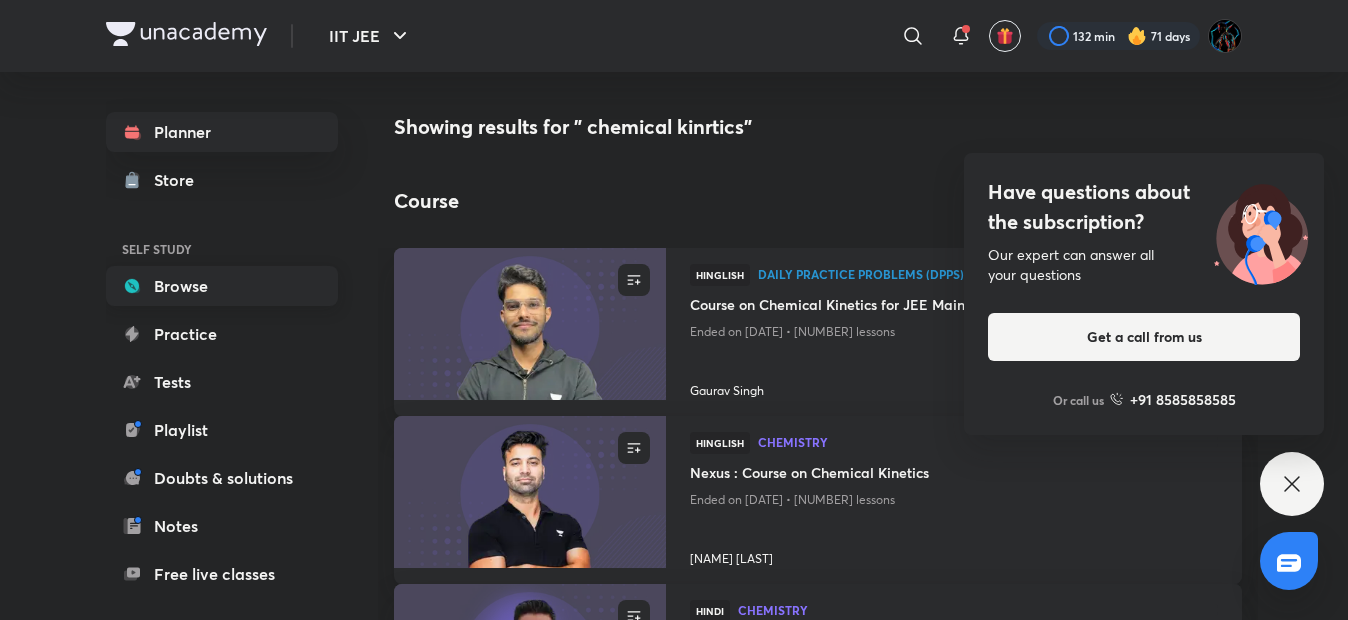 click on "Browse" at bounding box center [222, 286] 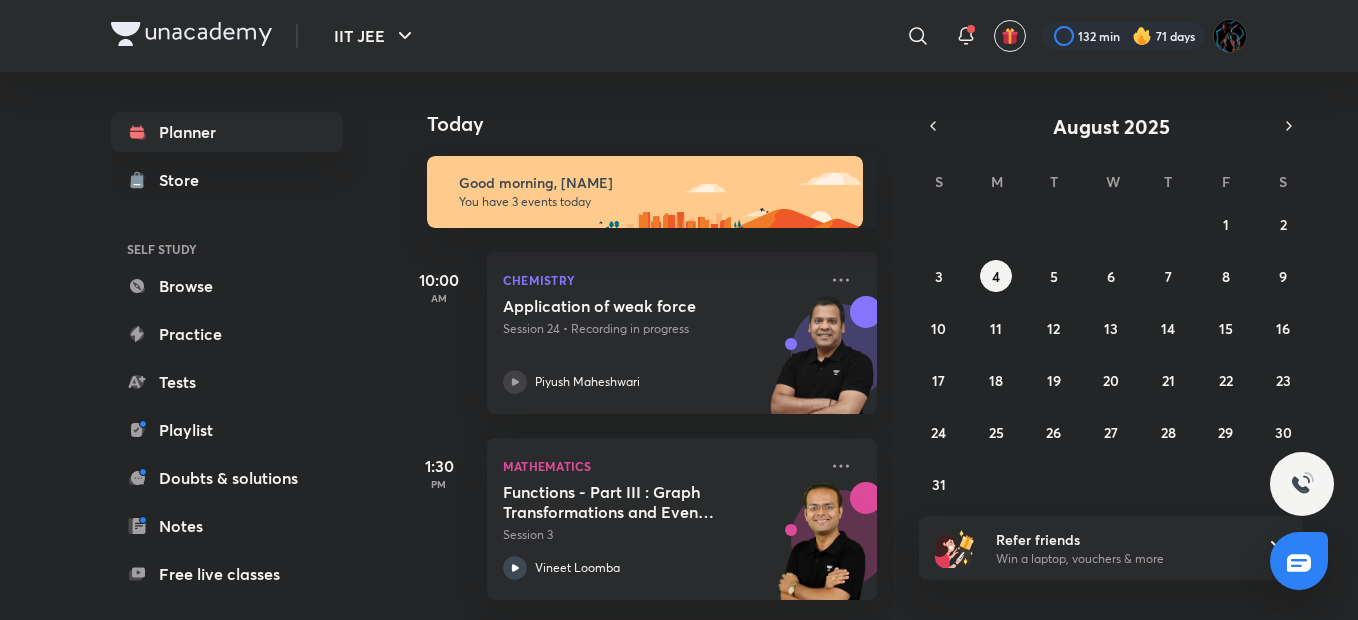 scroll, scrollTop: 0, scrollLeft: 0, axis: both 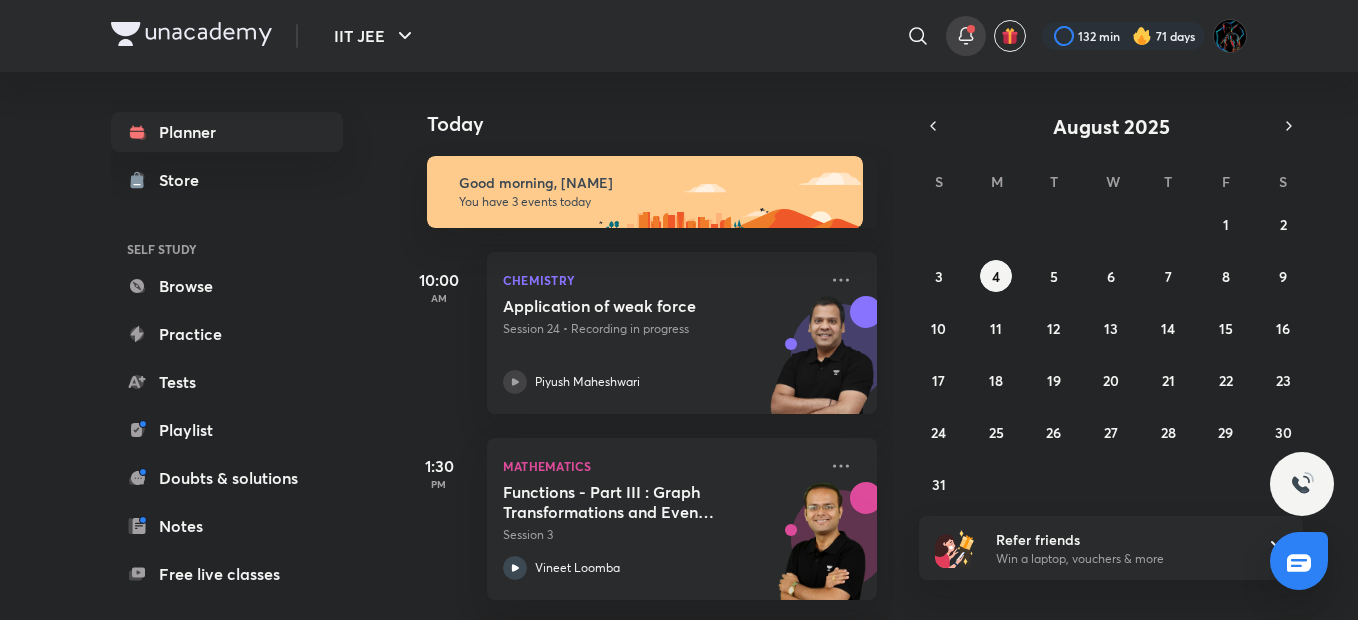 click at bounding box center [971, 29] 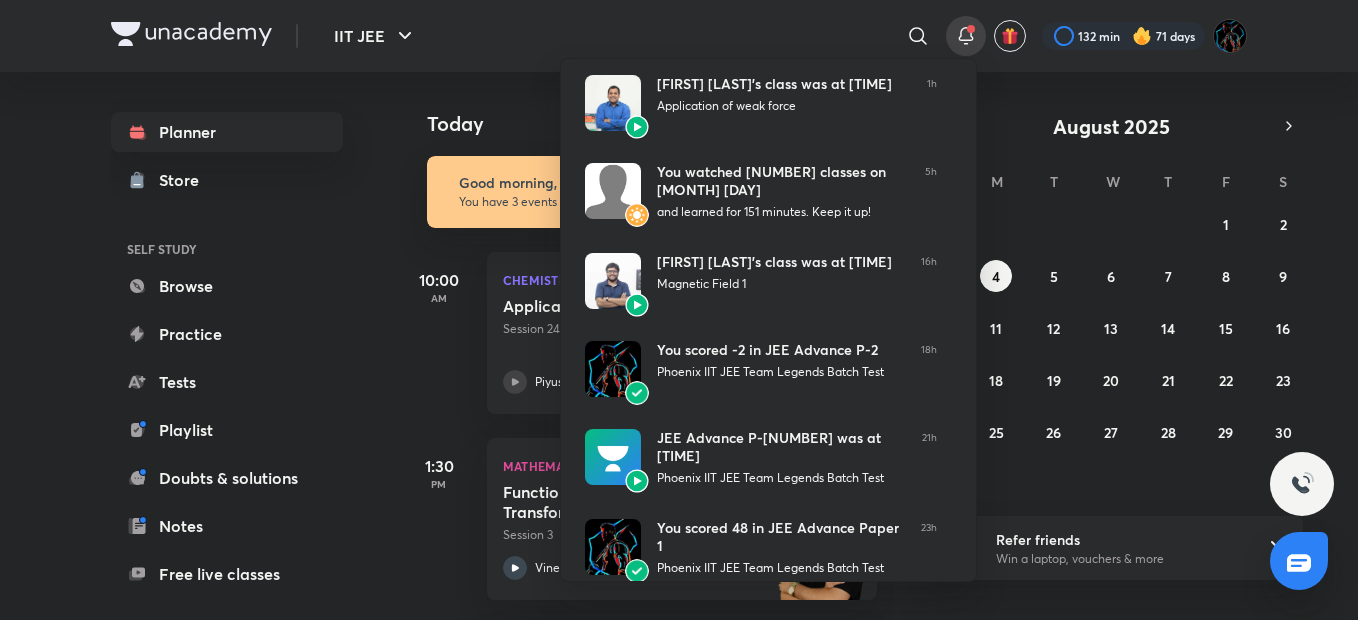 click at bounding box center (679, 310) 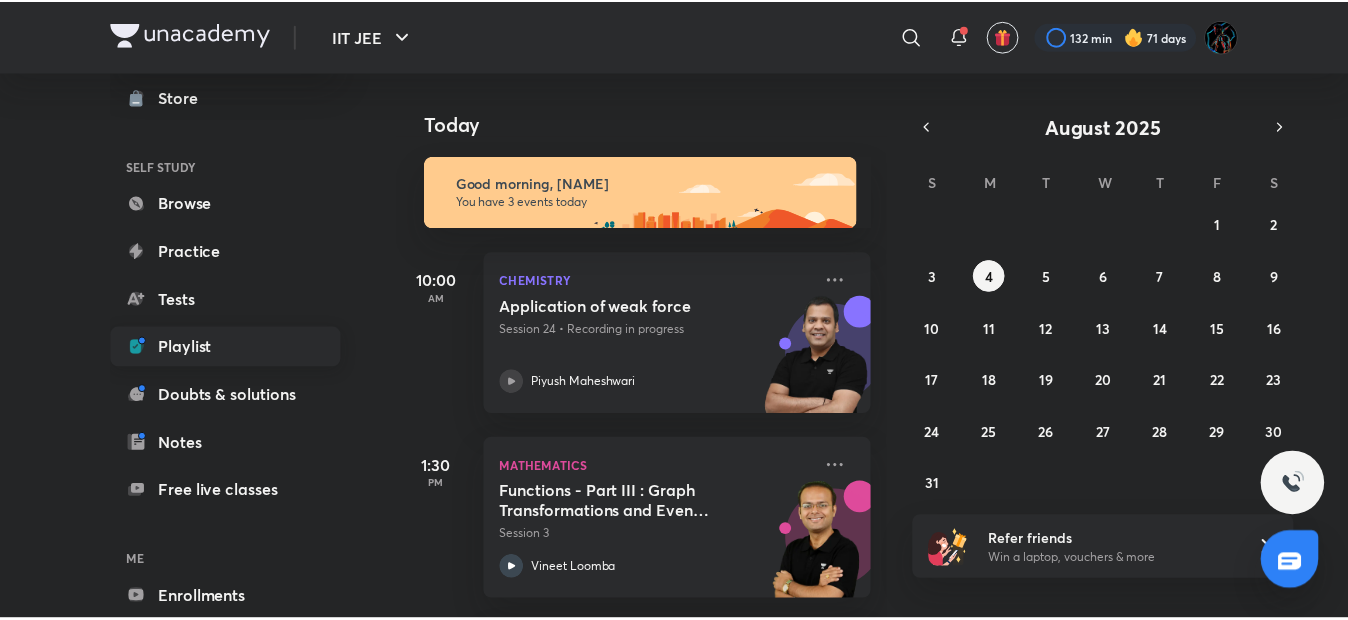 scroll, scrollTop: 184, scrollLeft: 0, axis: vertical 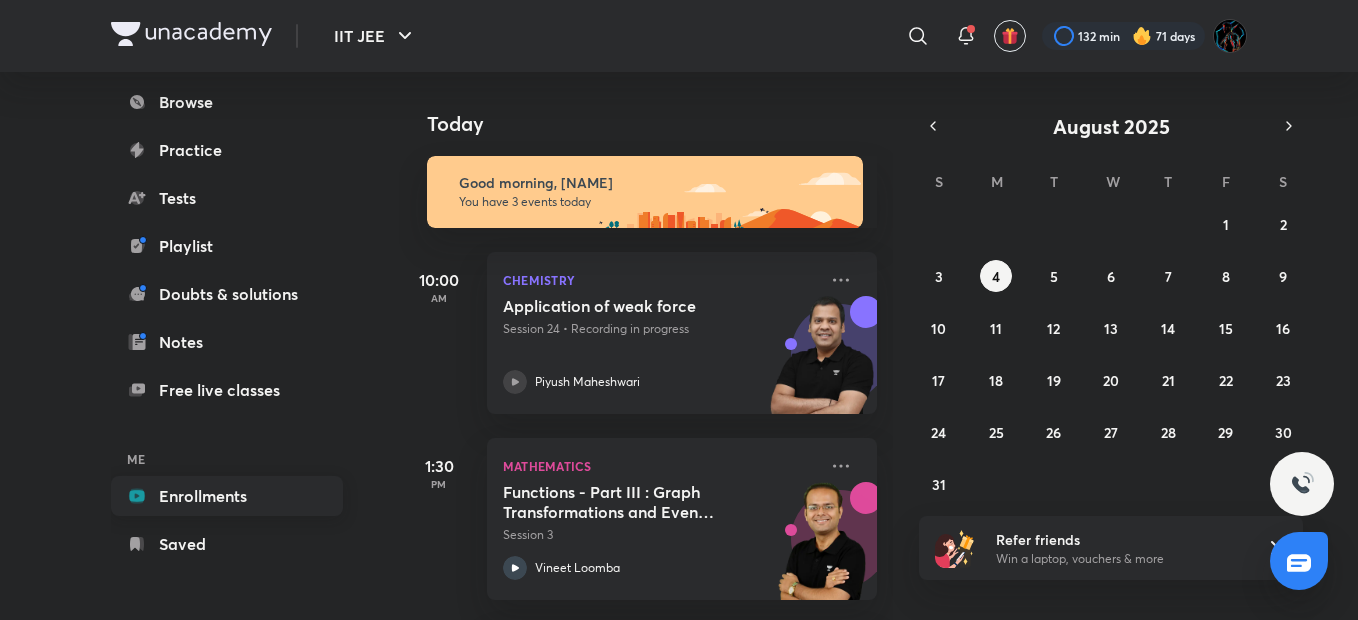 click on "Enrollments" at bounding box center (227, 496) 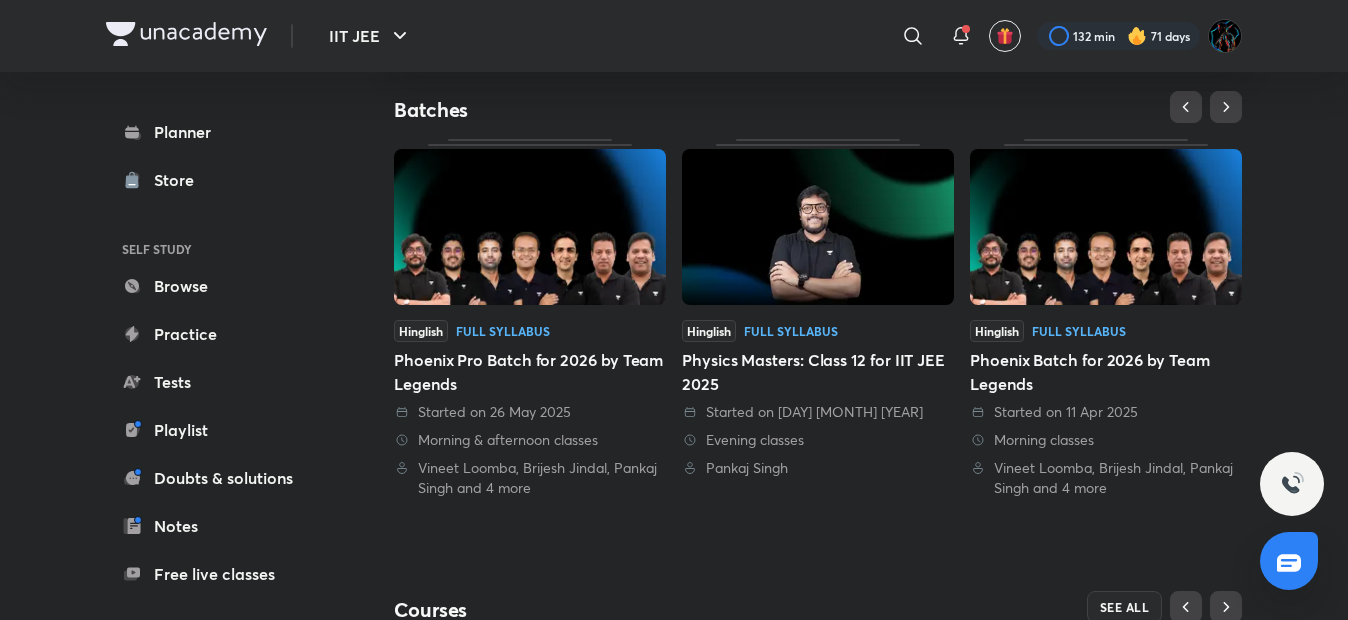scroll, scrollTop: 376, scrollLeft: 0, axis: vertical 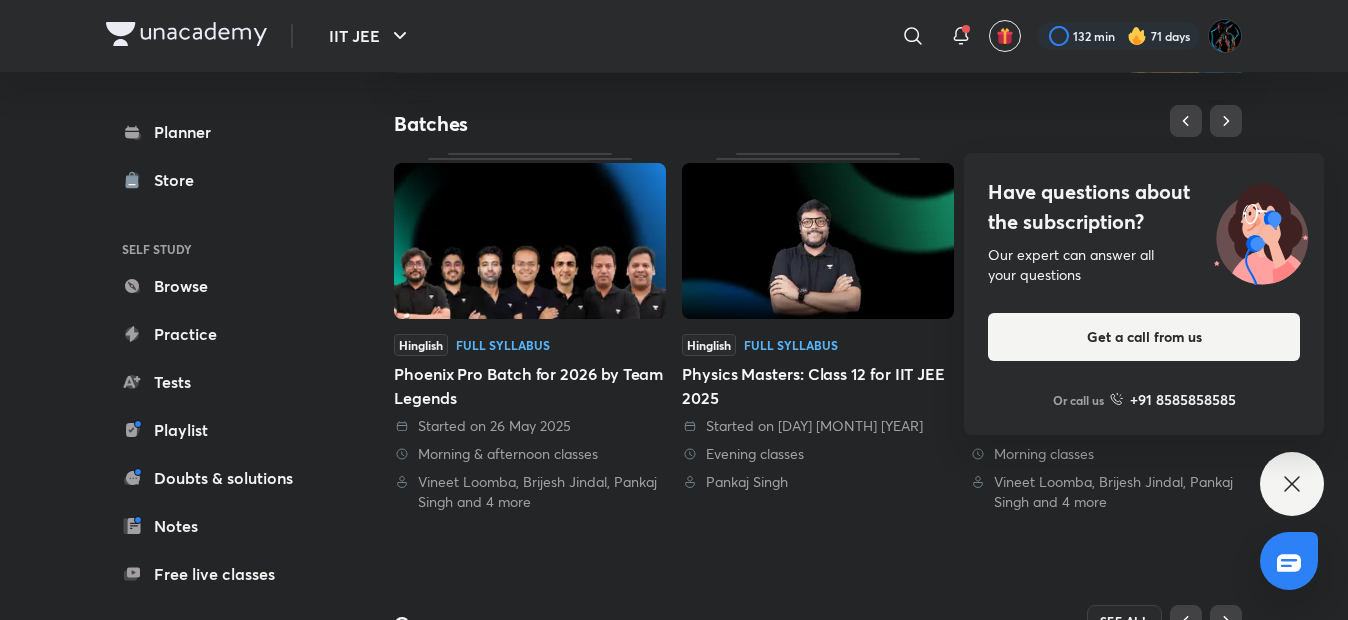 click on "Have questions about the subscription? Our expert can answer all your questions Get a call from us Or call us +91 8585858585" at bounding box center [1292, 484] 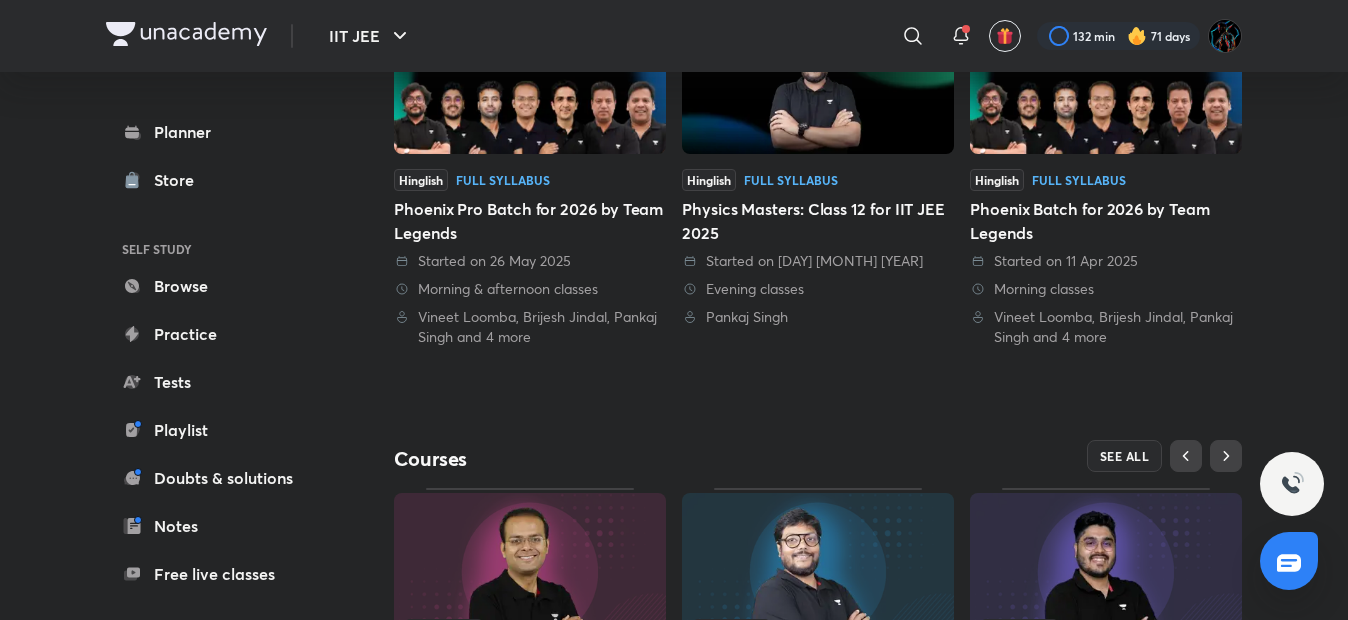 scroll, scrollTop: 693, scrollLeft: 0, axis: vertical 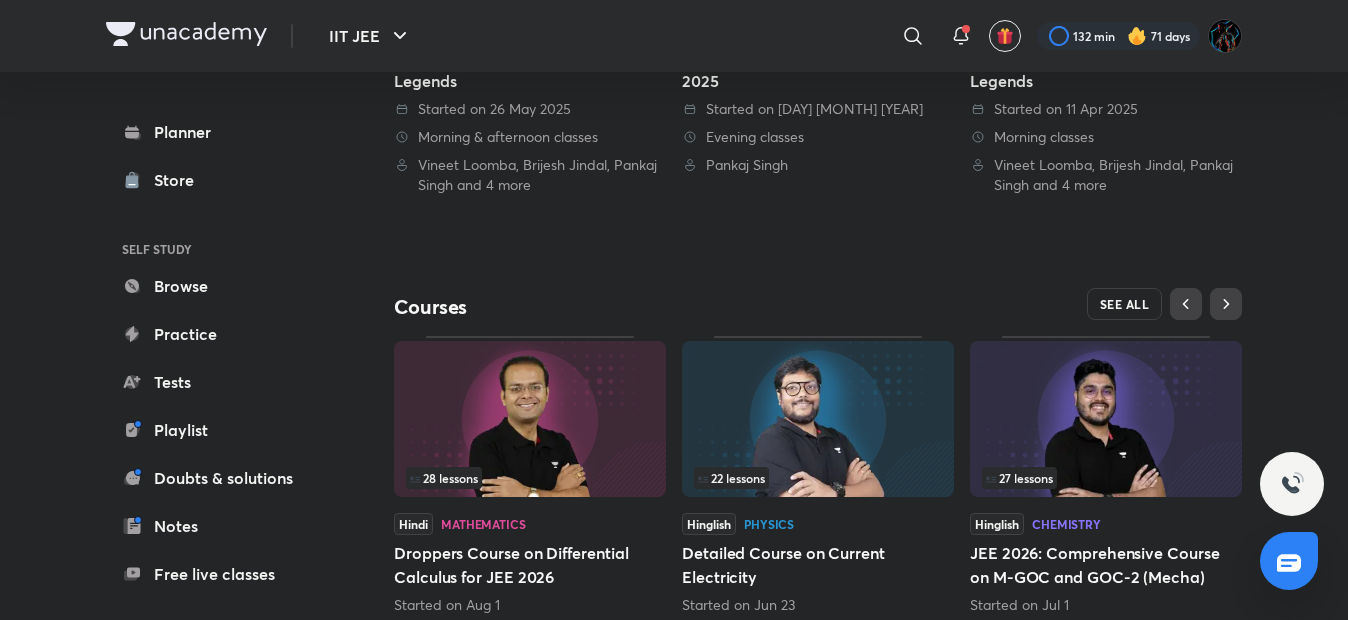 click on "SEE ALL" at bounding box center [1125, 304] 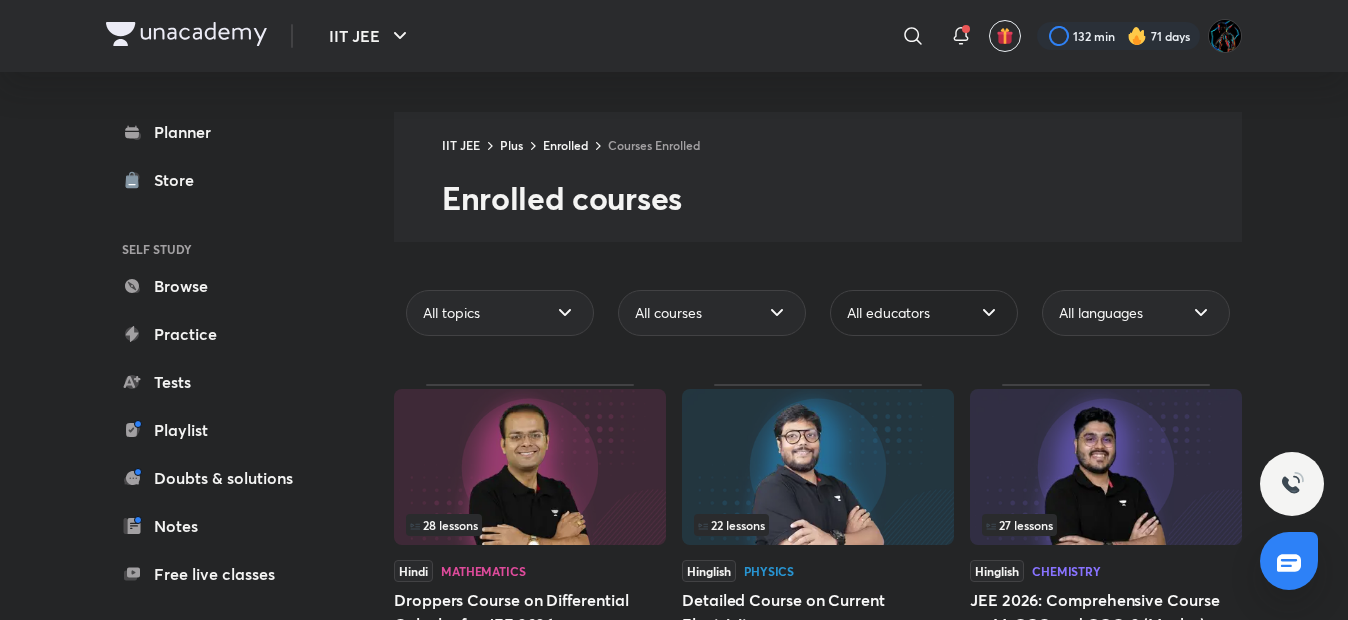 click on "All educators" at bounding box center (888, 313) 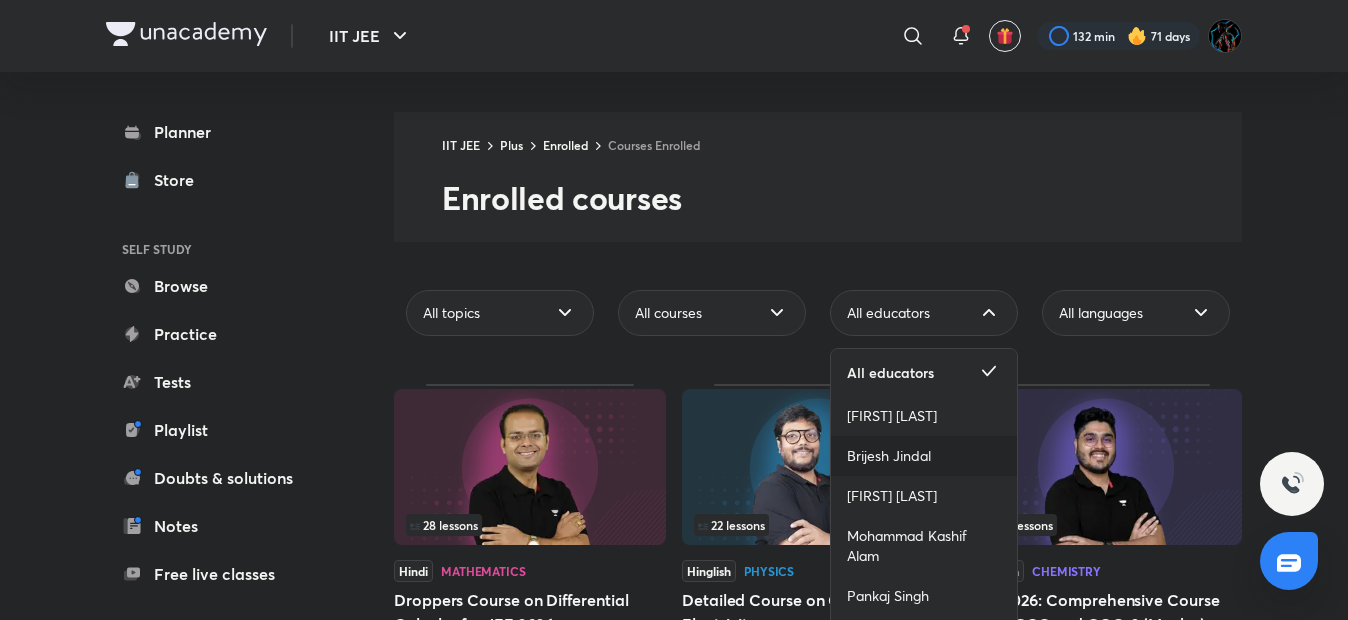 click on "Brijesh Jindal" at bounding box center (889, 456) 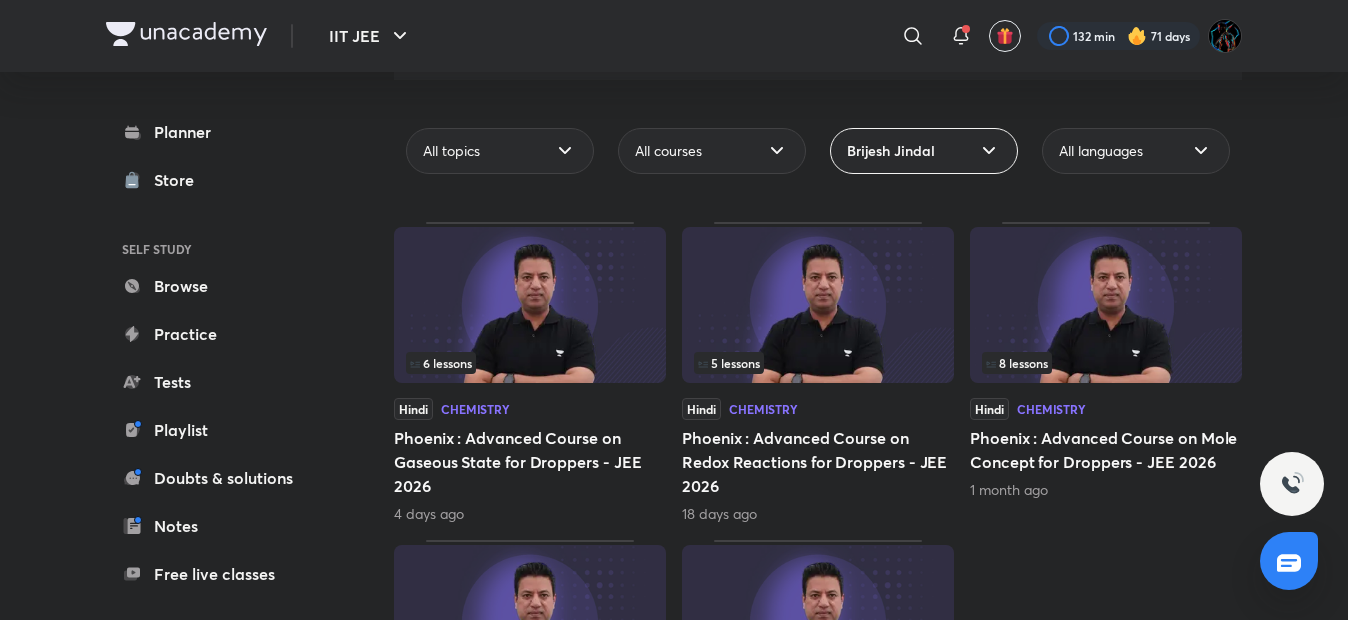 scroll, scrollTop: 220, scrollLeft: 0, axis: vertical 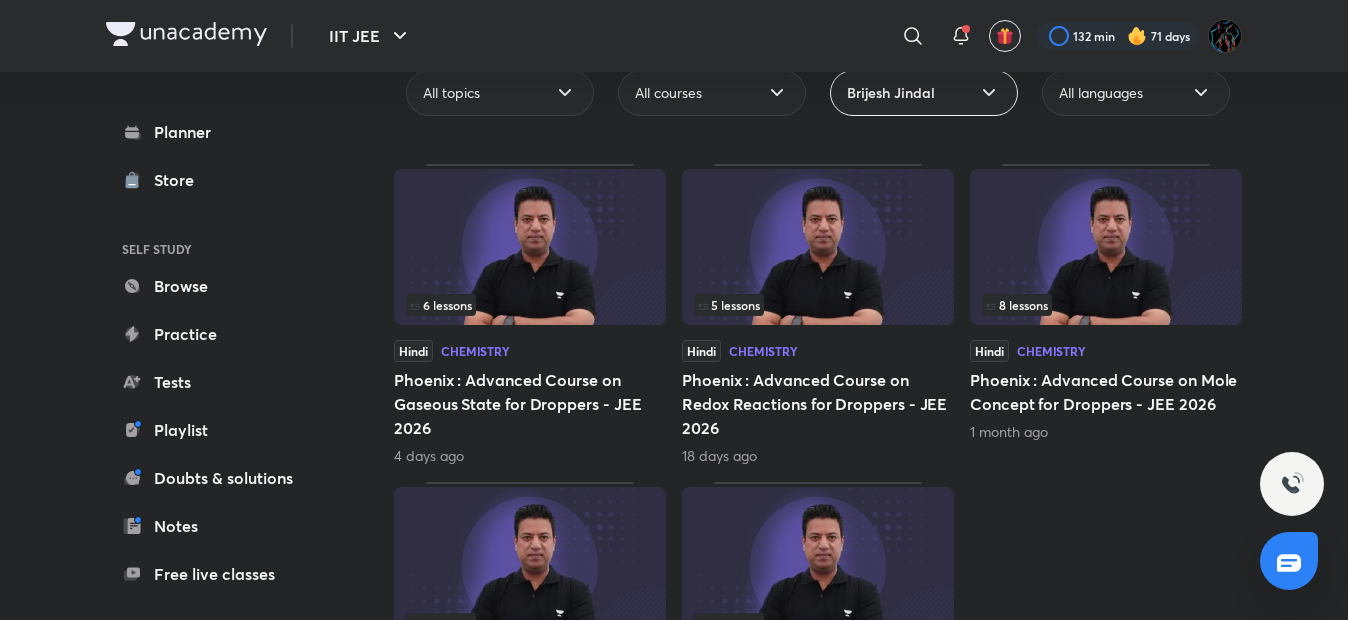 click on "Phoenix : Advanced Course on Gaseous State for Droppers - JEE 2026" at bounding box center (530, 404) 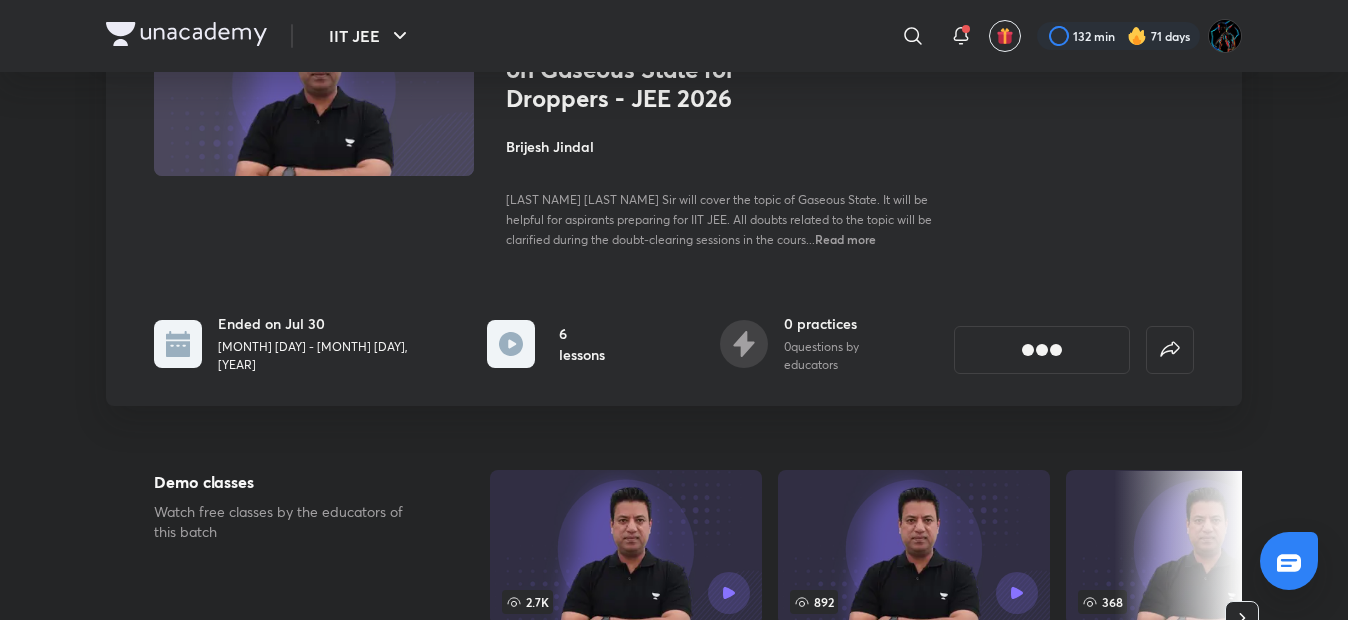 click on "Brijesh Jindal" at bounding box center (730, 146) 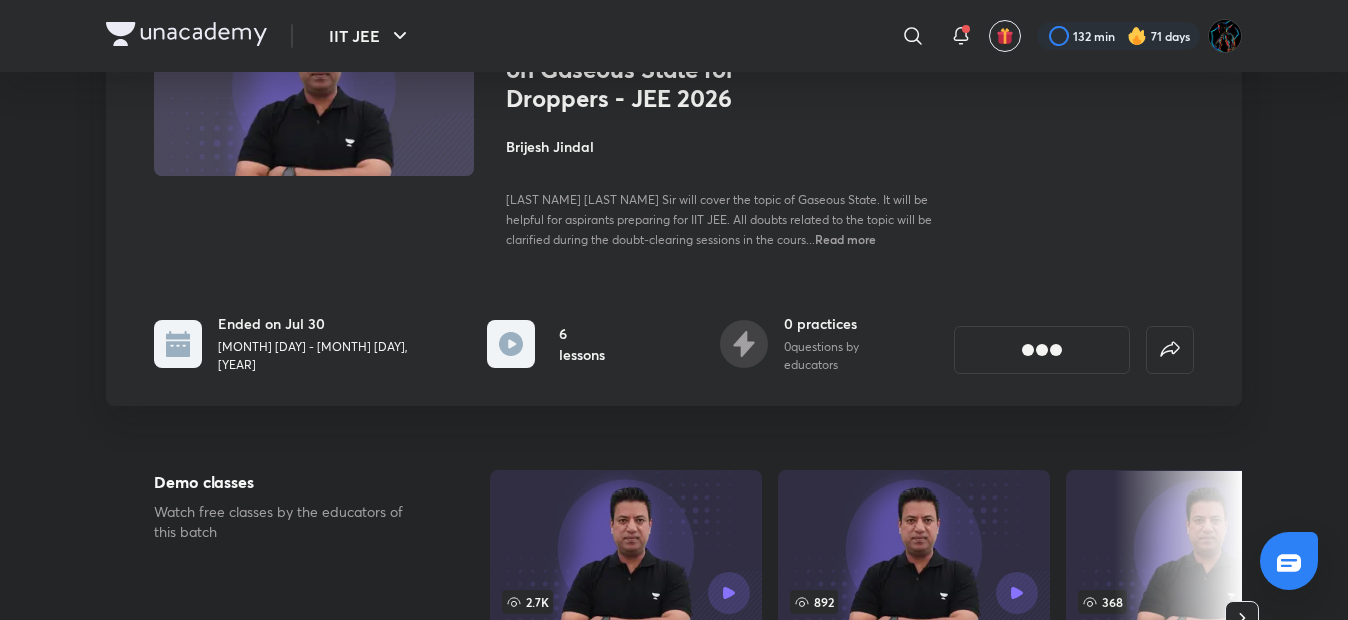 scroll, scrollTop: 0, scrollLeft: 0, axis: both 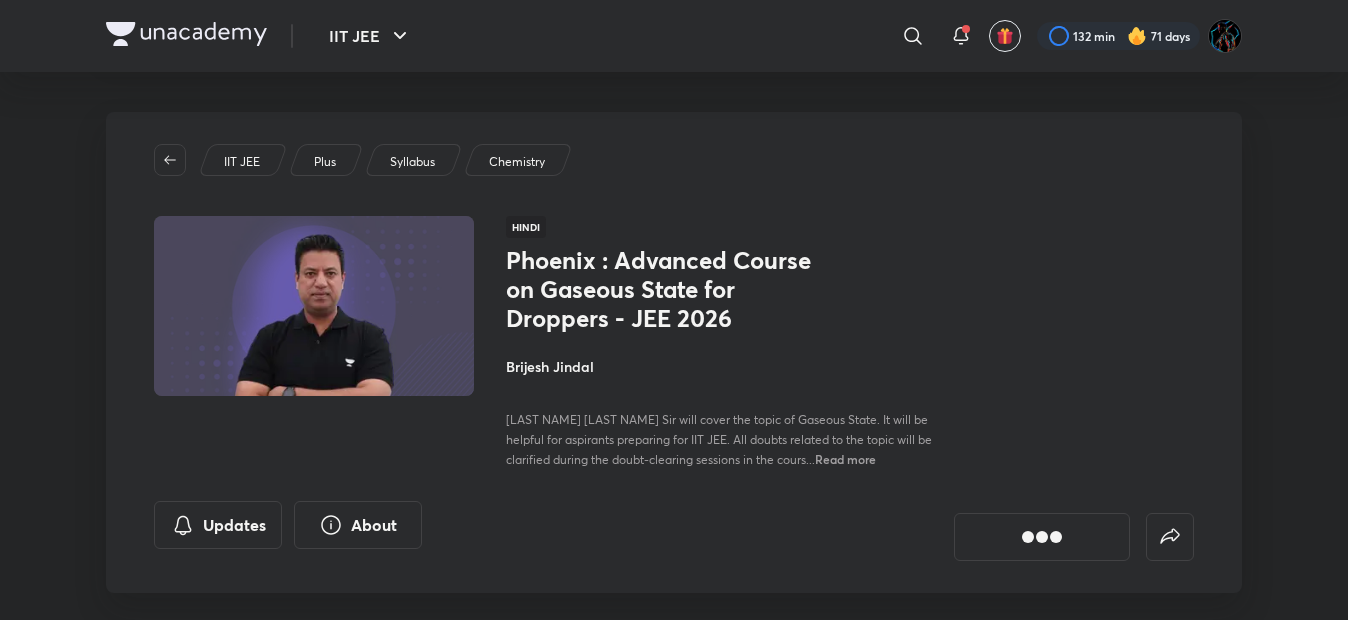 click on "Brijesh Jindal" at bounding box center [730, 366] 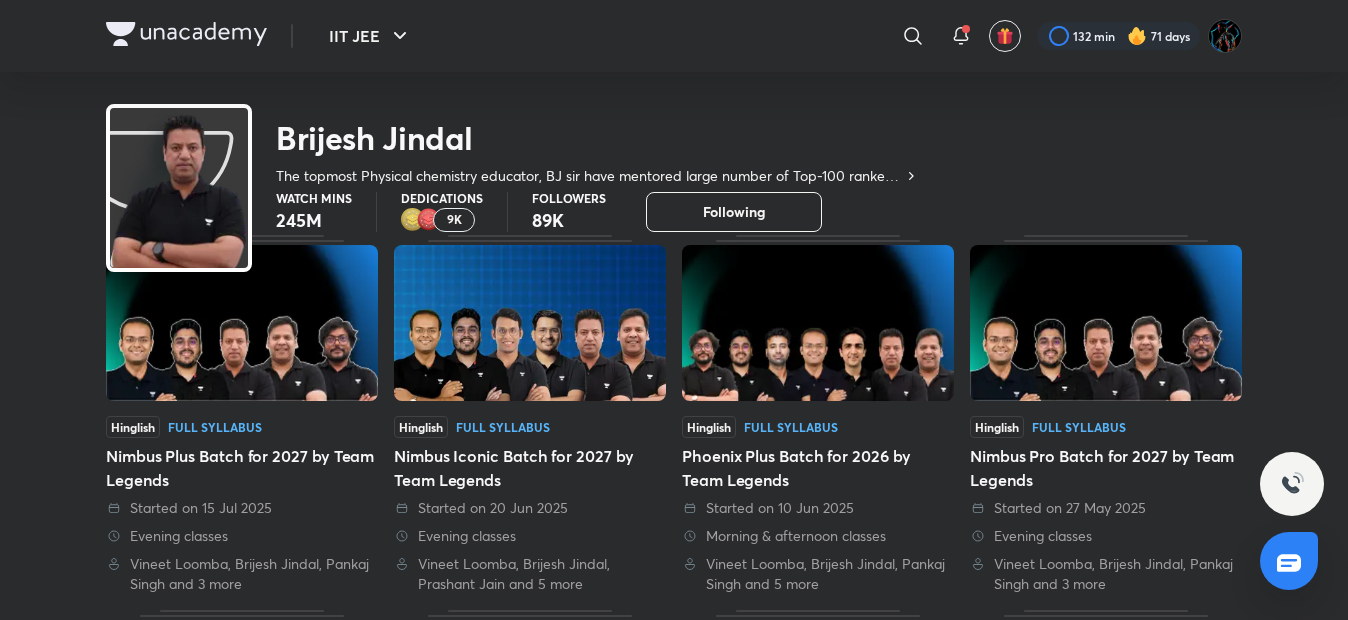 scroll, scrollTop: 0, scrollLeft: 0, axis: both 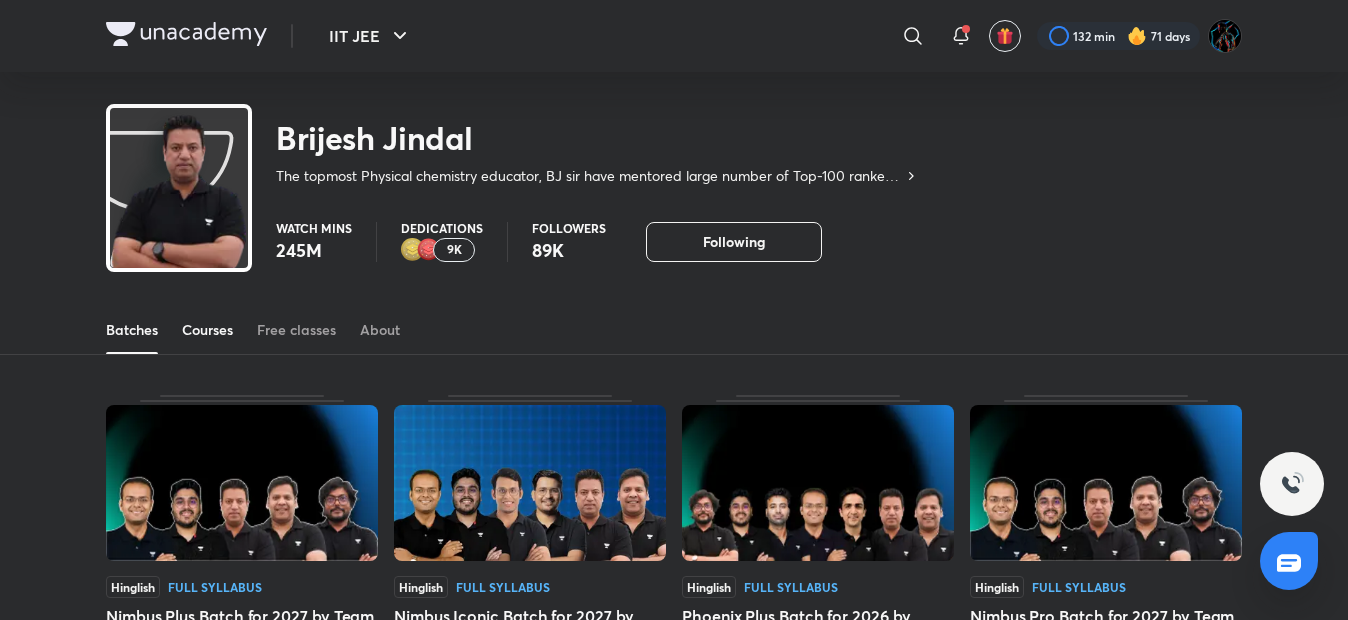 click on "Courses" at bounding box center (207, 330) 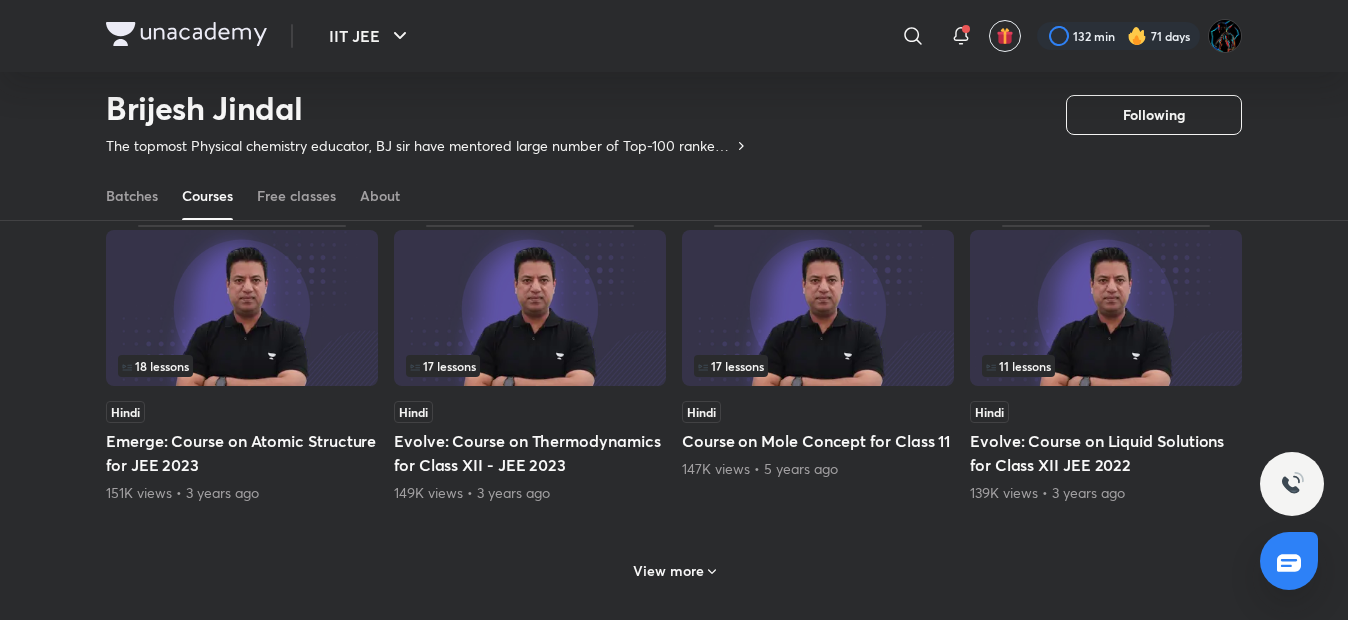 scroll, scrollTop: 873, scrollLeft: 0, axis: vertical 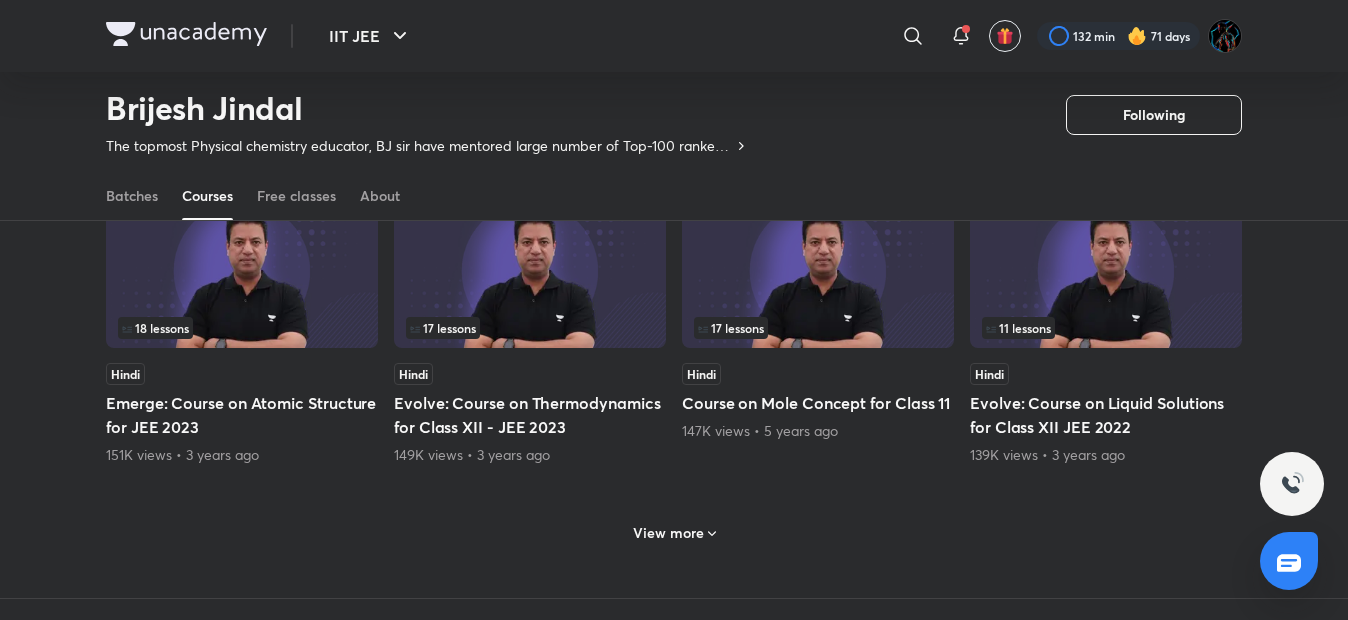 click on "View more" at bounding box center [668, 533] 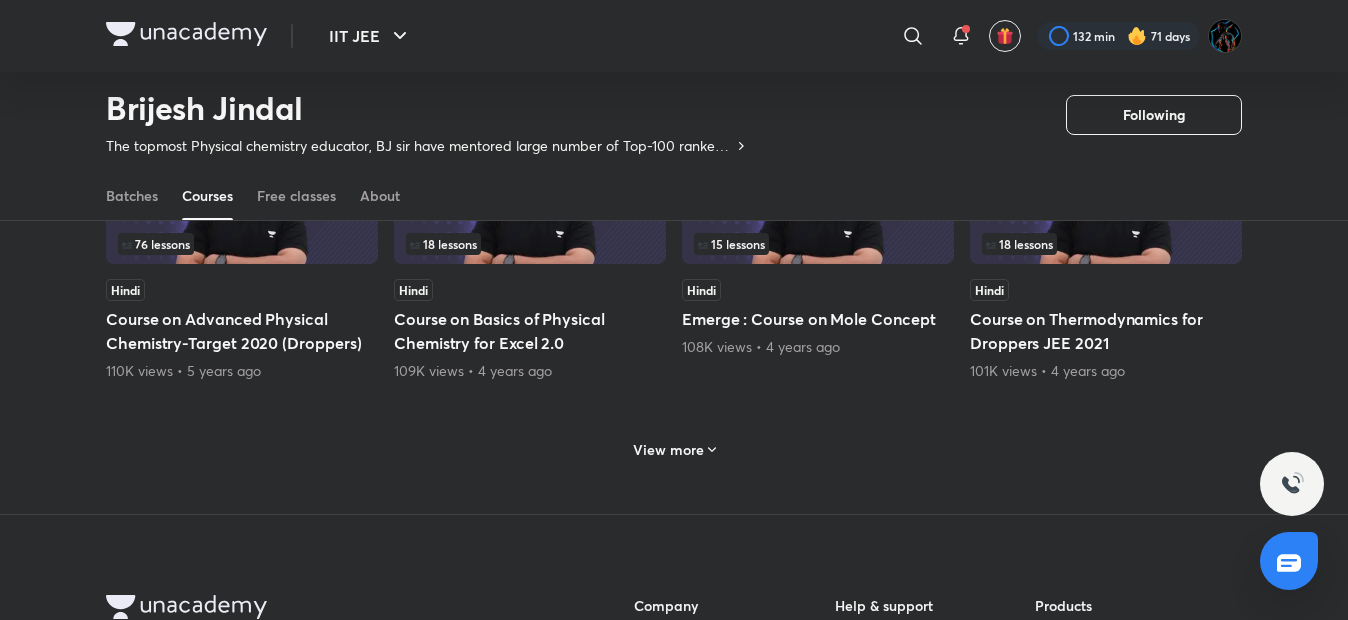 scroll, scrollTop: 1920, scrollLeft: 0, axis: vertical 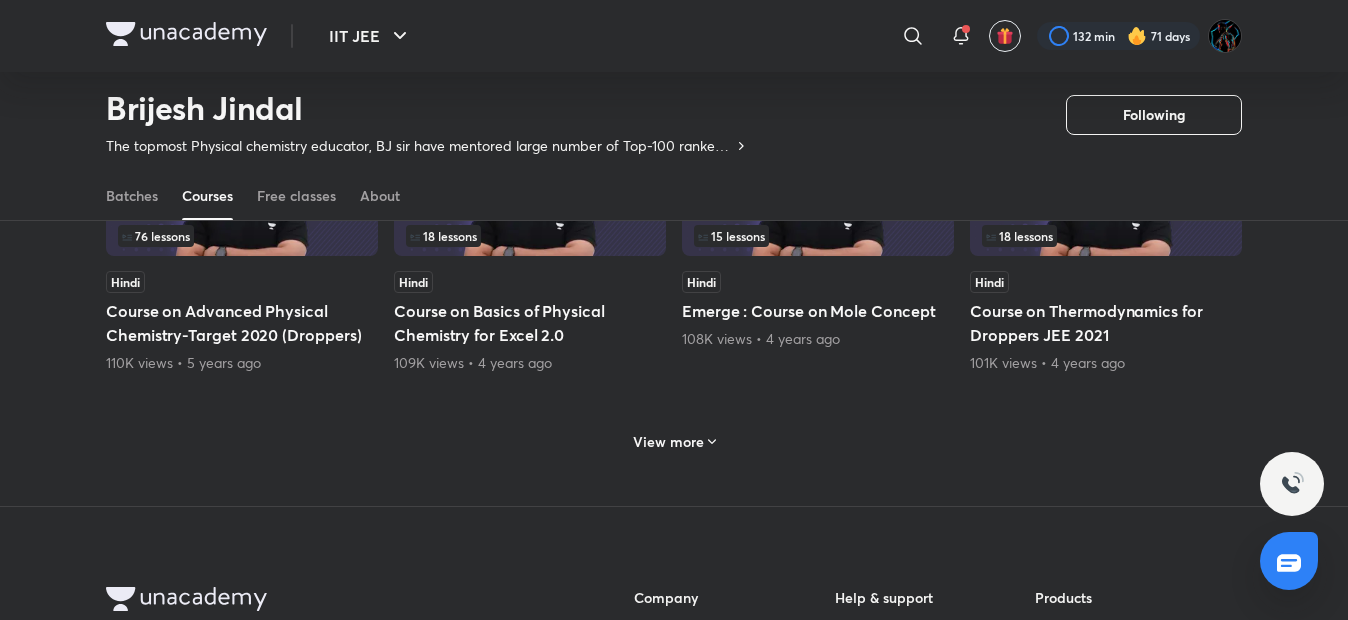 click on "View more" at bounding box center (668, 442) 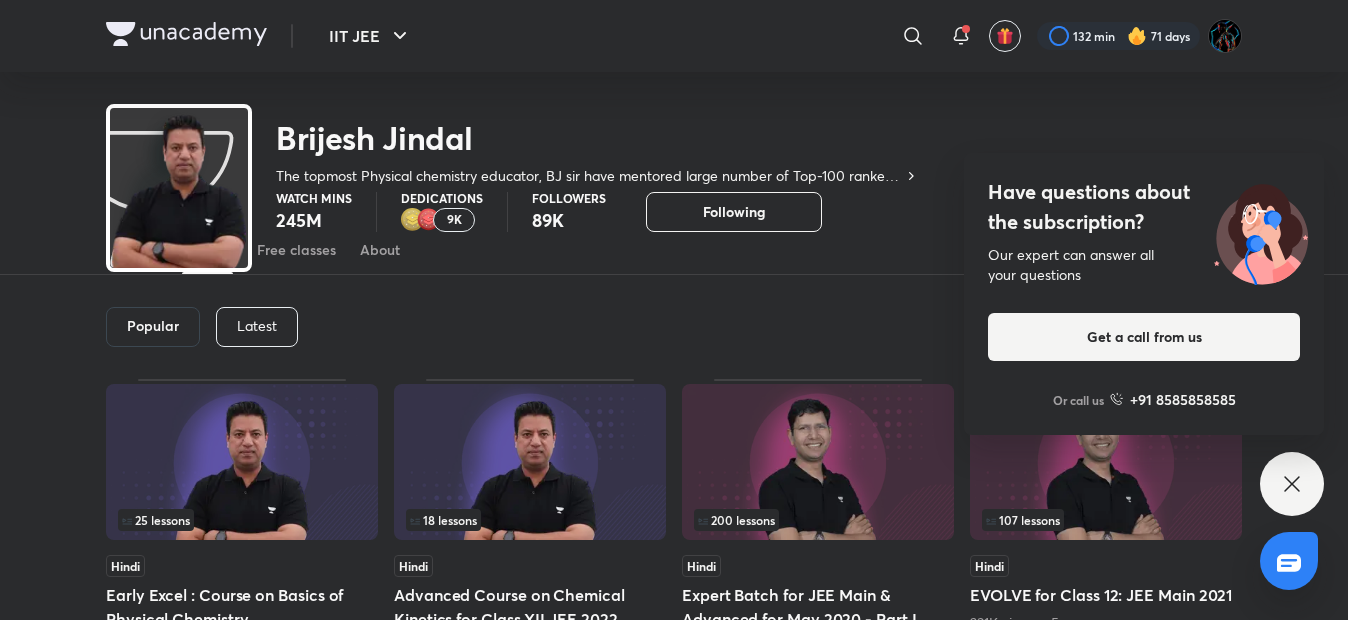 scroll, scrollTop: 0, scrollLeft: 0, axis: both 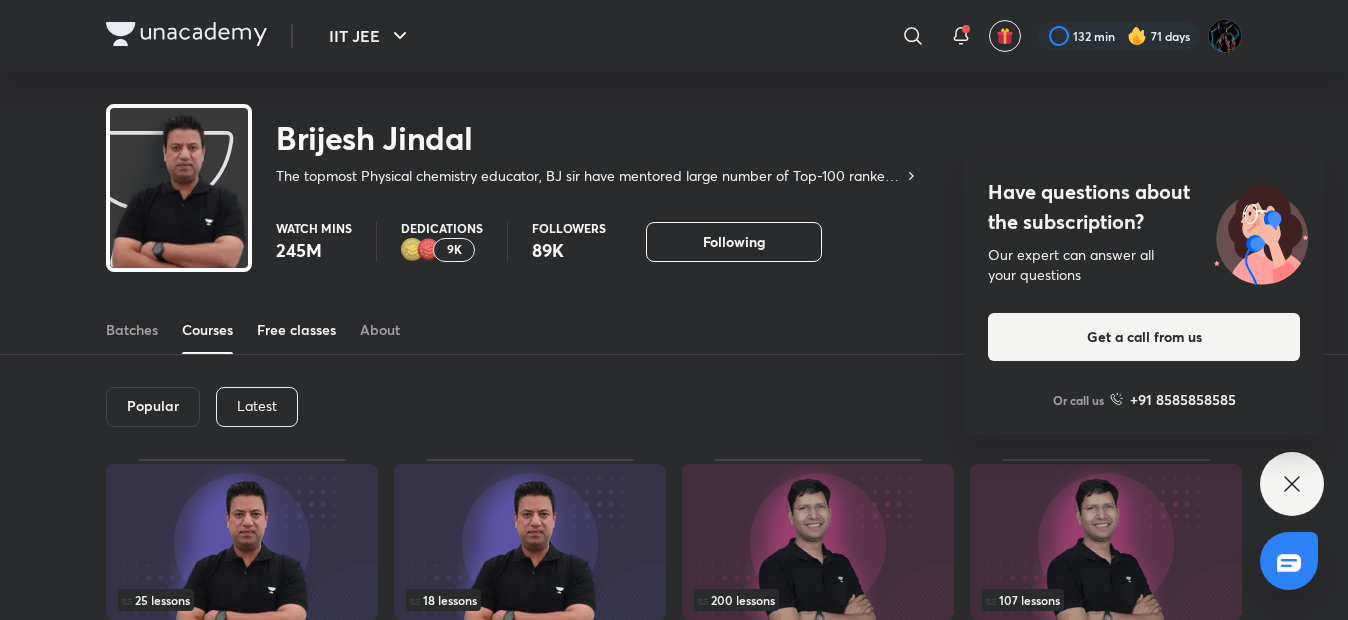 click on "Free classes" at bounding box center [296, 330] 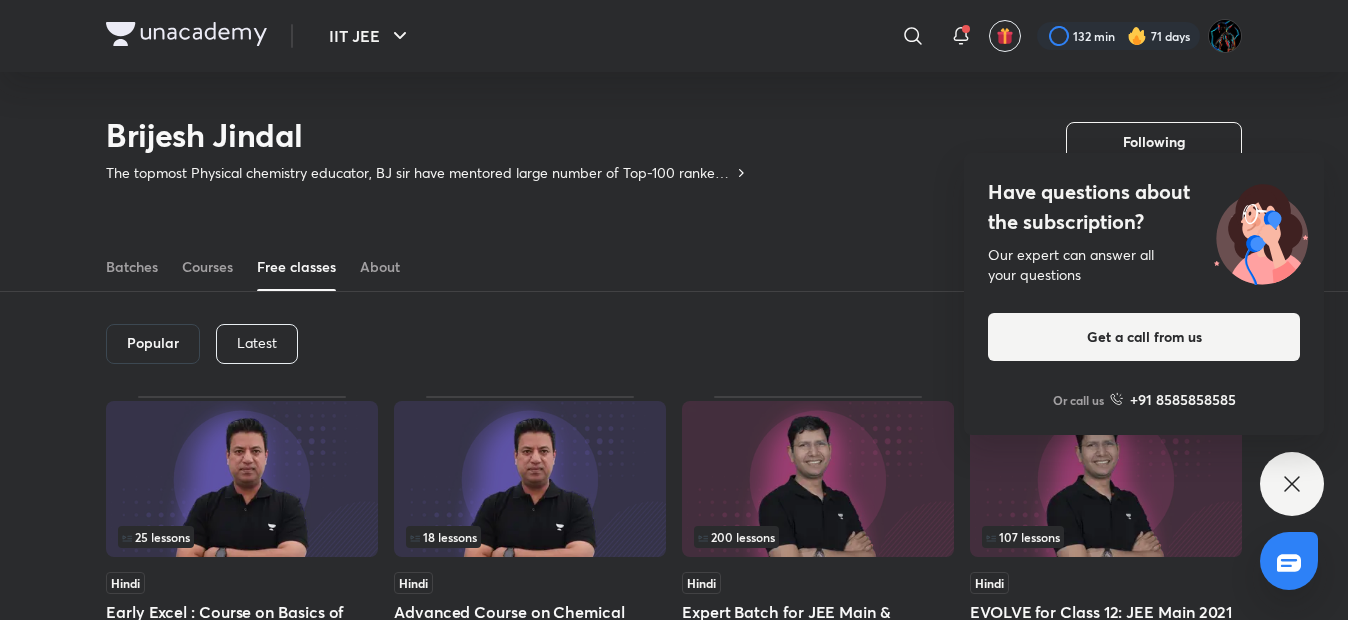scroll, scrollTop: 0, scrollLeft: 0, axis: both 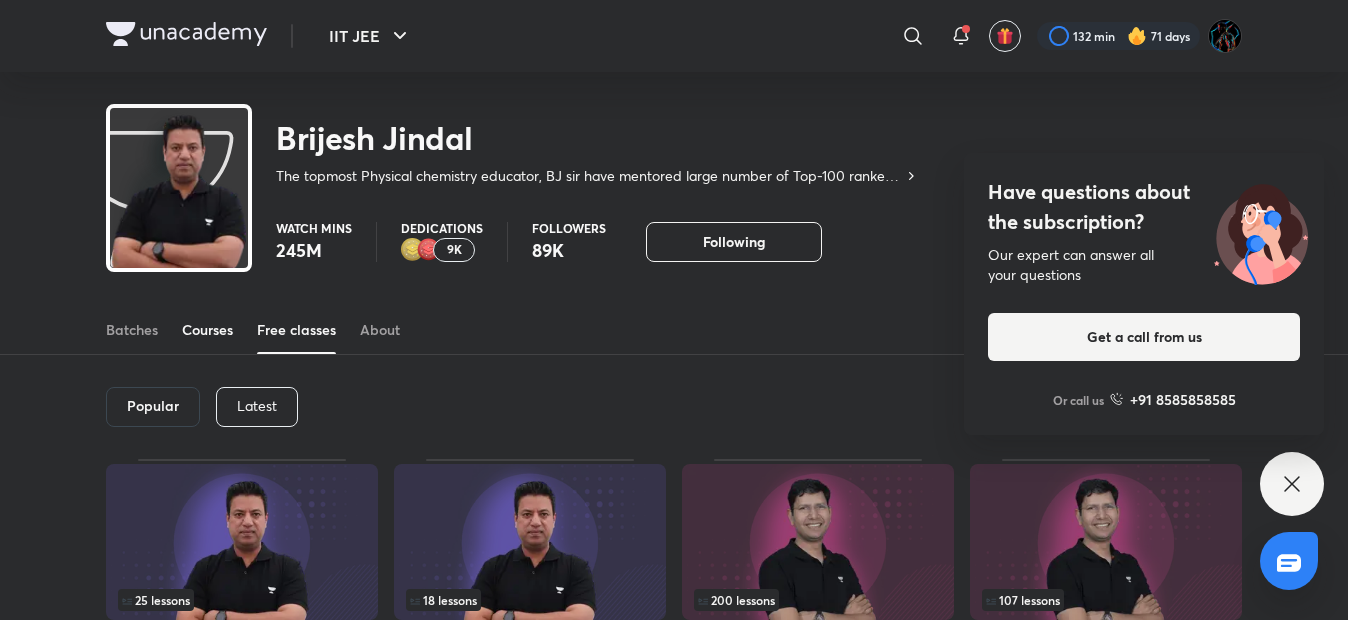 click on "Courses" at bounding box center (207, 330) 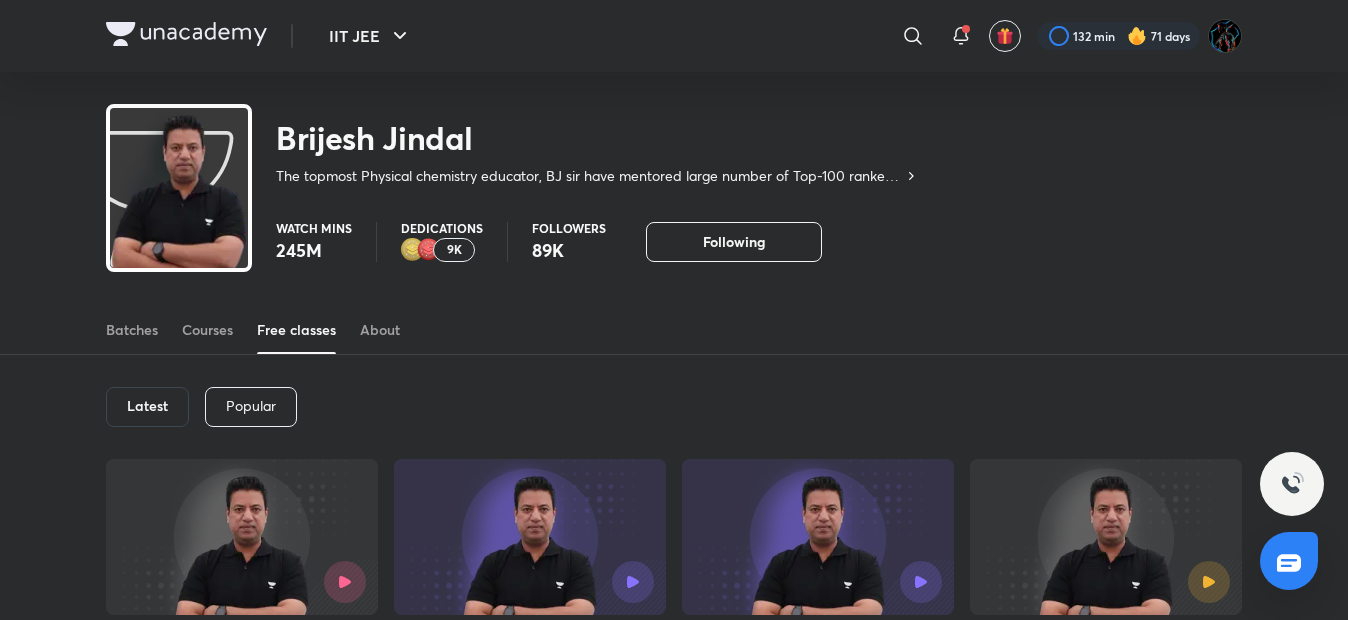scroll, scrollTop: 197, scrollLeft: 0, axis: vertical 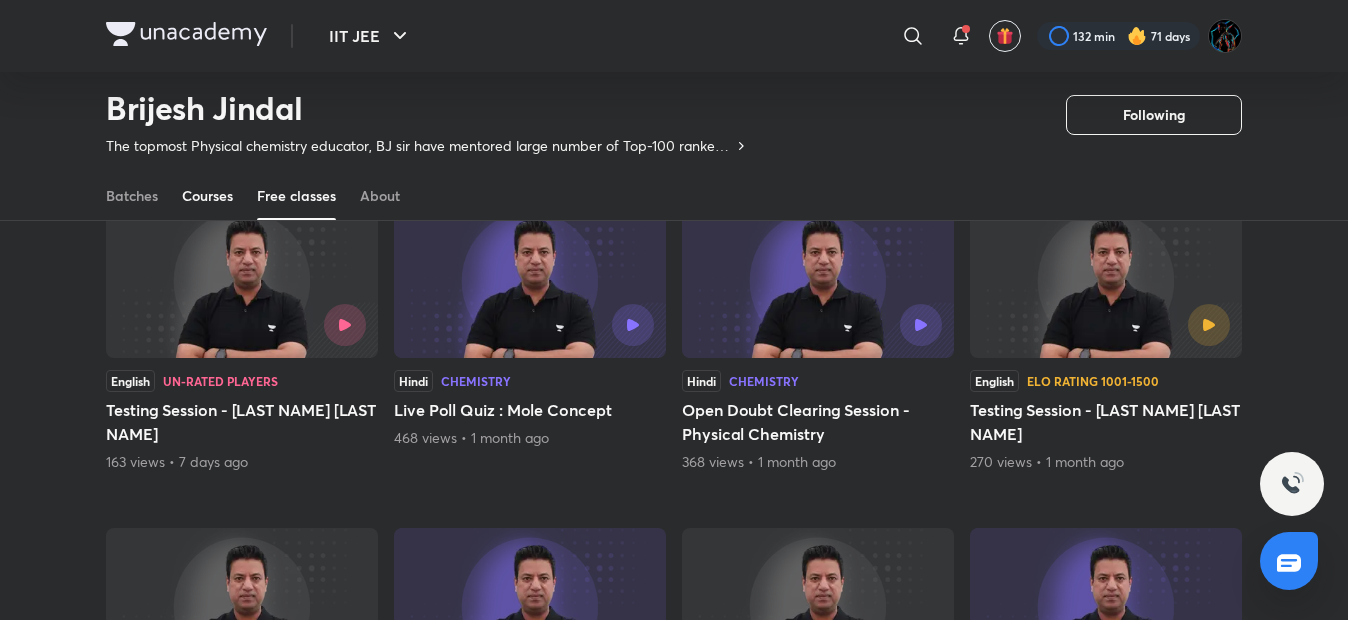 click on "Courses" at bounding box center (207, 196) 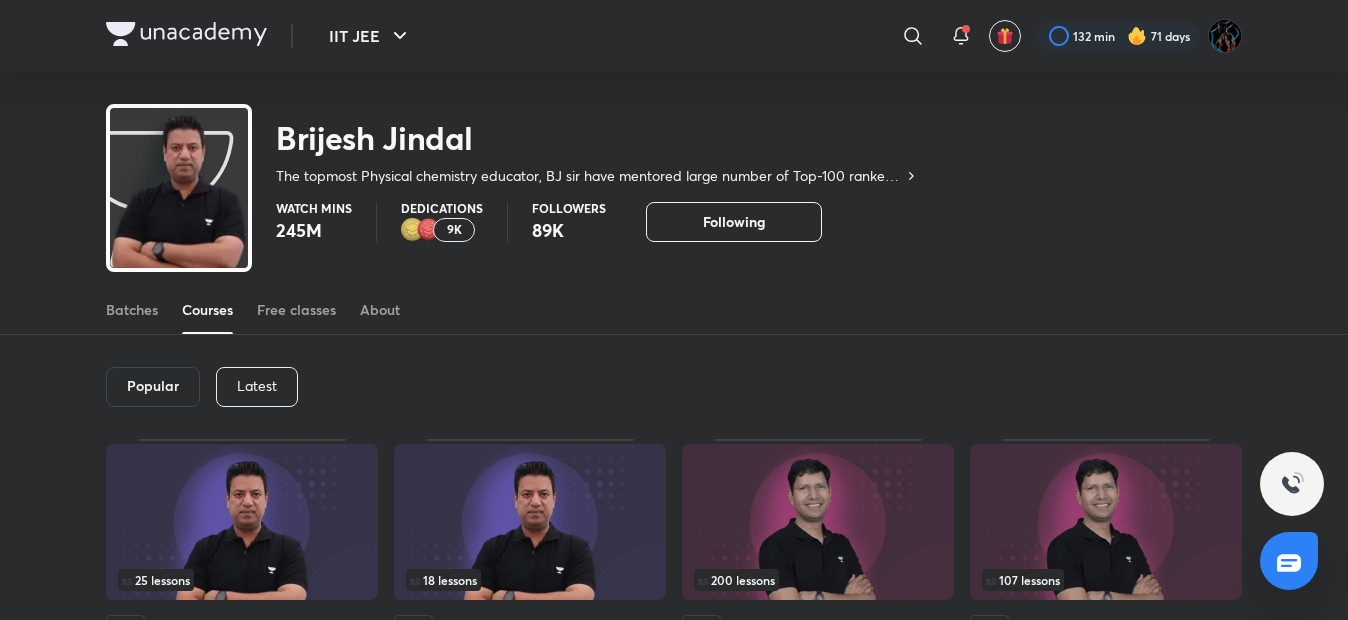 scroll, scrollTop: 0, scrollLeft: 0, axis: both 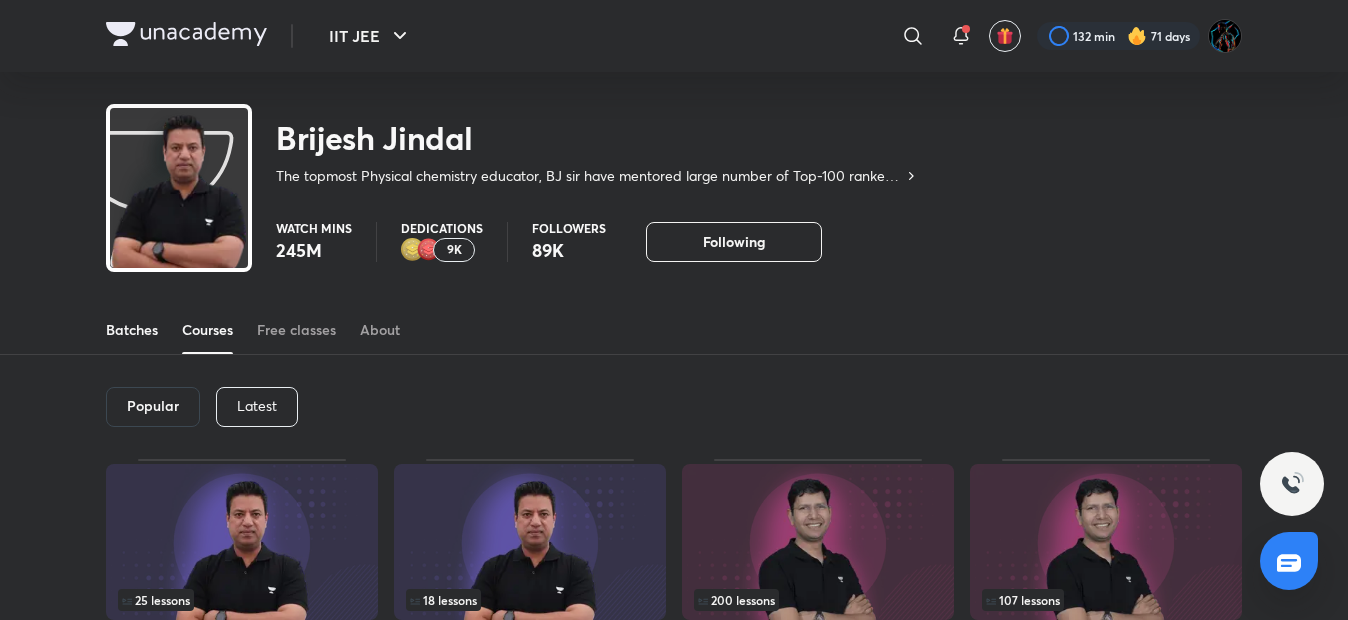 click on "Batches" at bounding box center [132, 330] 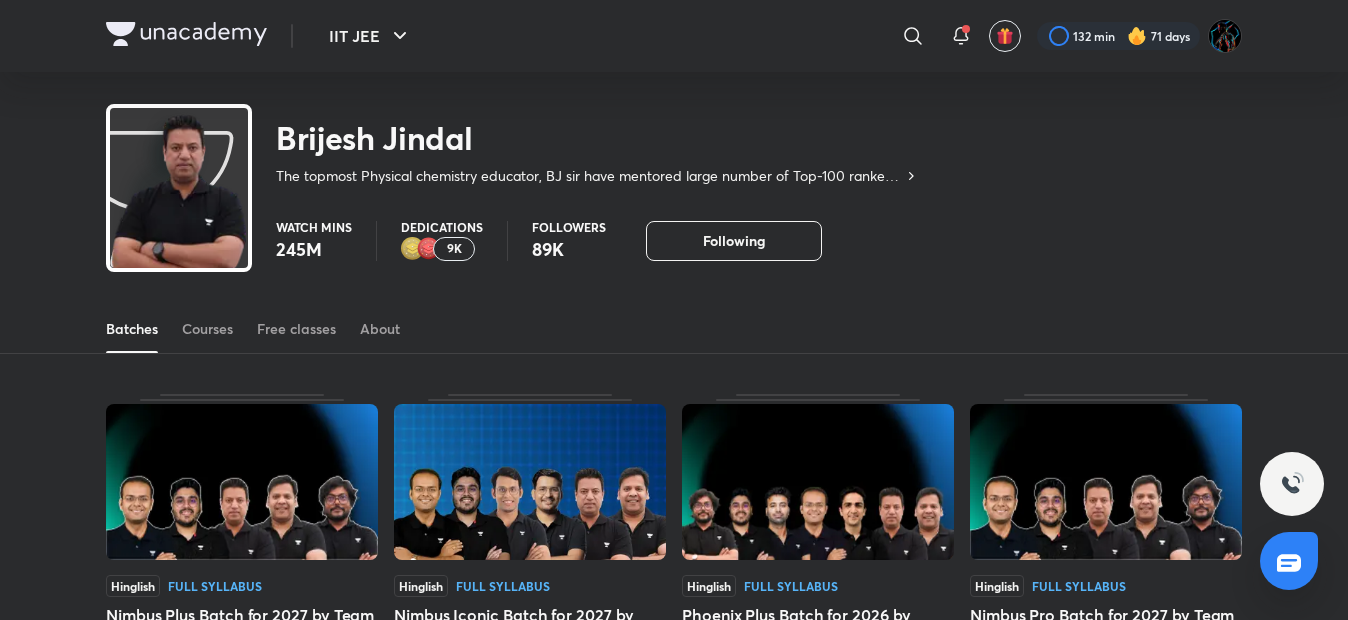 scroll, scrollTop: 0, scrollLeft: 0, axis: both 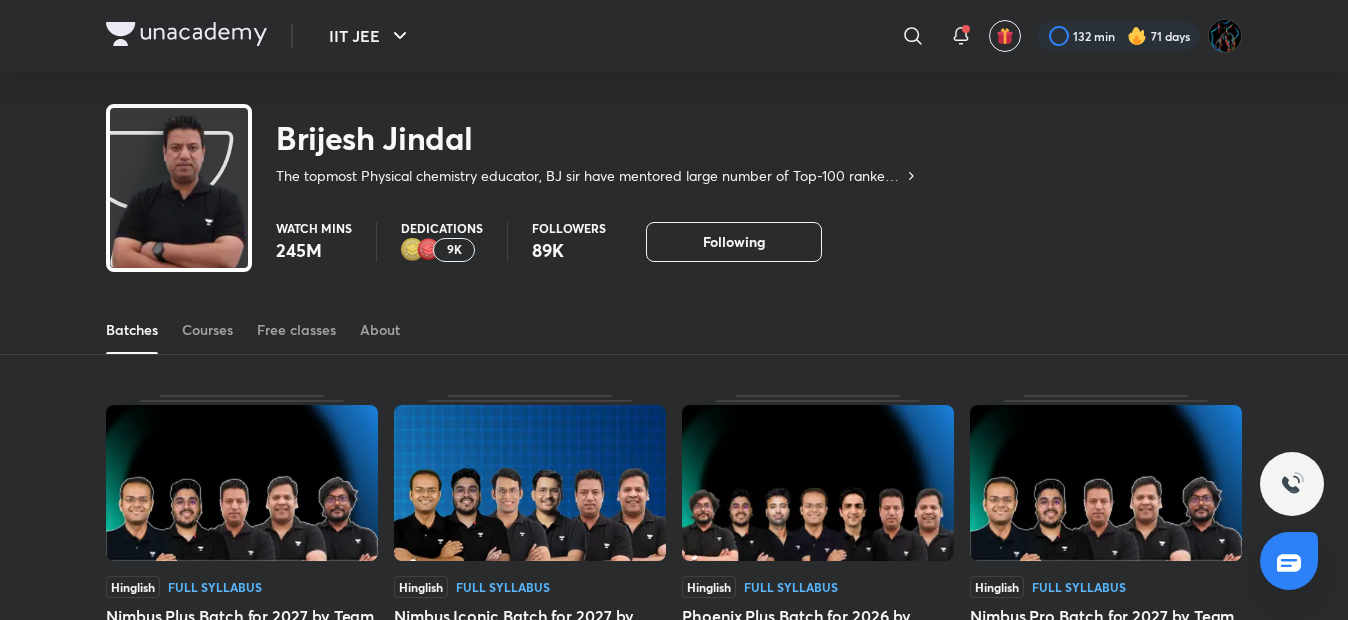 click at bounding box center [186, 34] 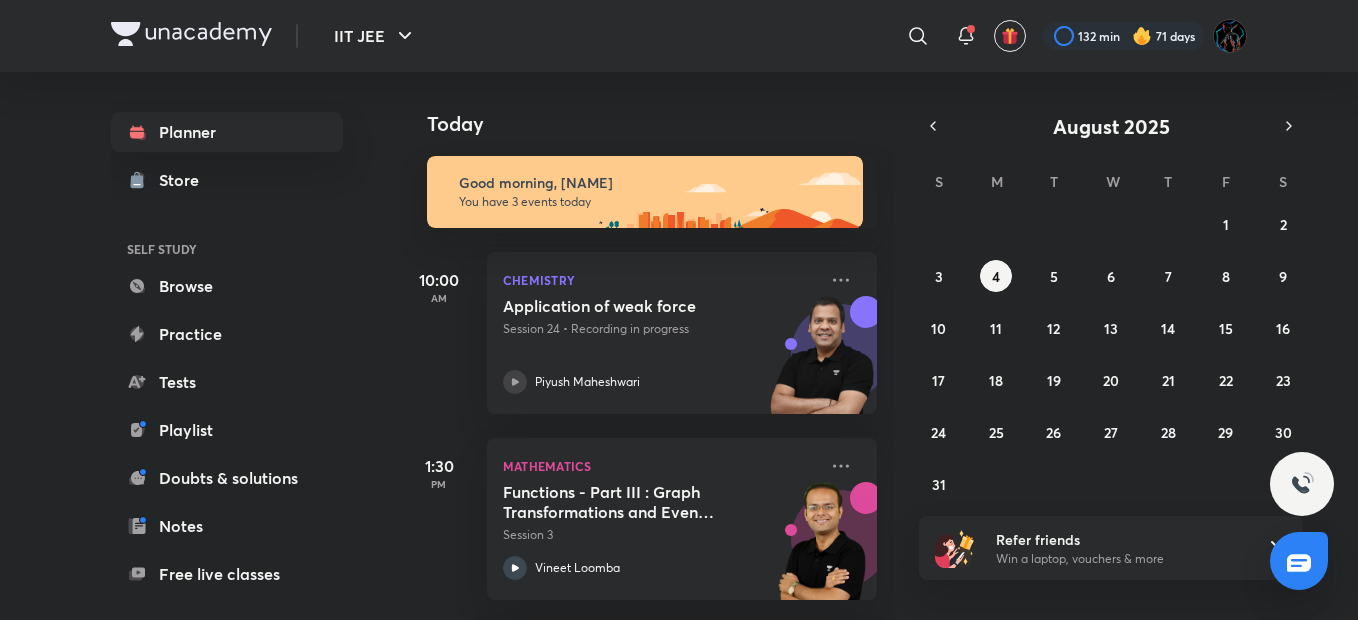 scroll, scrollTop: 0, scrollLeft: 0, axis: both 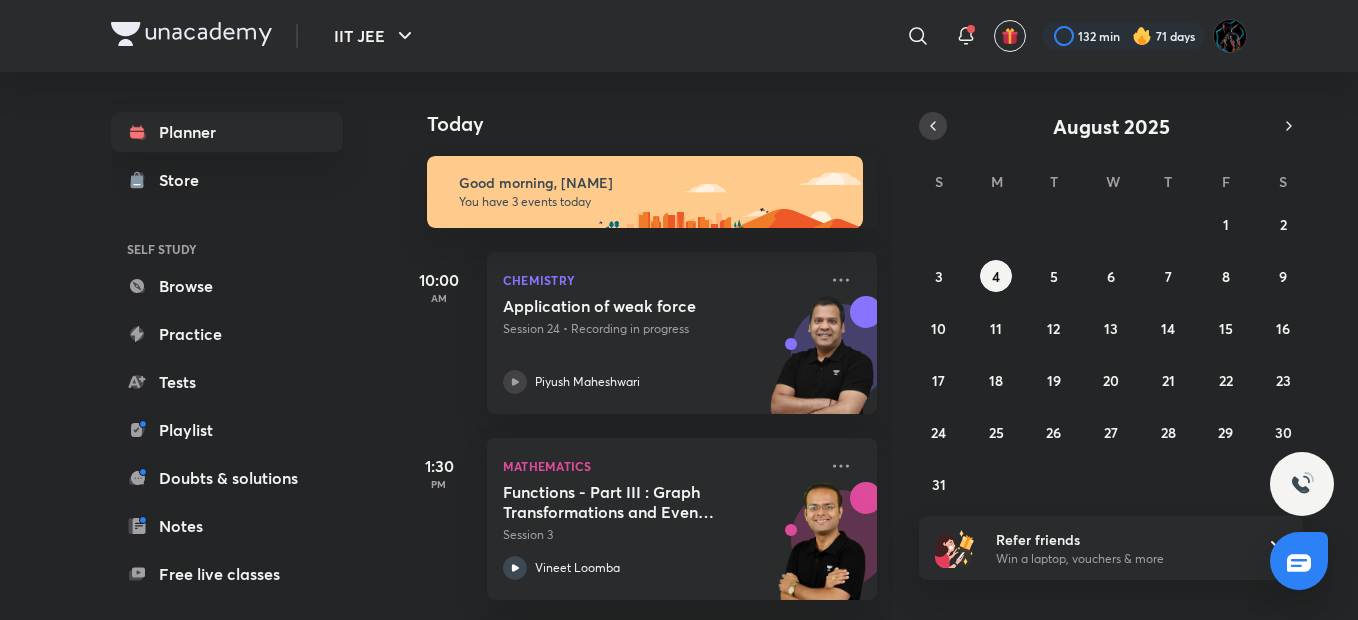 click 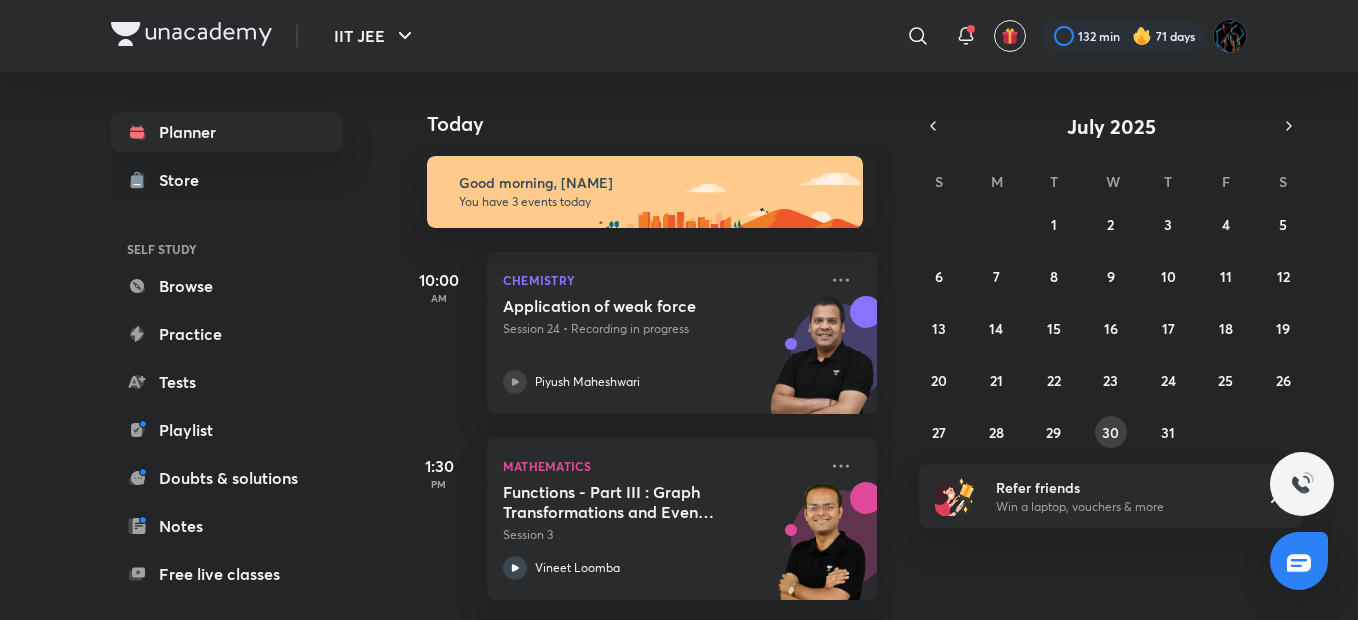 click on "30" at bounding box center [1110, 432] 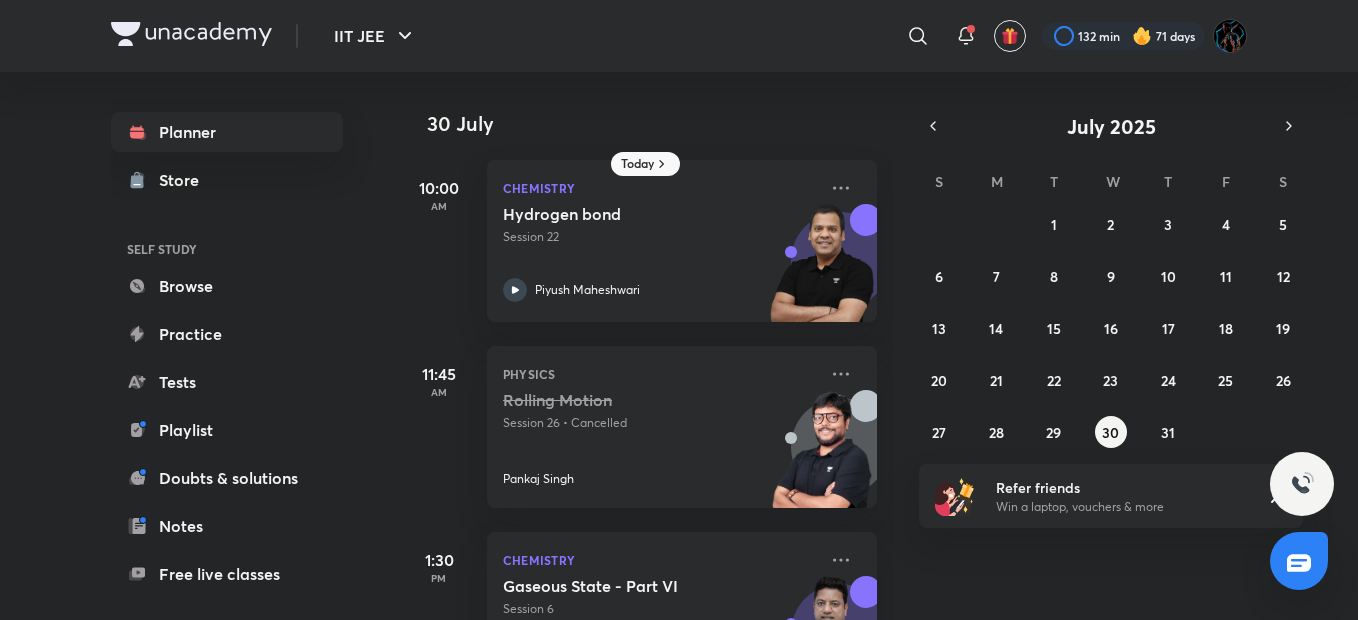 click on "IIT JEE ​ 132 min 71 days" at bounding box center [679, 36] 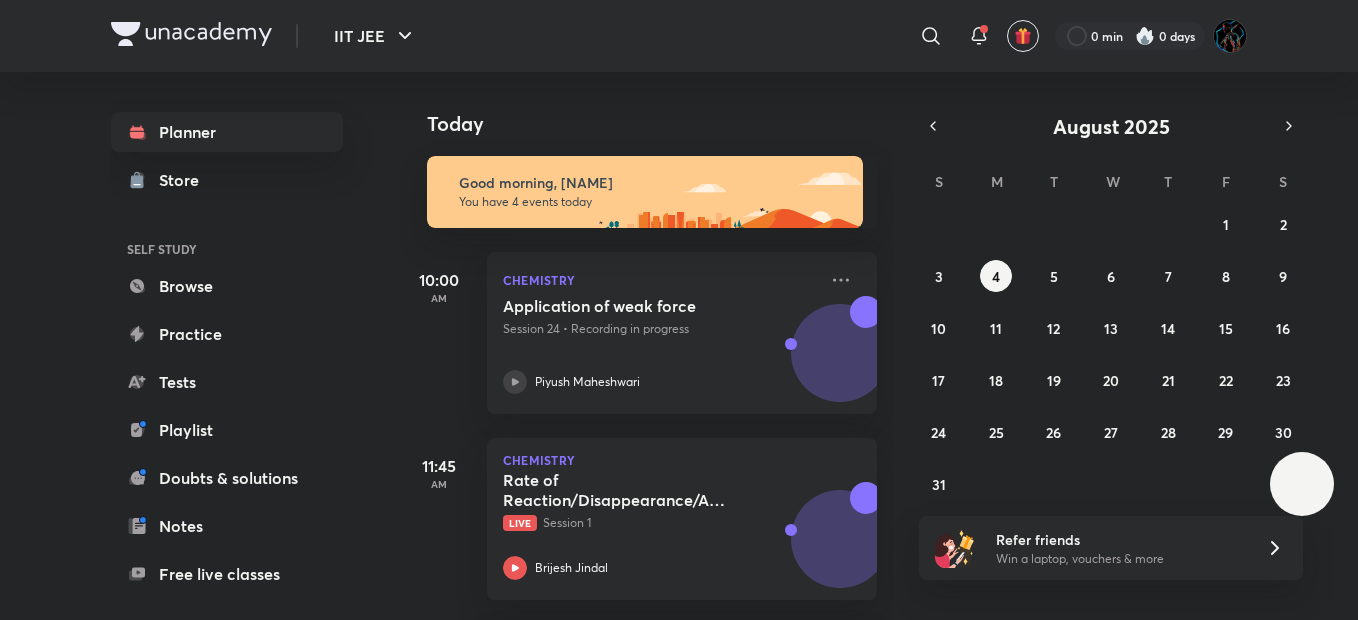 scroll, scrollTop: 0, scrollLeft: 0, axis: both 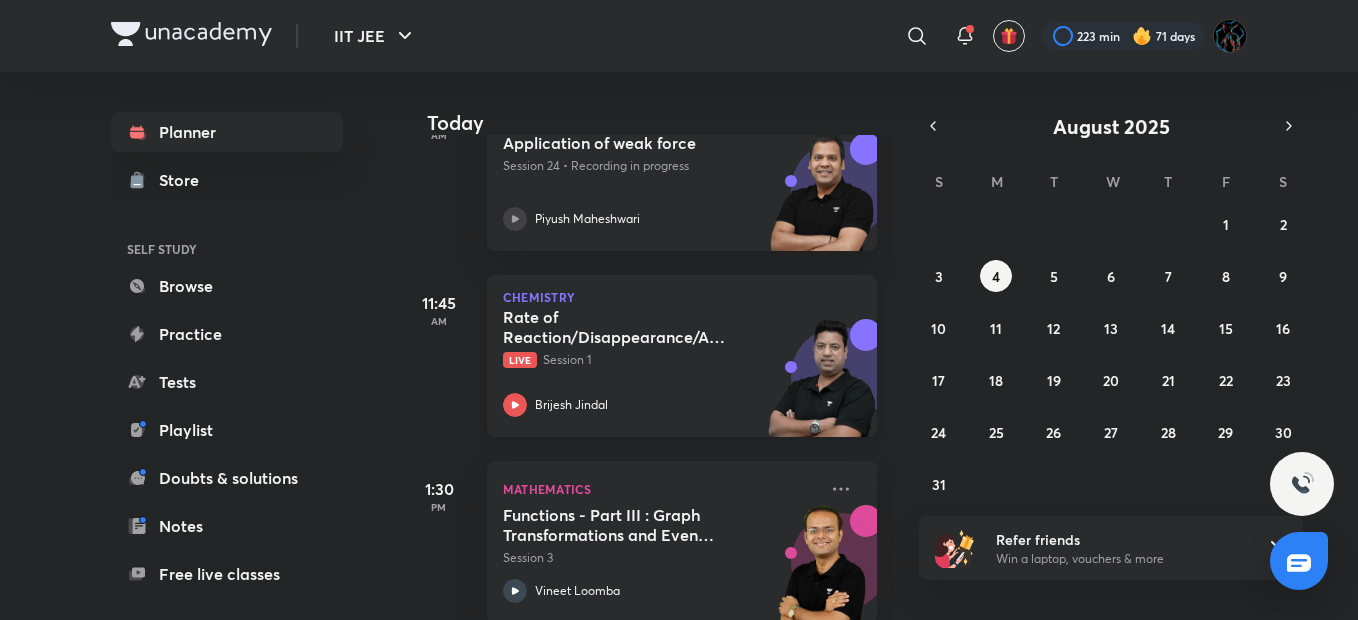 click on "Rate of Reaction/Disappearance/Appearance, Average and Instantaneous Rates Live Session 1 Brijesh Jindal" at bounding box center (660, 362) 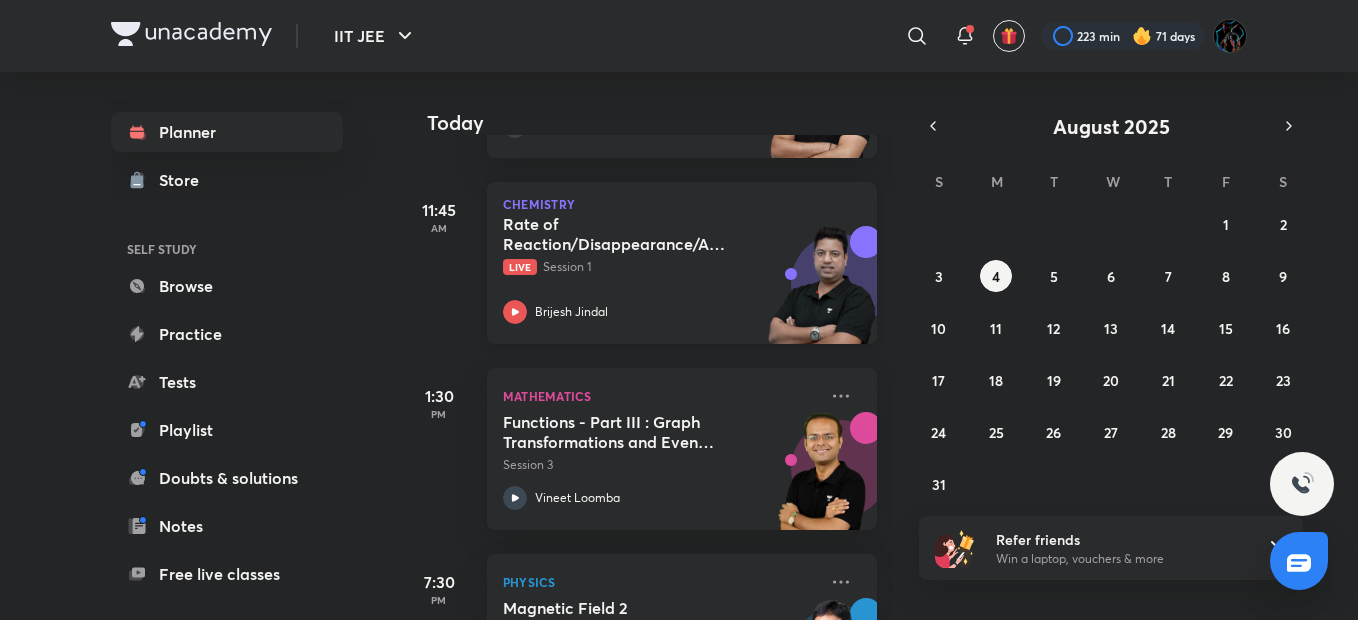 scroll, scrollTop: 383, scrollLeft: 0, axis: vertical 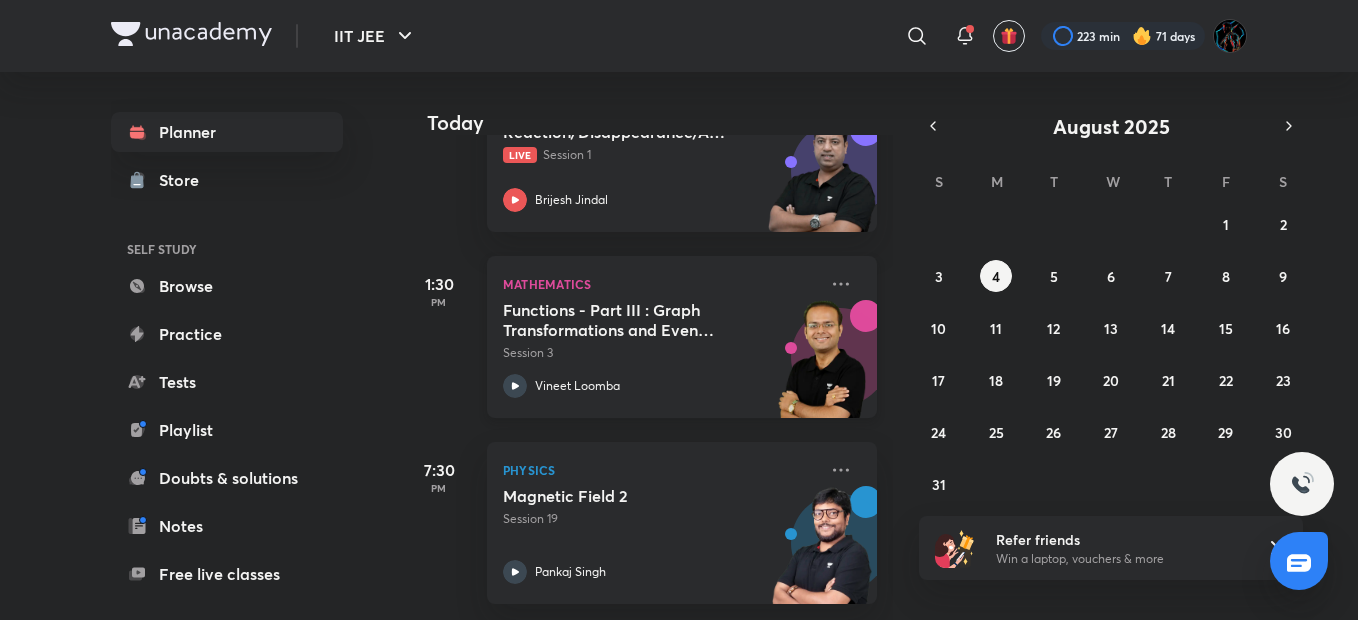 click on "Functions - Part III : Graph Transformations and Even Odd Functions" at bounding box center (627, 320) 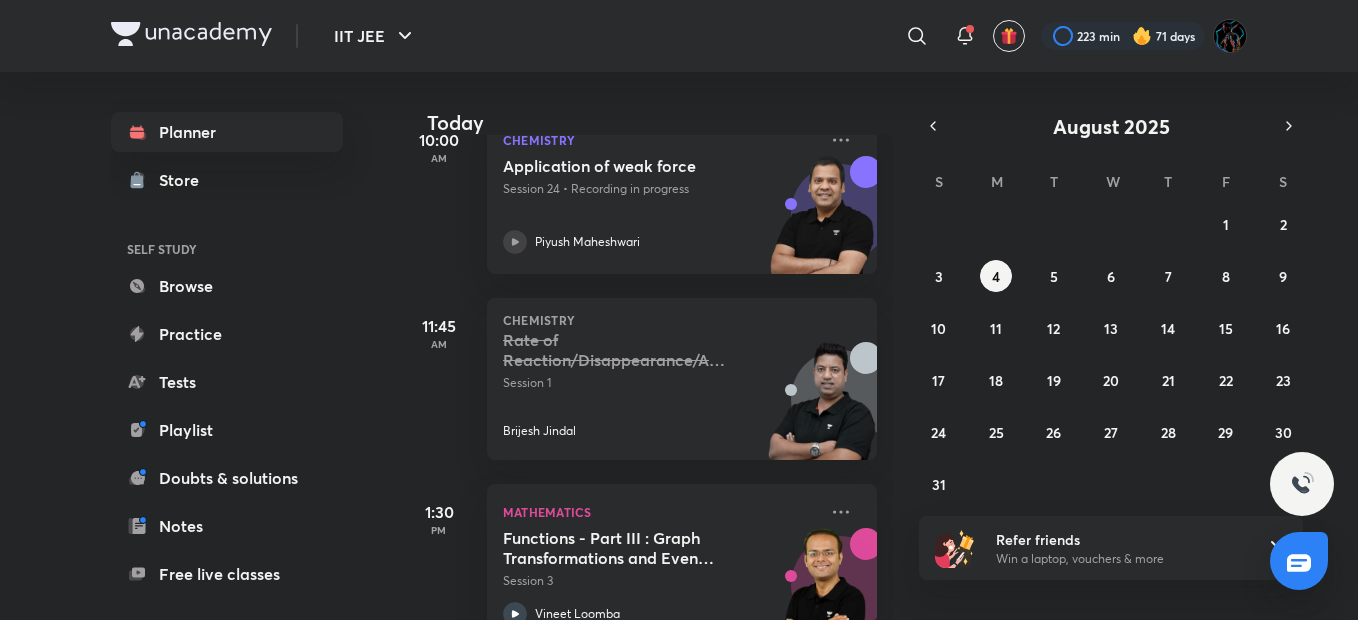scroll, scrollTop: 107, scrollLeft: 0, axis: vertical 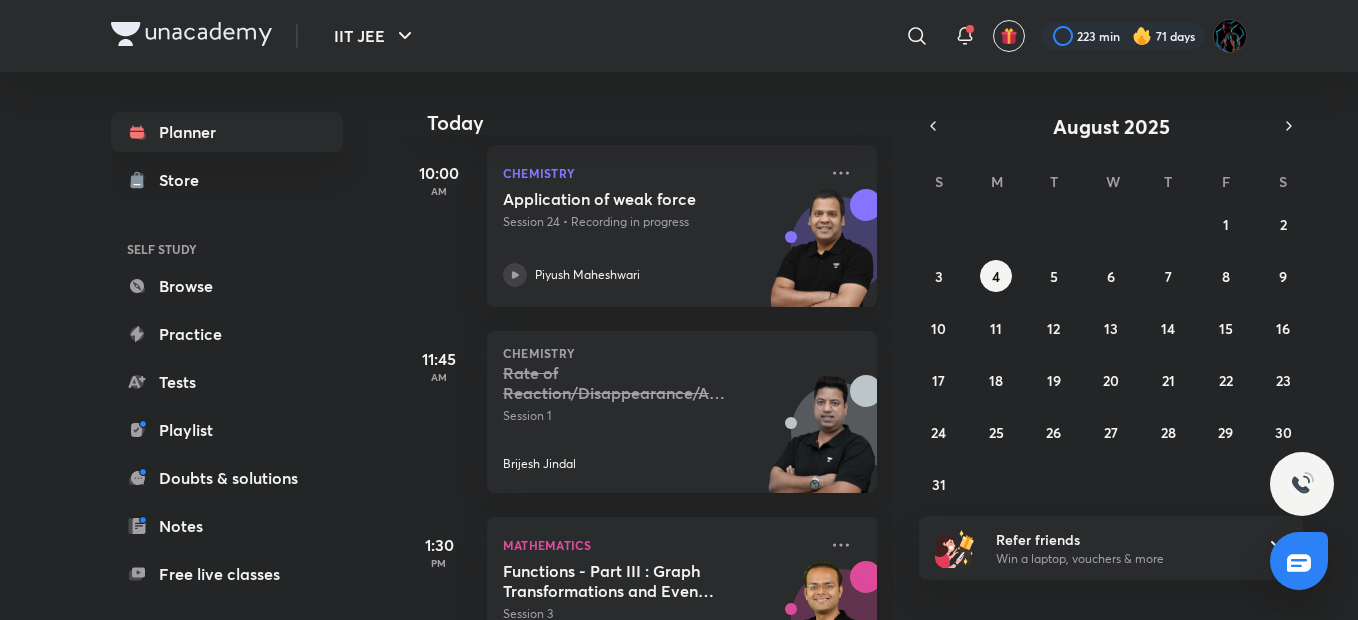 click on "Rate of Reaction/Disappearance/Appearance, Average and Instantaneous Rates Session 1 [FIRST] [LAST]" at bounding box center [660, 418] 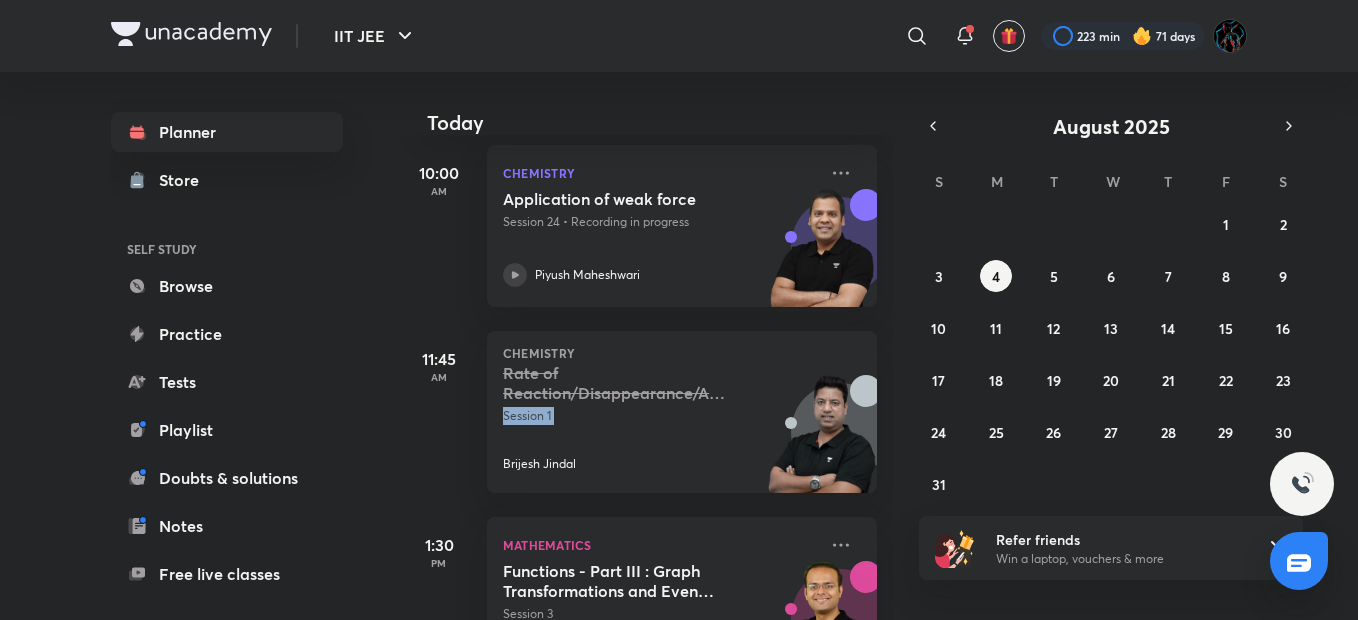click on "Rate of Reaction/Disappearance/Appearance, Average and Instantaneous Rates Session 1 [FIRST] [LAST]" at bounding box center (660, 418) 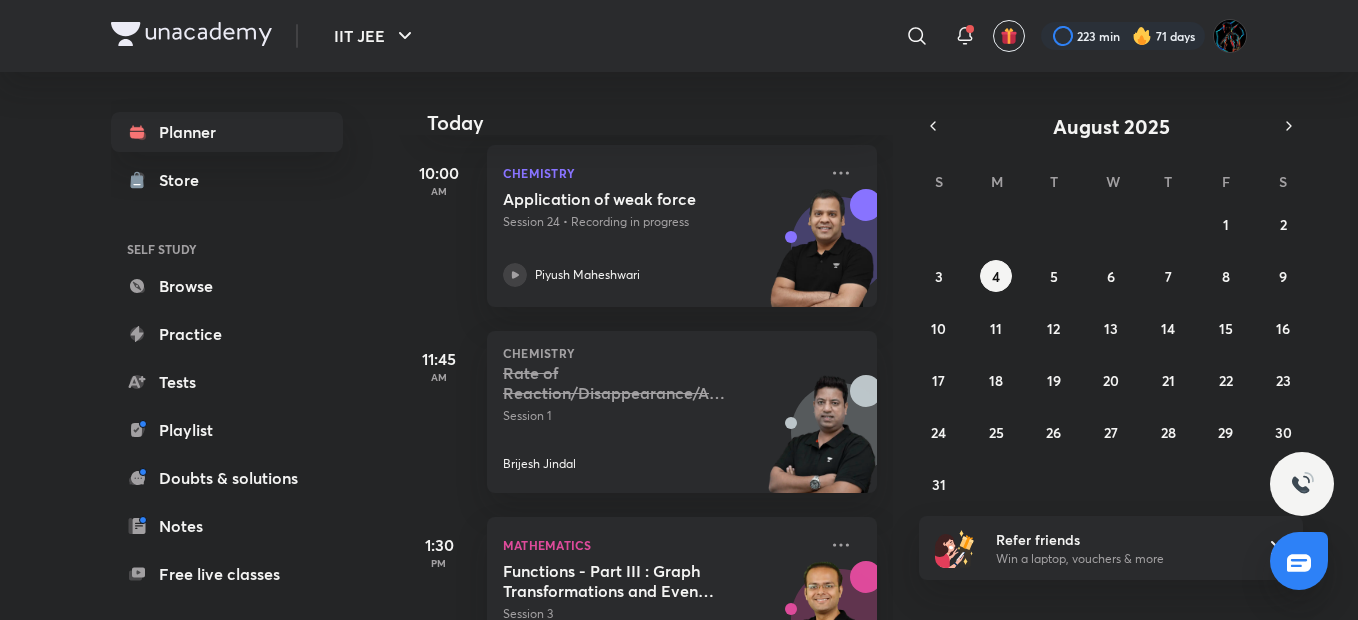 drag, startPoint x: 553, startPoint y: 438, endPoint x: 695, endPoint y: 395, distance: 148.36778 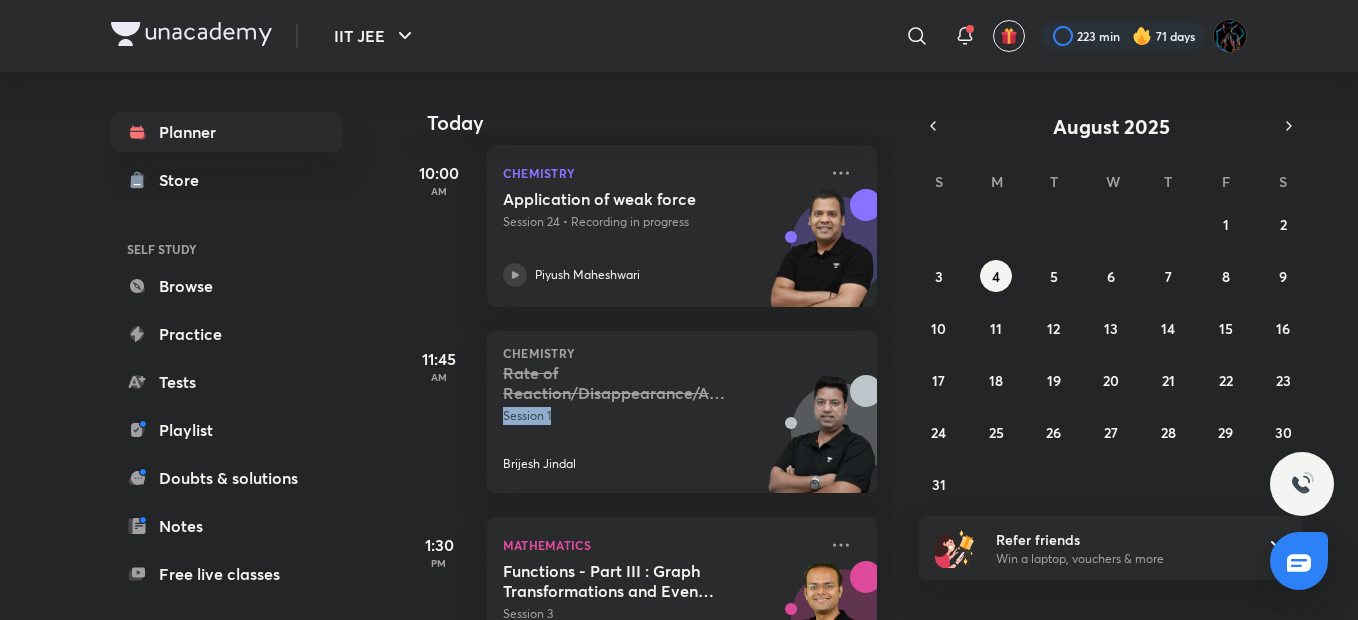 drag, startPoint x: 504, startPoint y: 417, endPoint x: 553, endPoint y: 421, distance: 49.162994 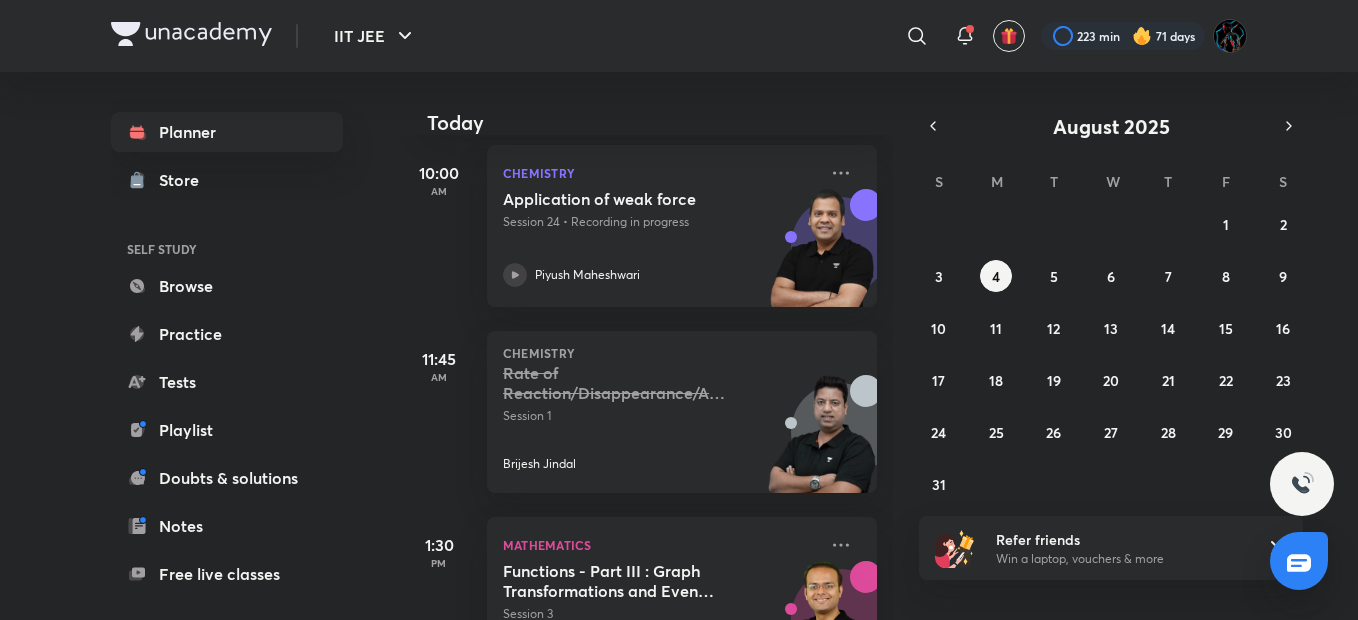 click on "Rate of Reaction/Disappearance/Appearance, Average and Instantaneous Rates" at bounding box center (627, 383) 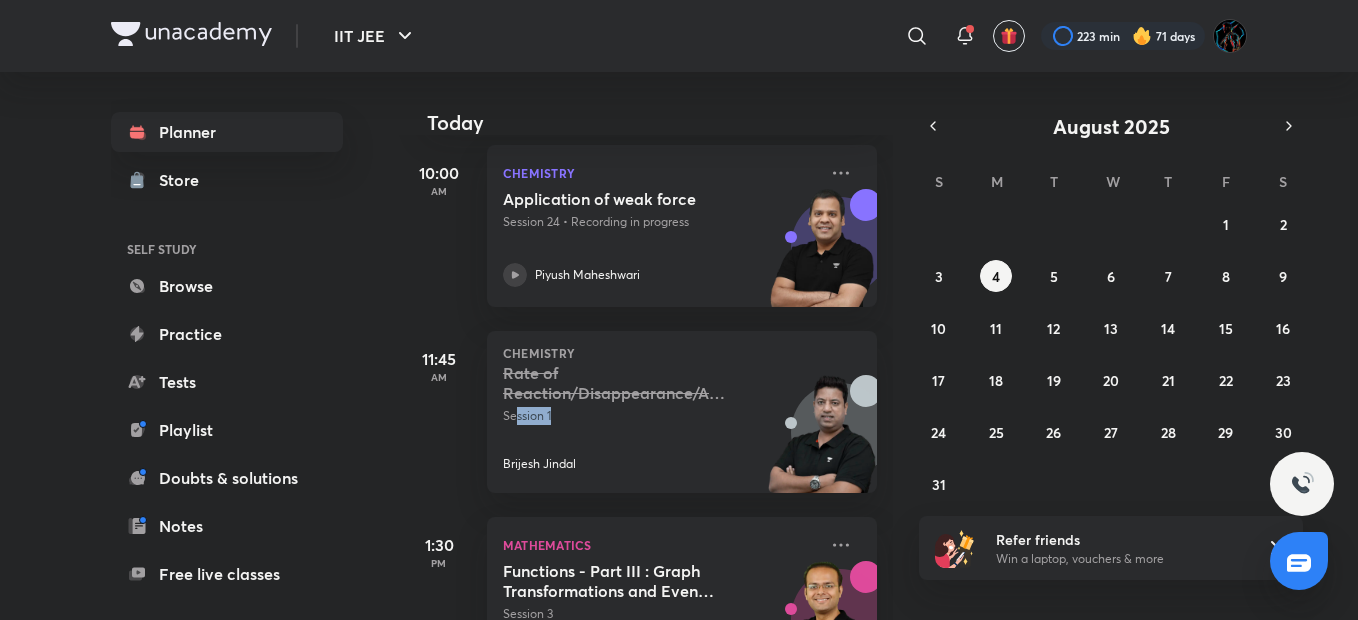 drag, startPoint x: 514, startPoint y: 423, endPoint x: 552, endPoint y: 424, distance: 38.013157 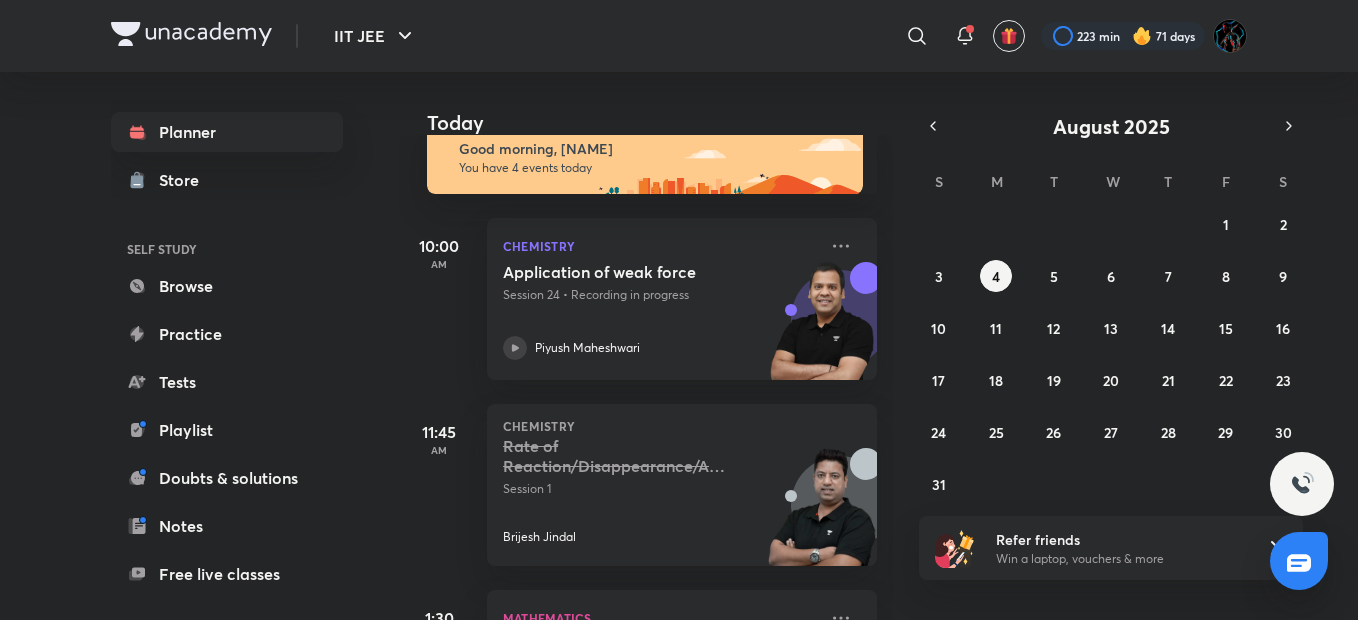 scroll, scrollTop: 30, scrollLeft: 0, axis: vertical 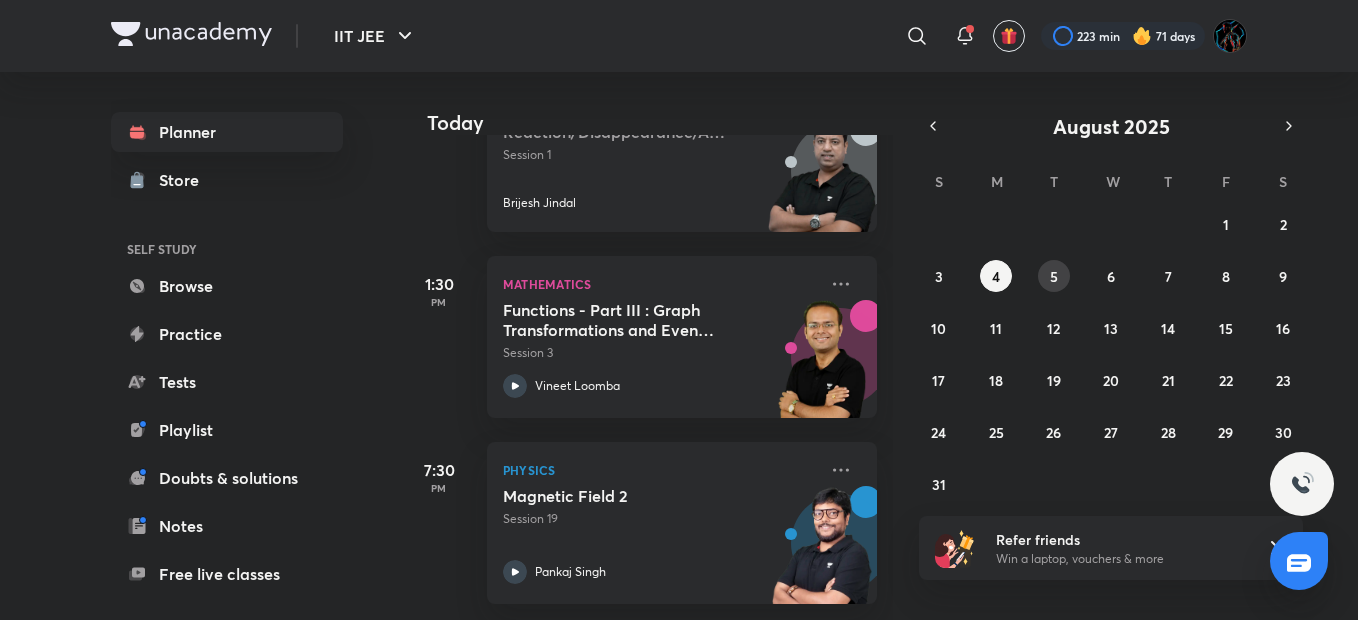 click on "5" at bounding box center (1054, 276) 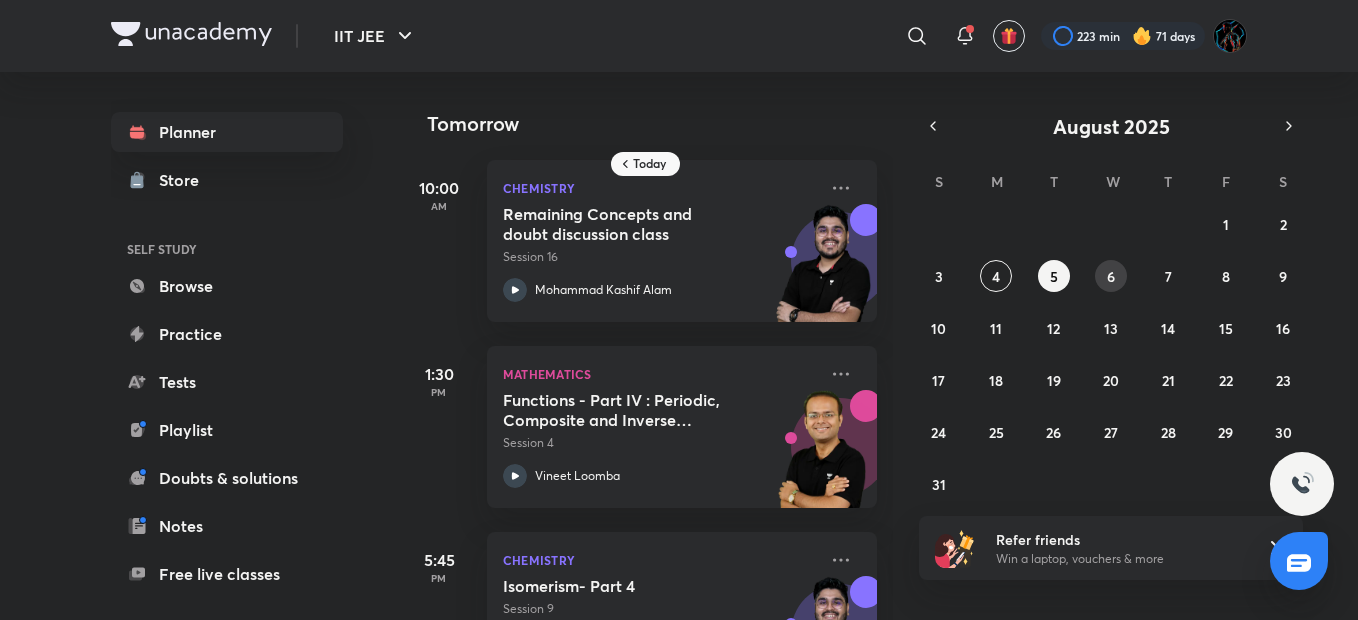 click on "6" at bounding box center [1111, 276] 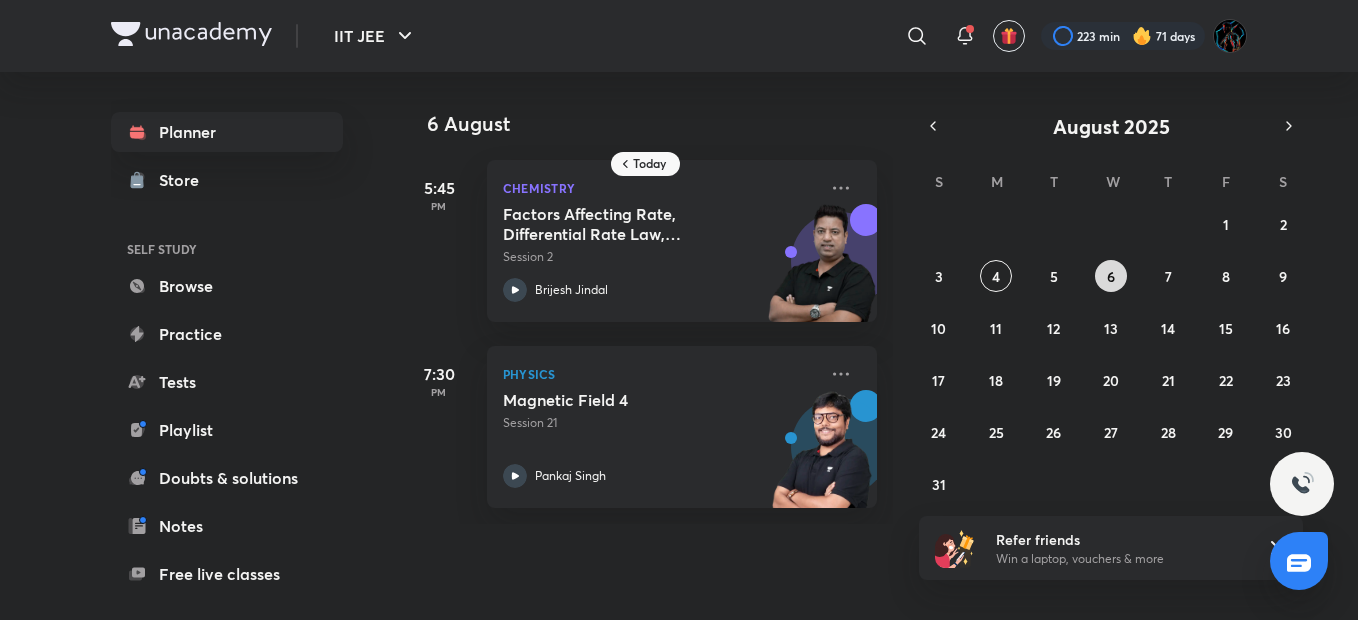 click on "6" at bounding box center [1111, 276] 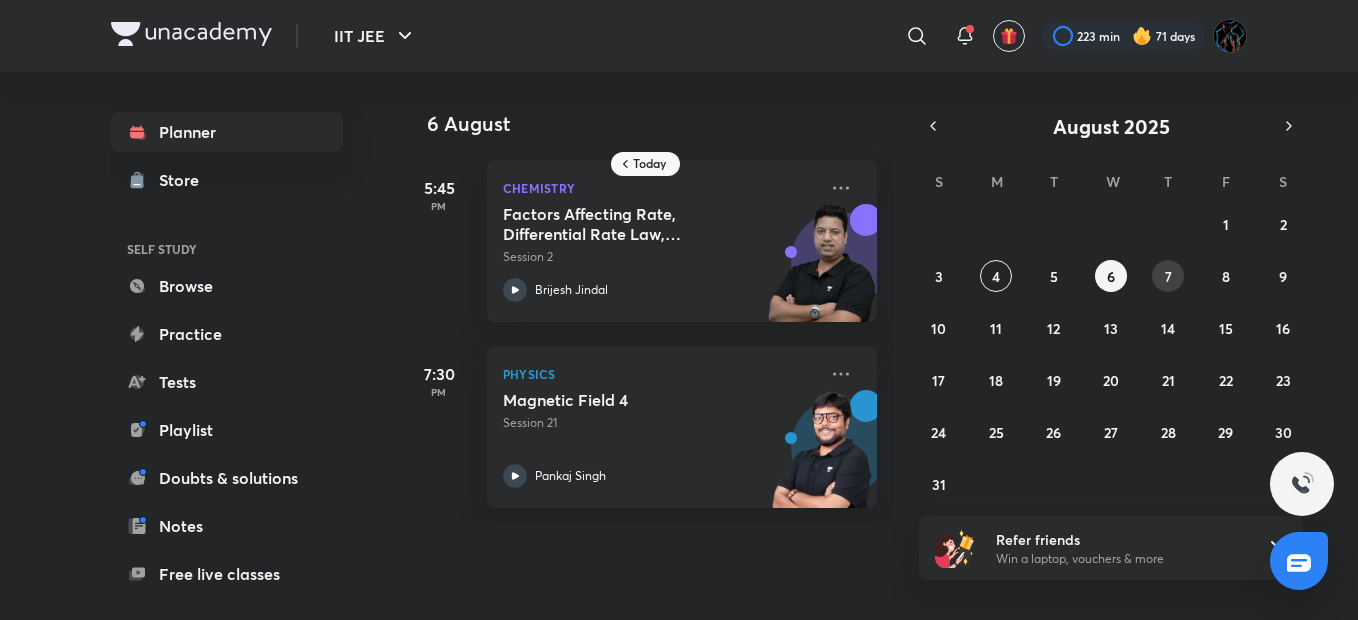 click on "7" at bounding box center [1168, 276] 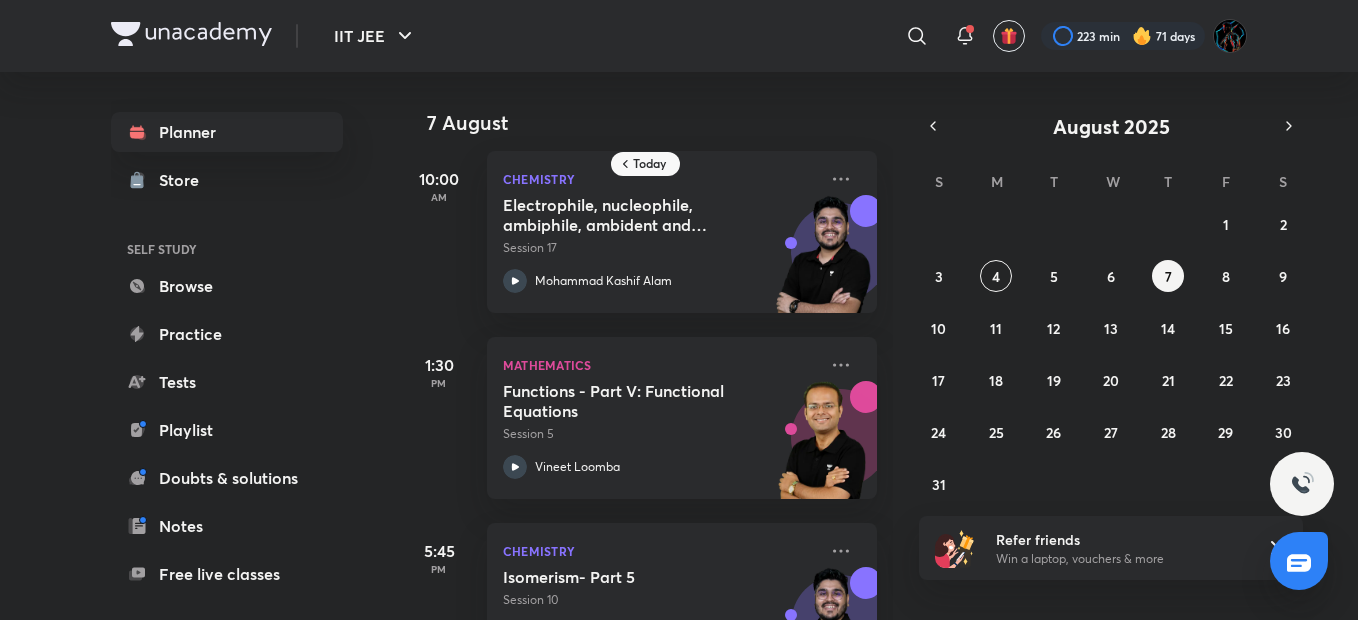 scroll, scrollTop: 0, scrollLeft: 0, axis: both 